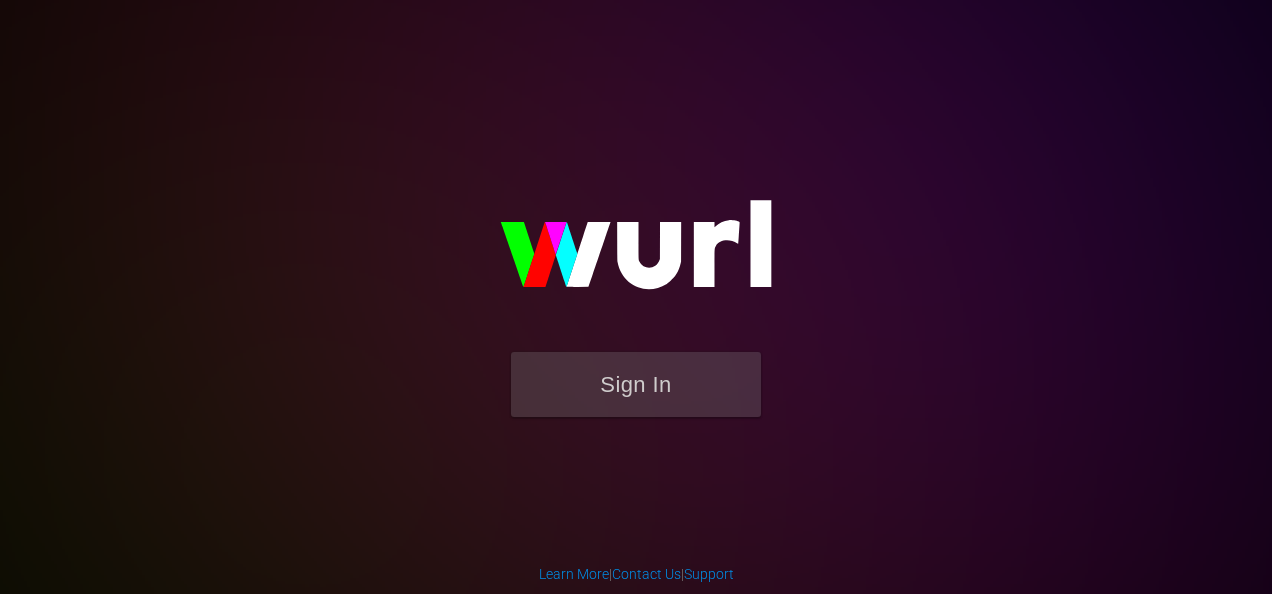 scroll, scrollTop: 0, scrollLeft: 0, axis: both 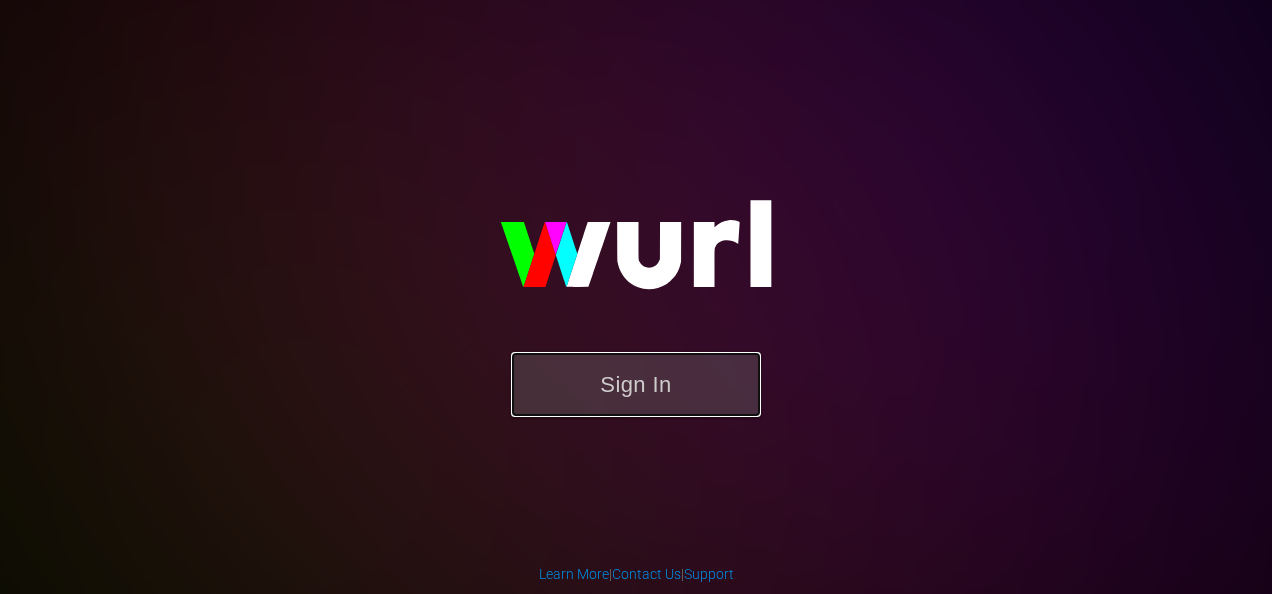 click on "Sign In" at bounding box center (636, 384) 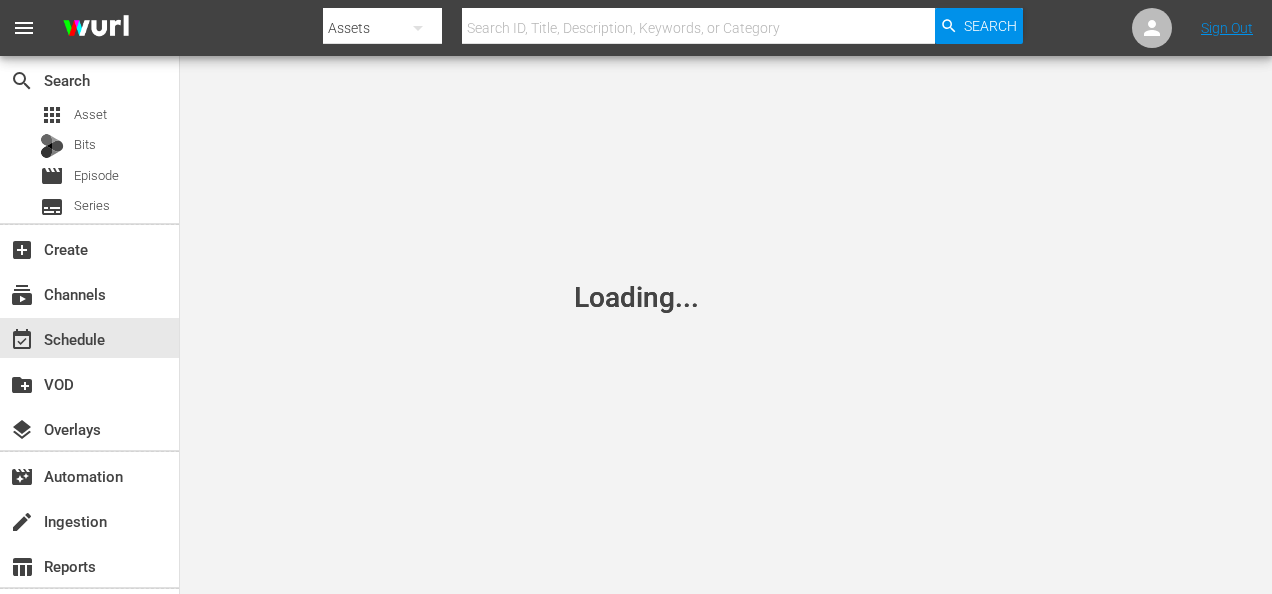 scroll, scrollTop: 0, scrollLeft: 0, axis: both 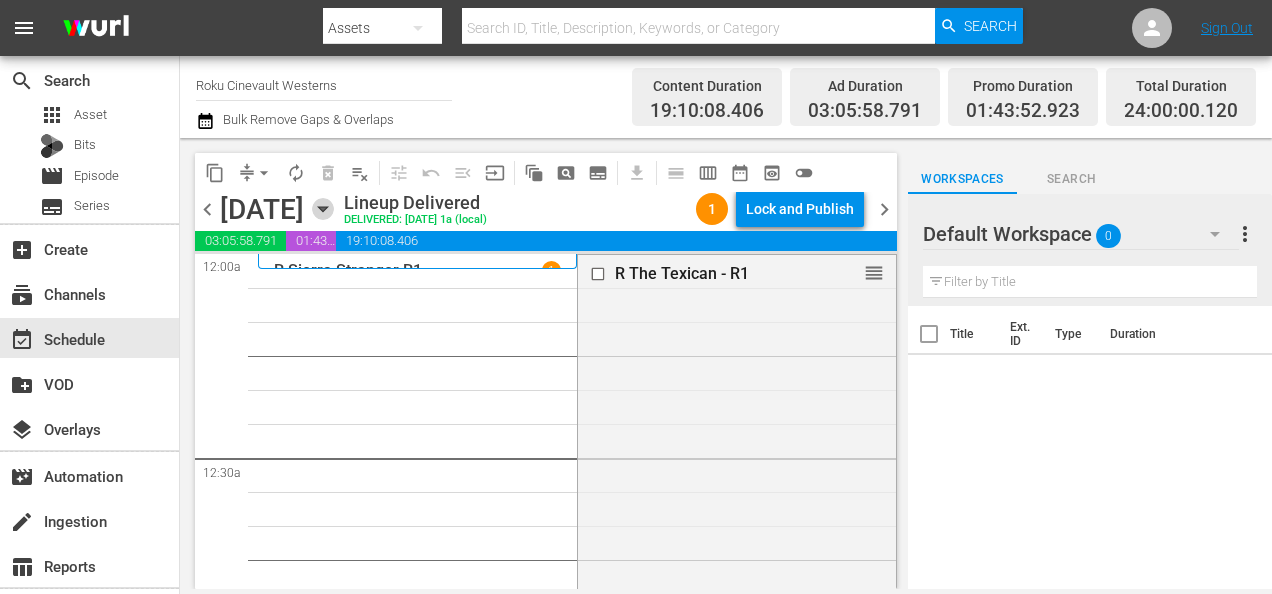 click 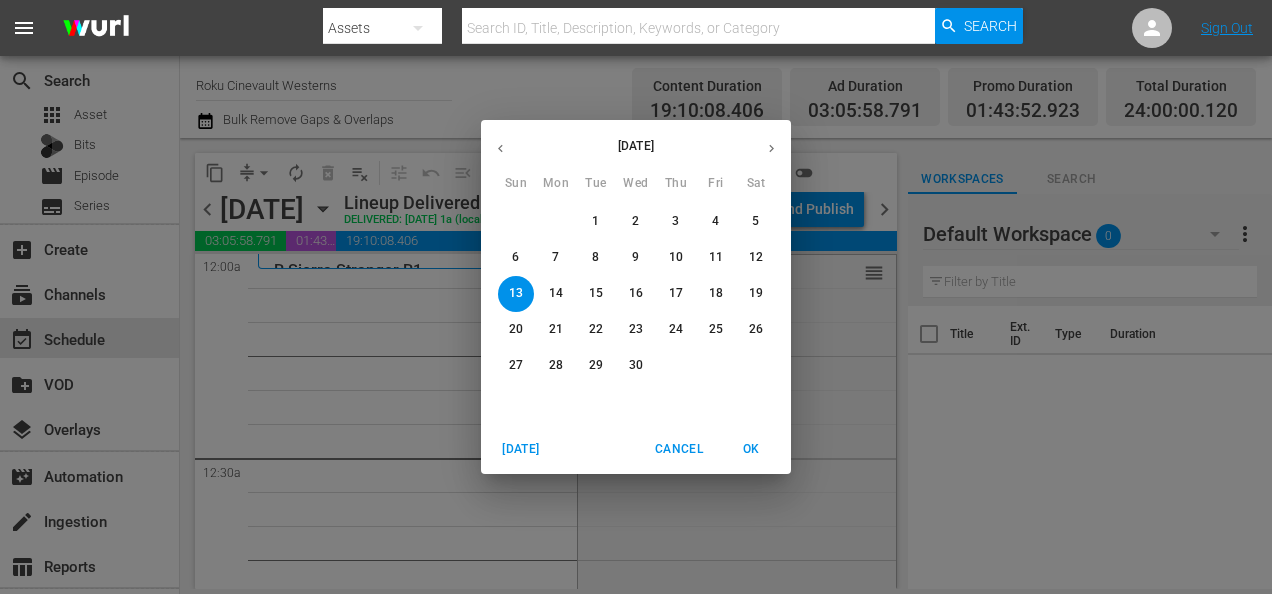 click at bounding box center (771, 148) 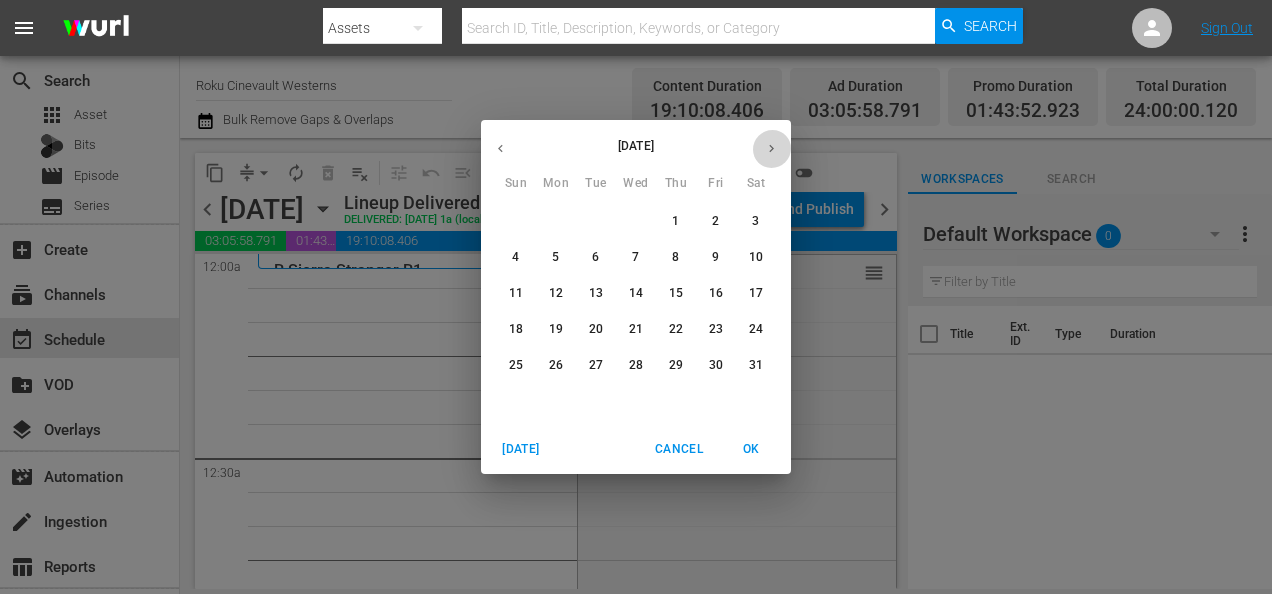click at bounding box center [771, 148] 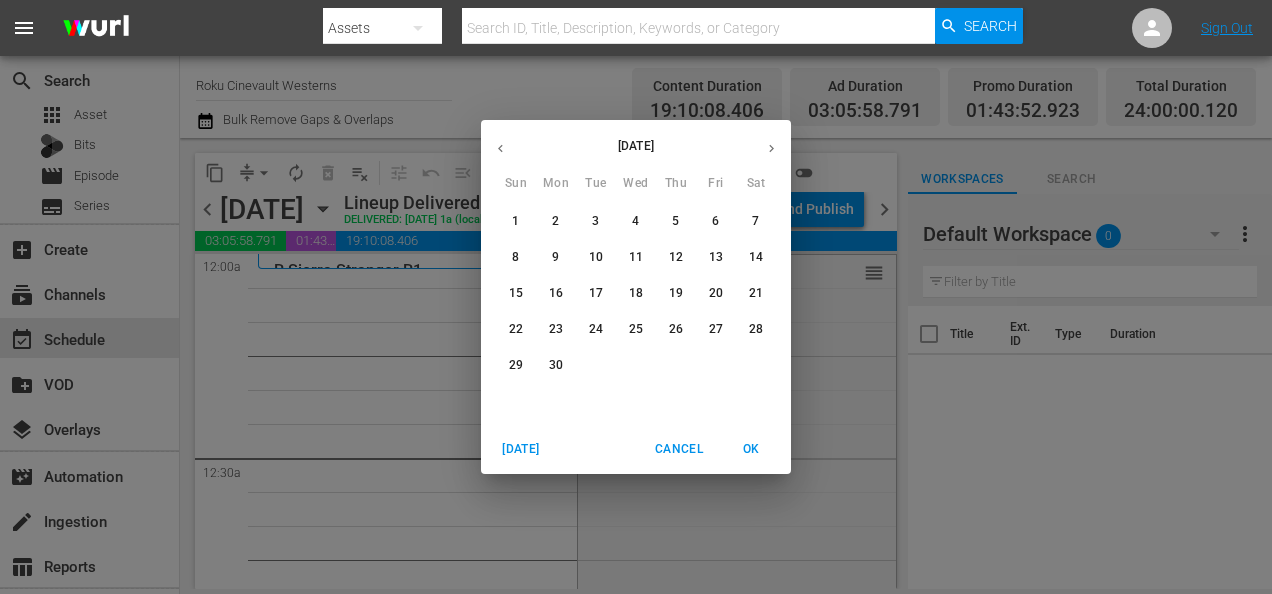 click at bounding box center (771, 148) 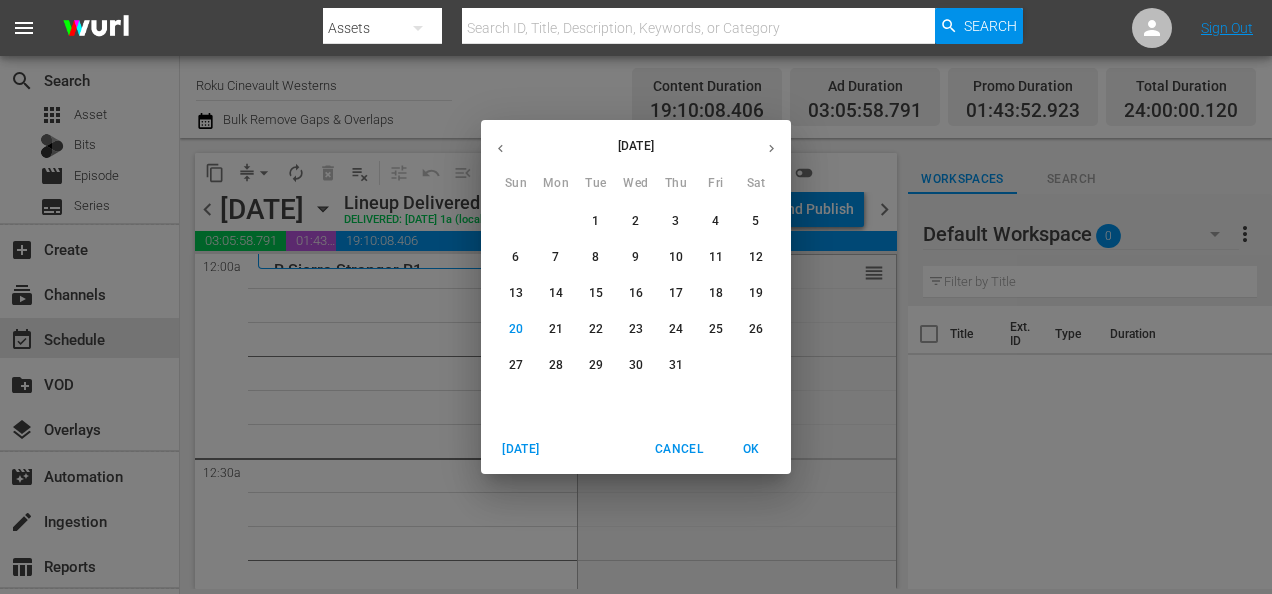 click at bounding box center (771, 148) 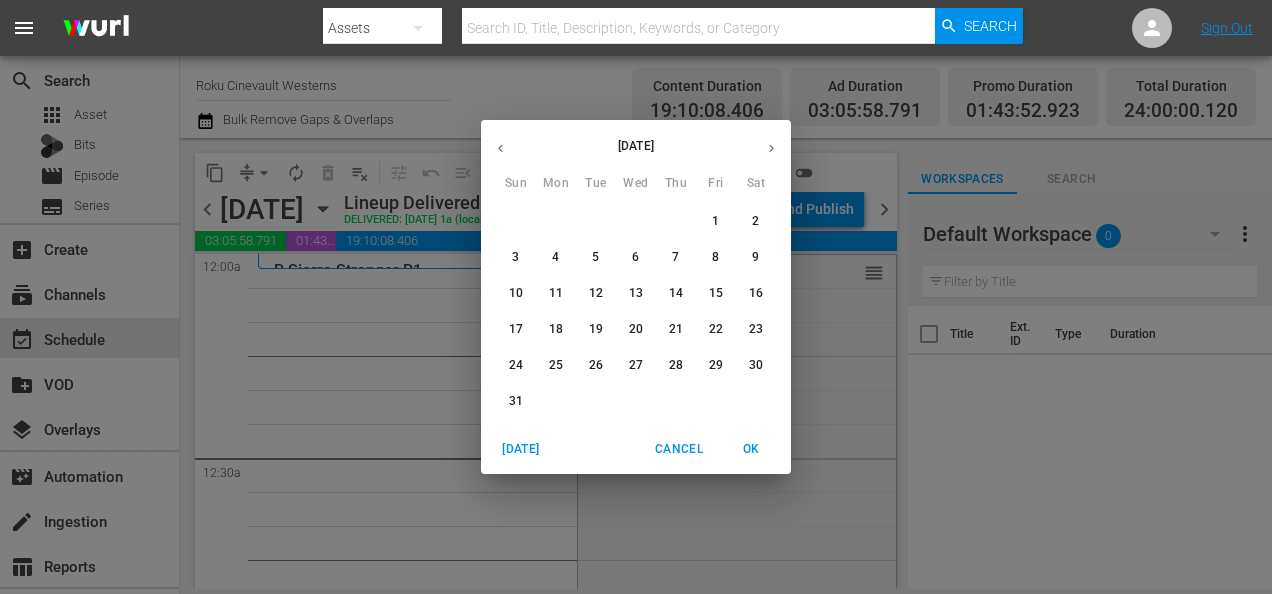 click on "4" at bounding box center (555, 257) 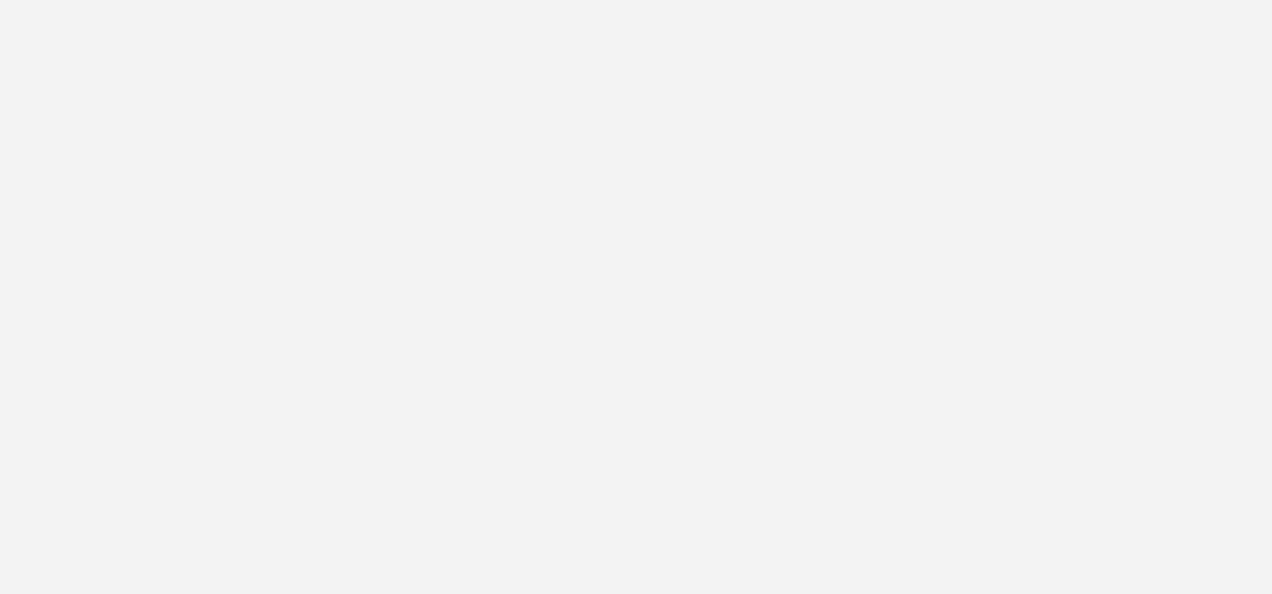 scroll, scrollTop: 0, scrollLeft: 0, axis: both 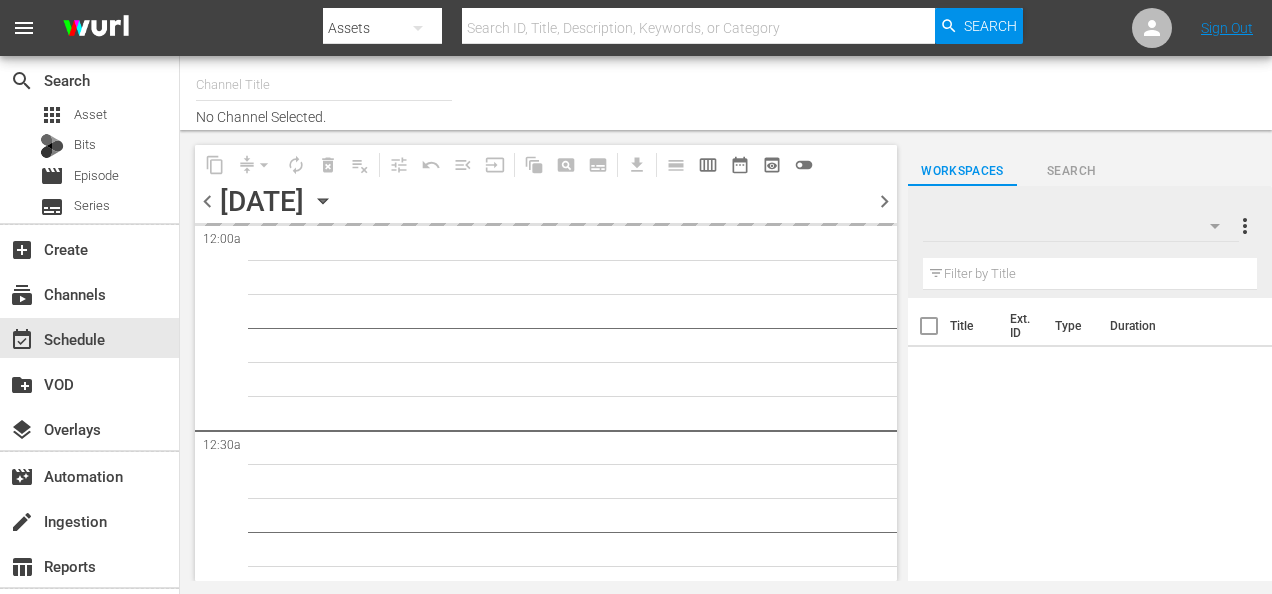type on "Roku Cinevault Westerns (697)" 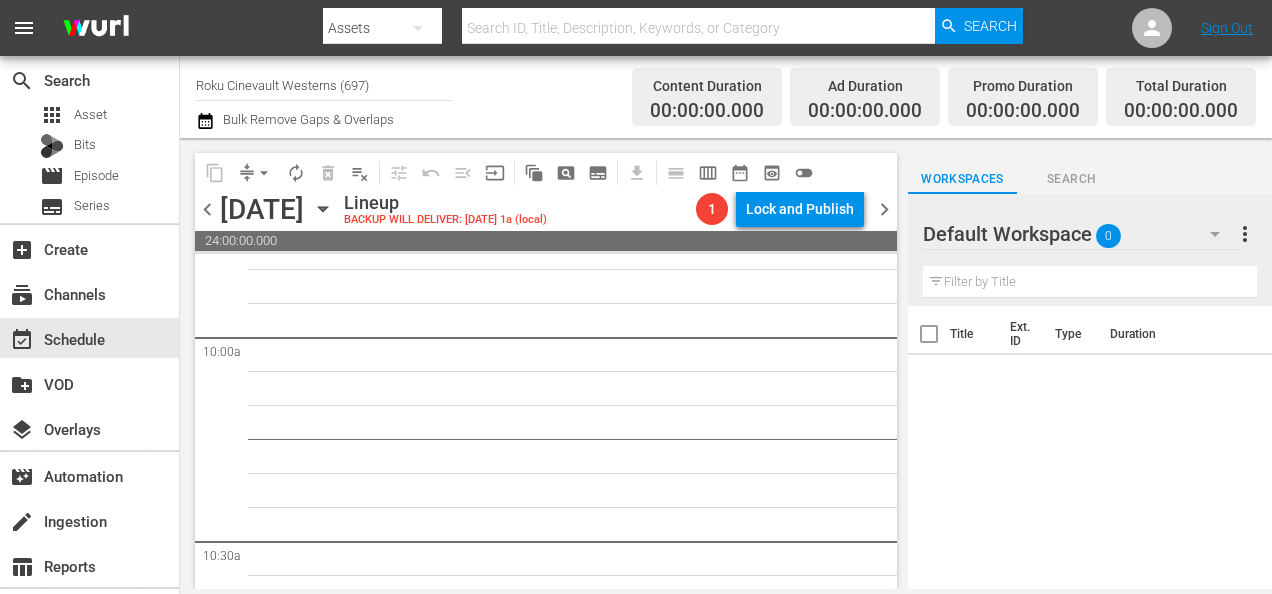scroll, scrollTop: 4059, scrollLeft: 0, axis: vertical 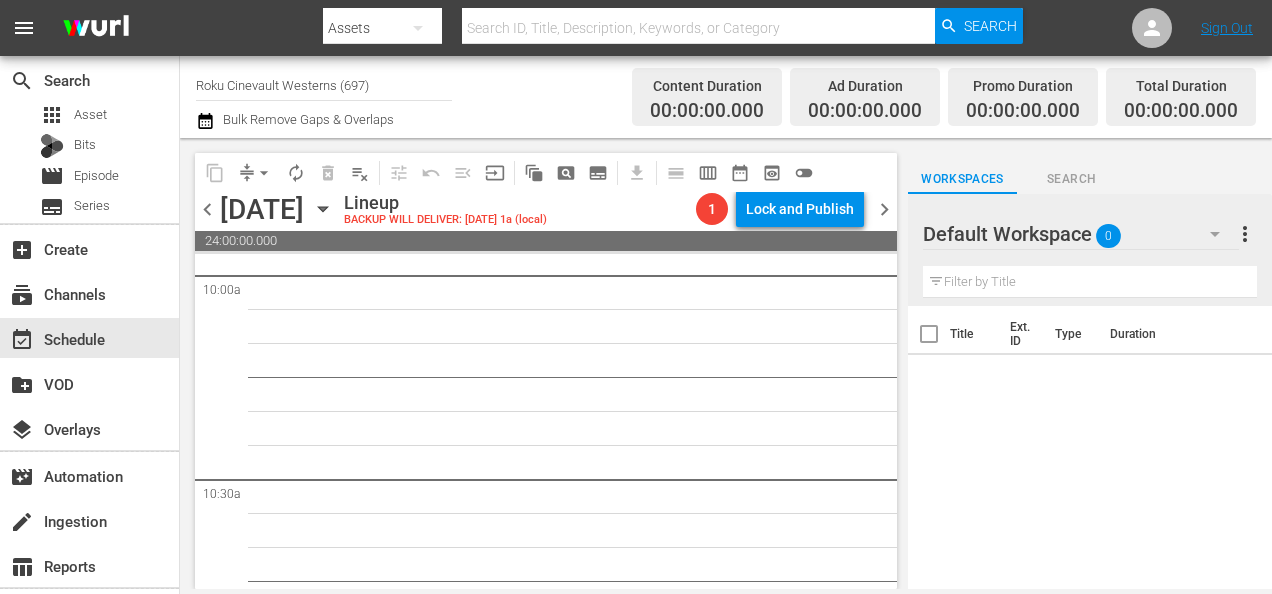 click on "chevron_left" at bounding box center (207, 209) 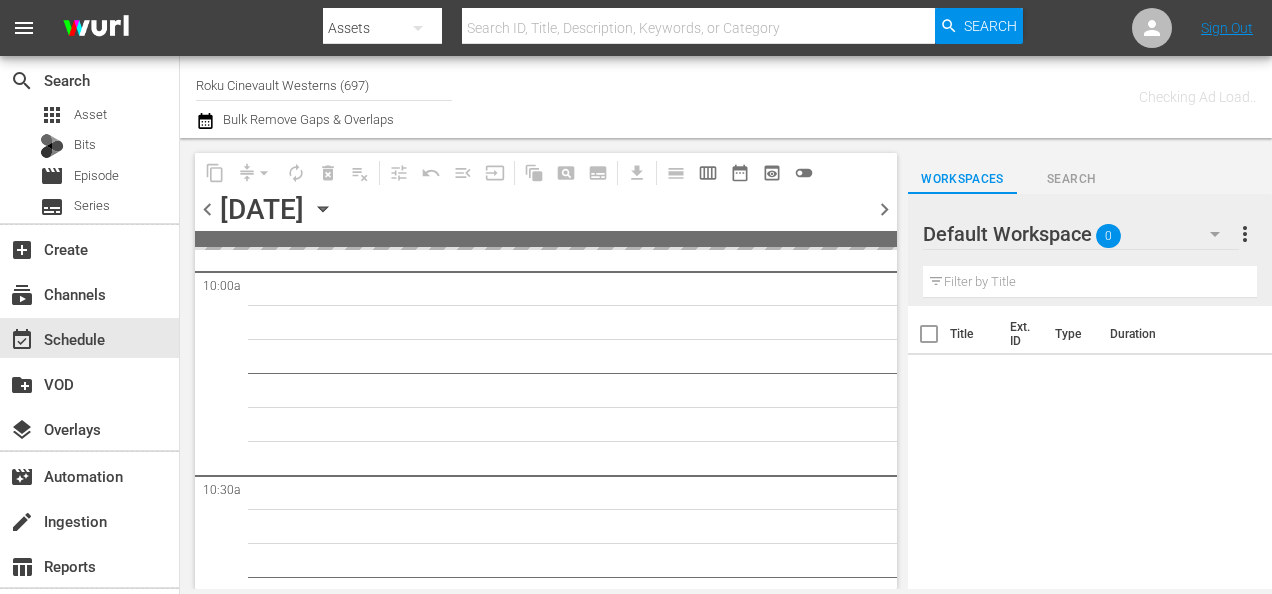 click on "chevron_left" at bounding box center (207, 209) 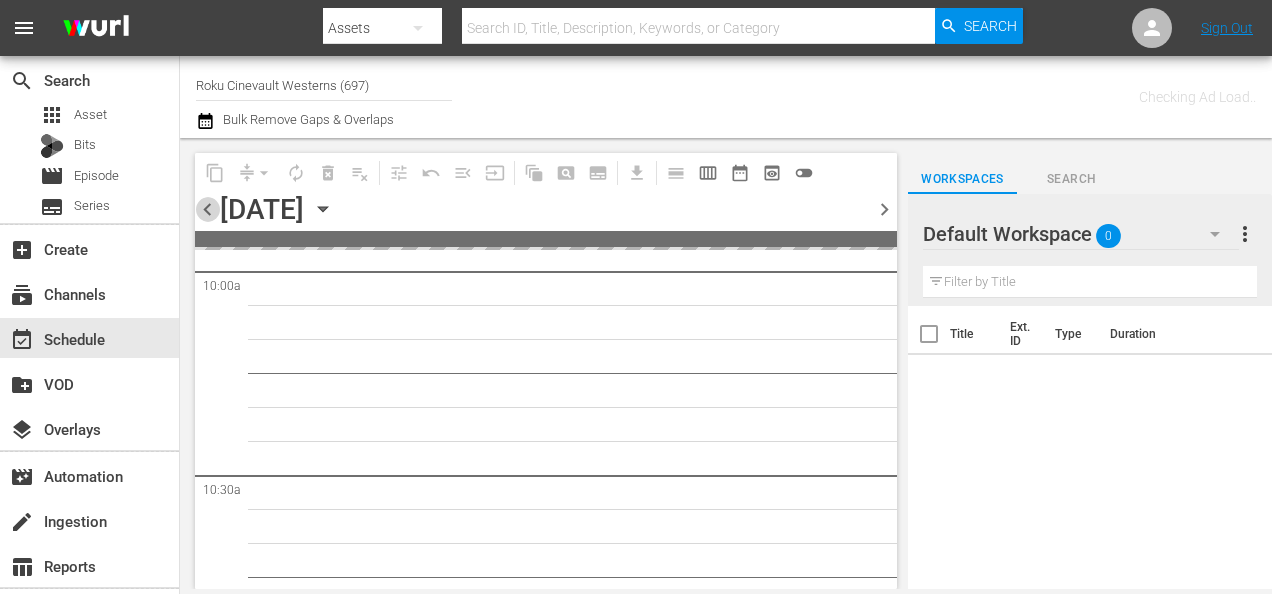 click on "chevron_left" at bounding box center (207, 209) 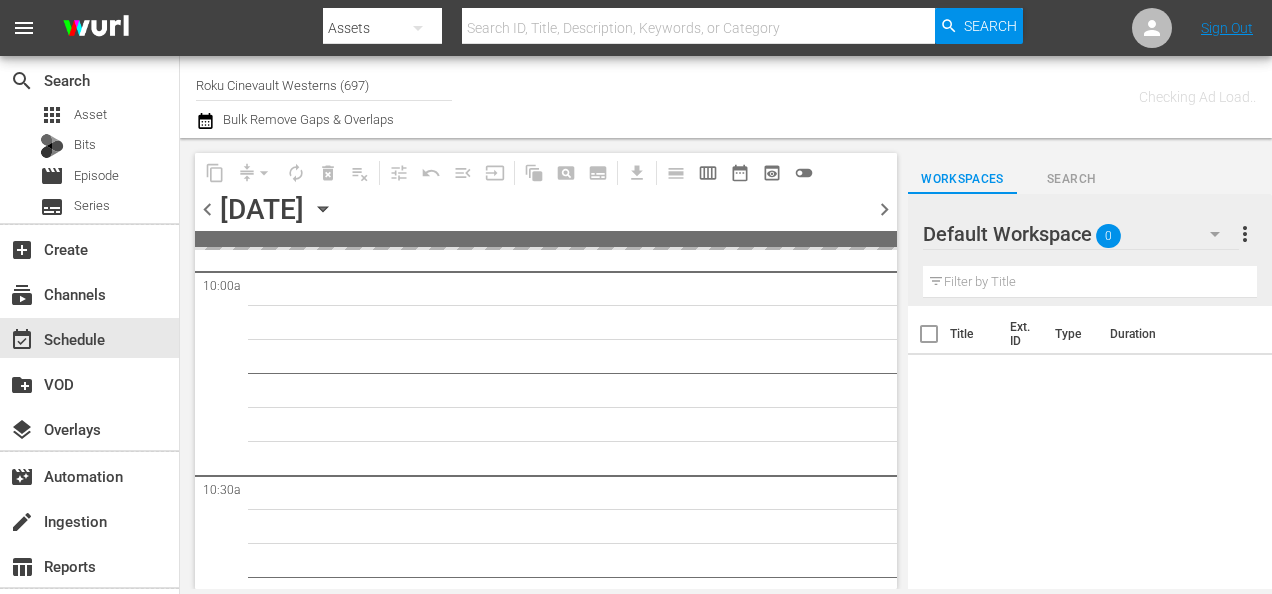 scroll, scrollTop: 4233, scrollLeft: 0, axis: vertical 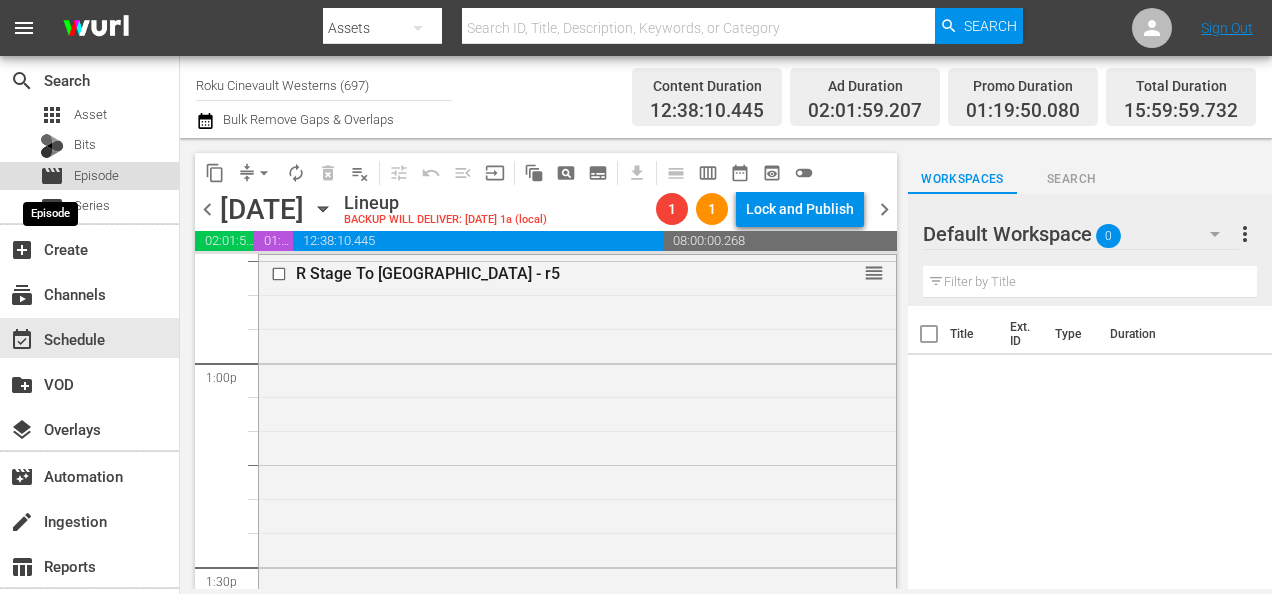 click on "movie" at bounding box center (52, 176) 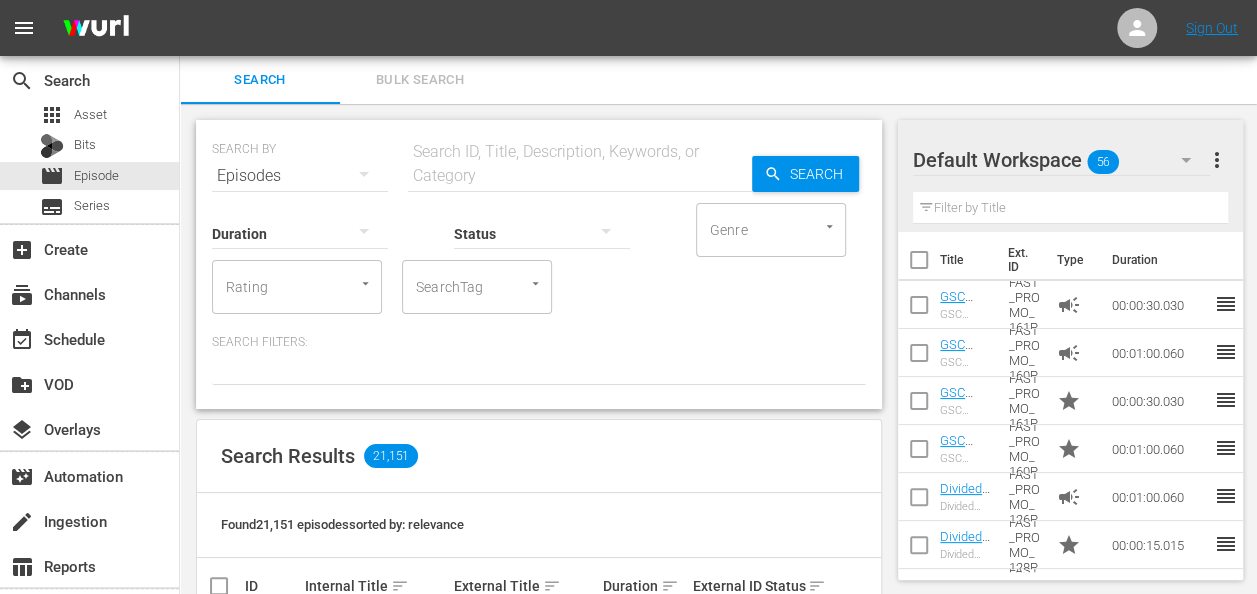 click at bounding box center [580, 176] 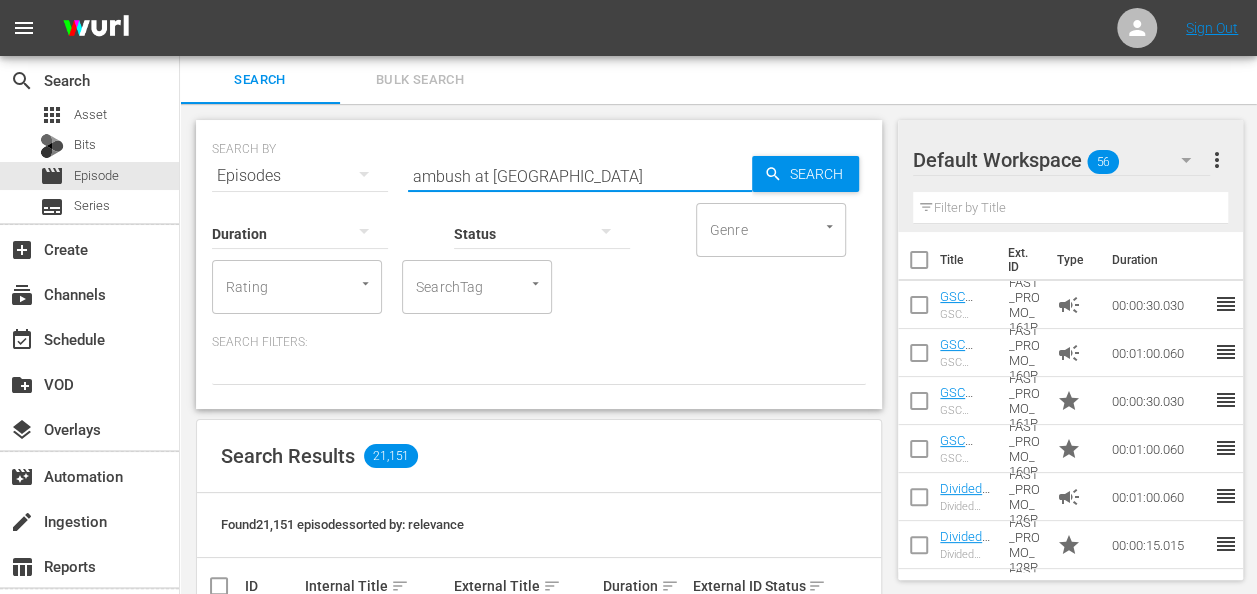 type on "ambush at tomahawk gap" 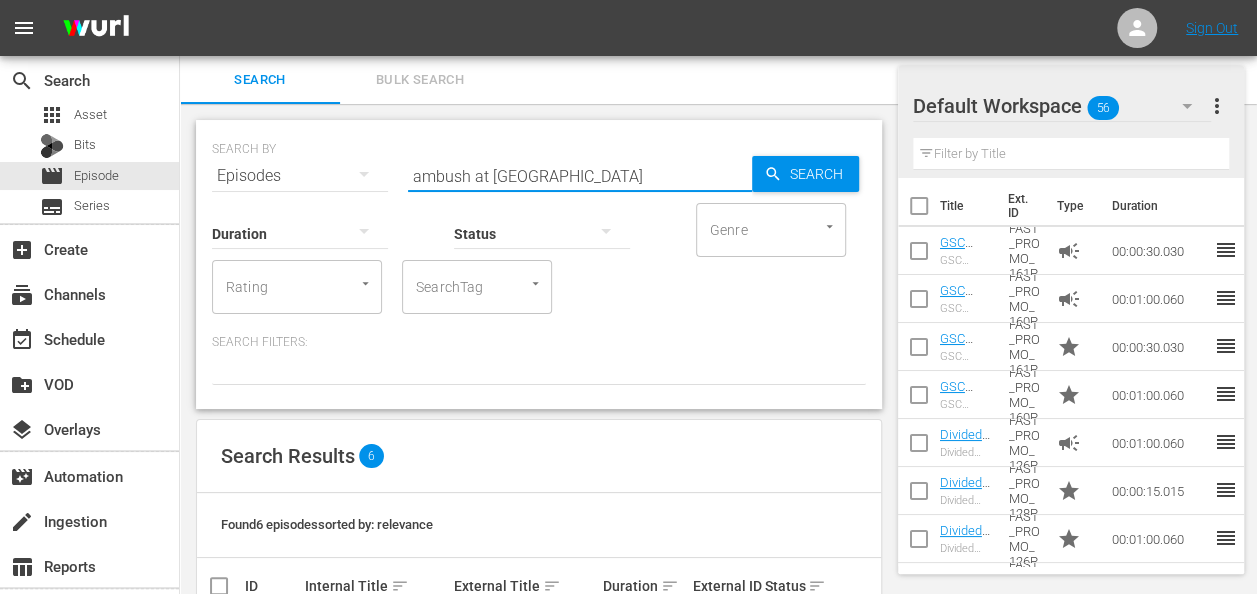 scroll, scrollTop: 348, scrollLeft: 0, axis: vertical 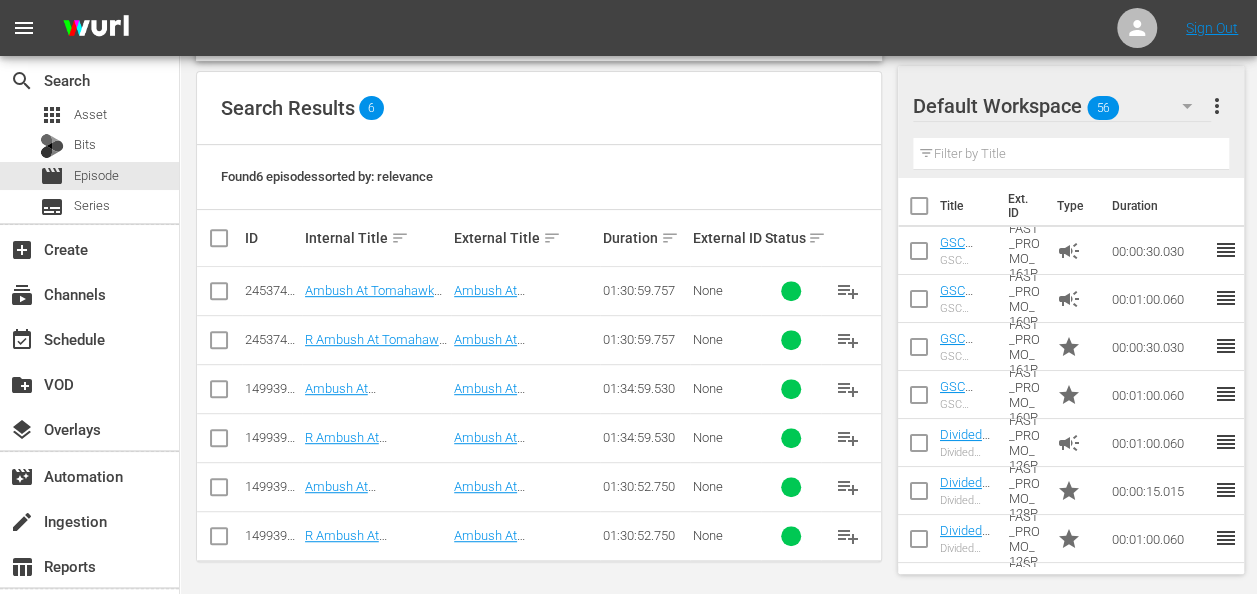 click at bounding box center (1187, 106) 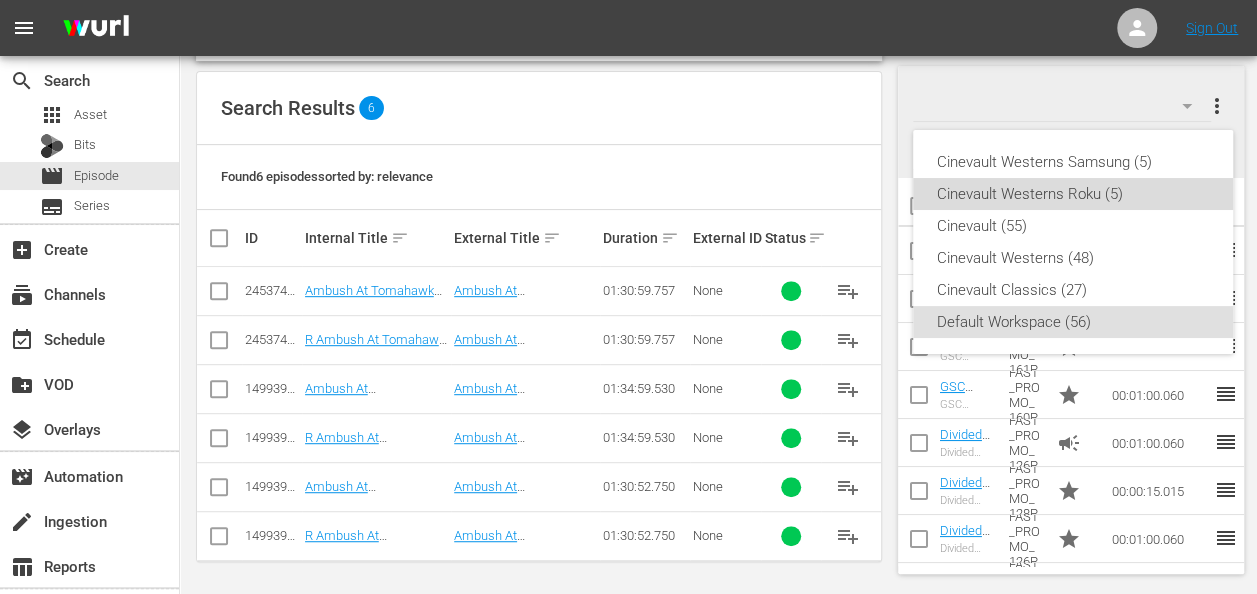 click on "Cinevault Westerns Roku  (5)" at bounding box center (1073, 194) 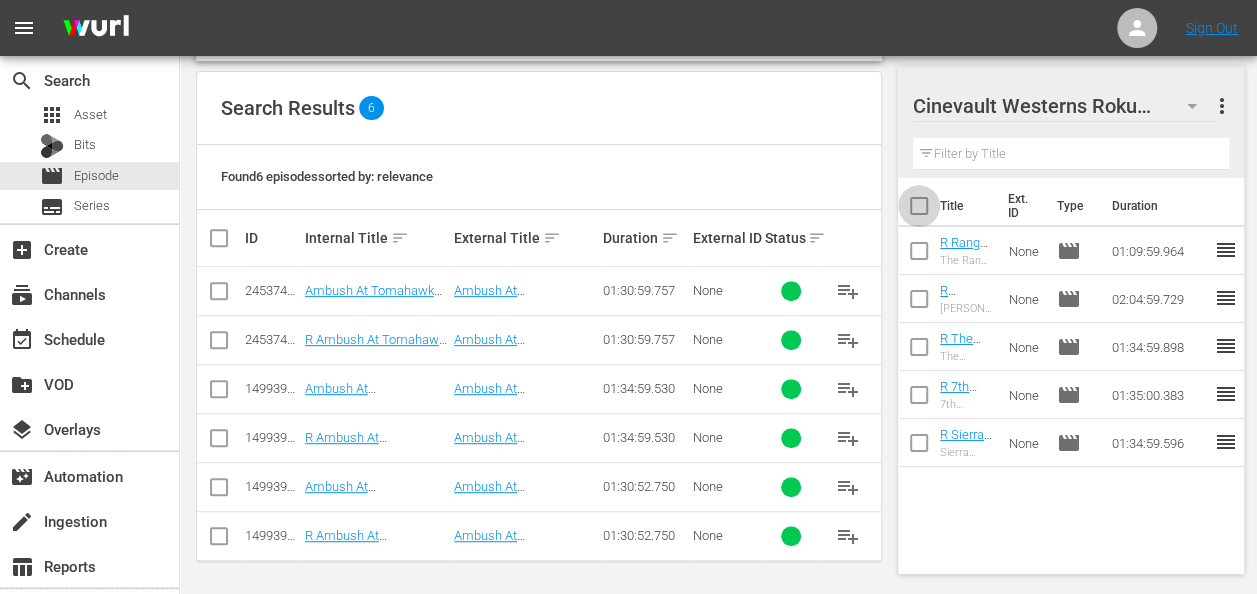 click at bounding box center (919, 210) 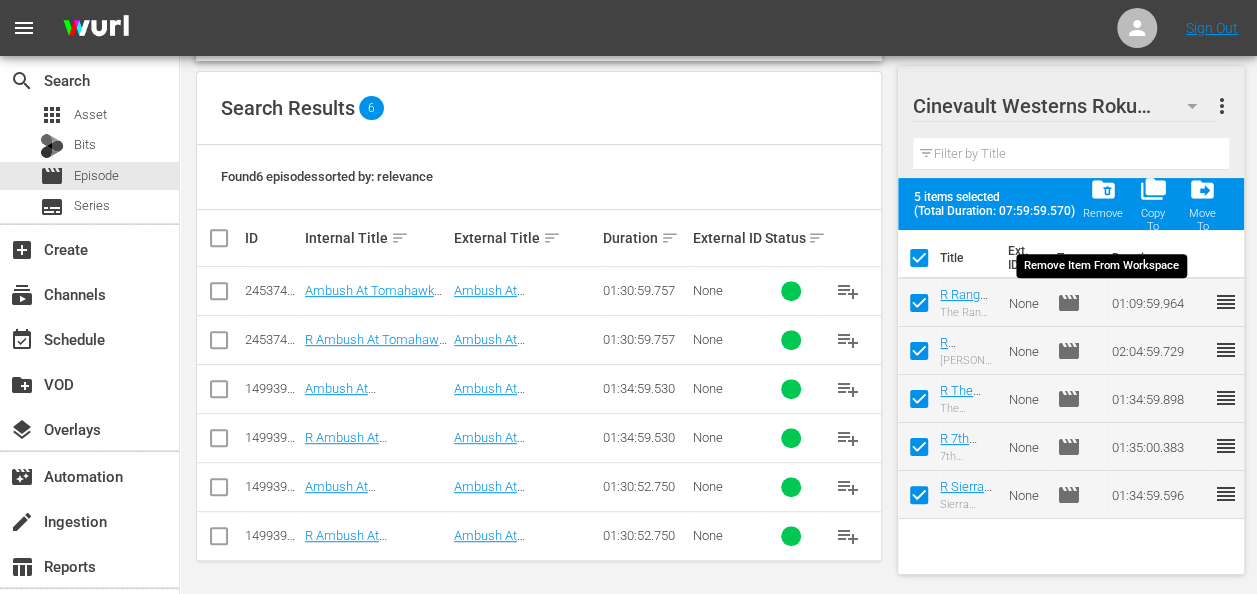 click on "folder_delete" at bounding box center [1102, 189] 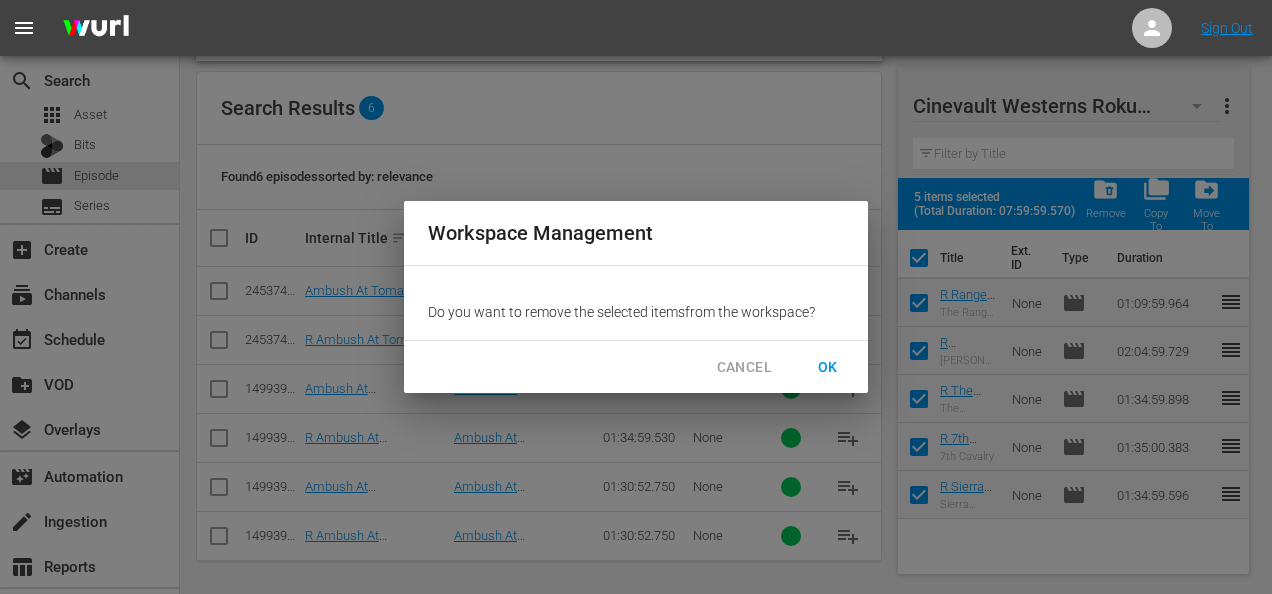 click on "OK" at bounding box center (828, 367) 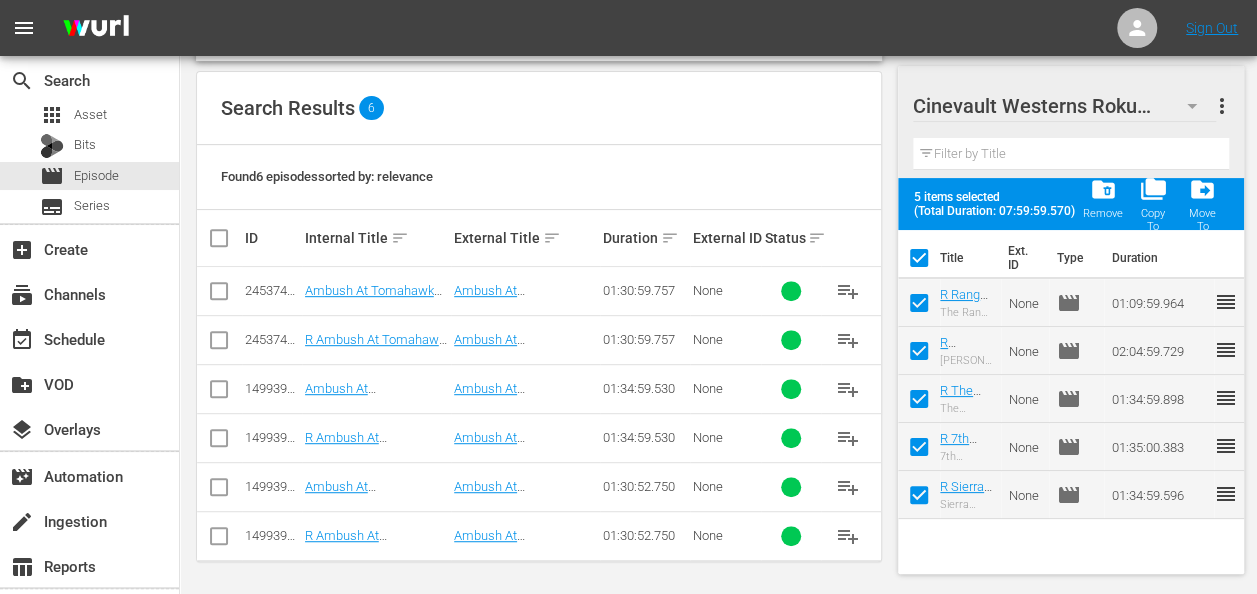 click 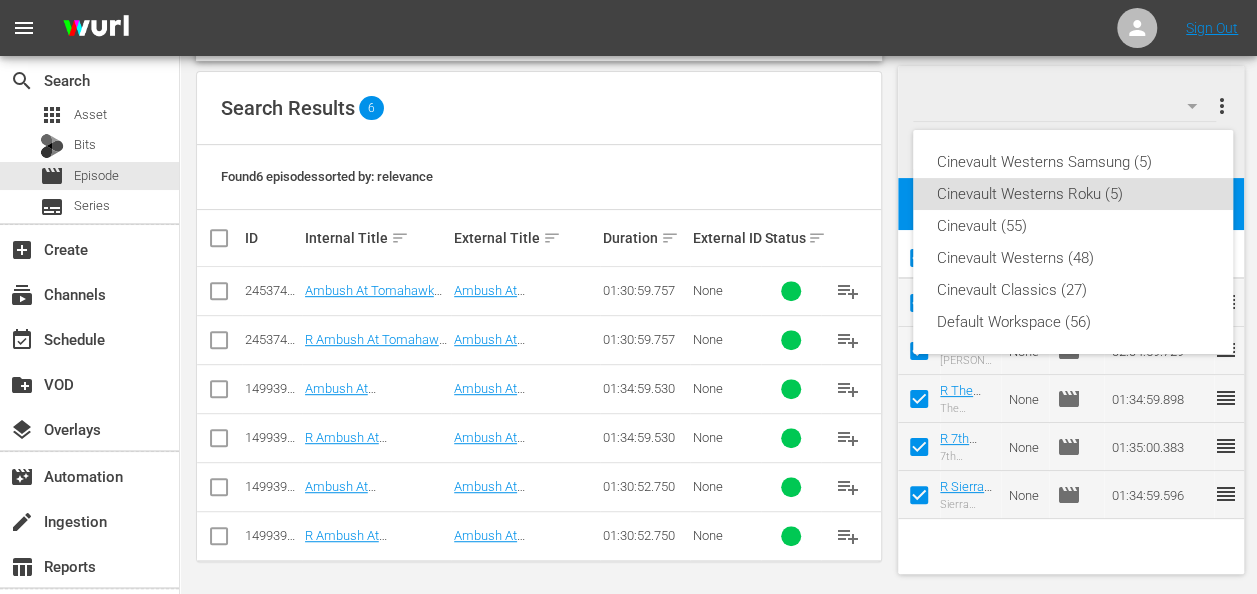 checkbox on "false" 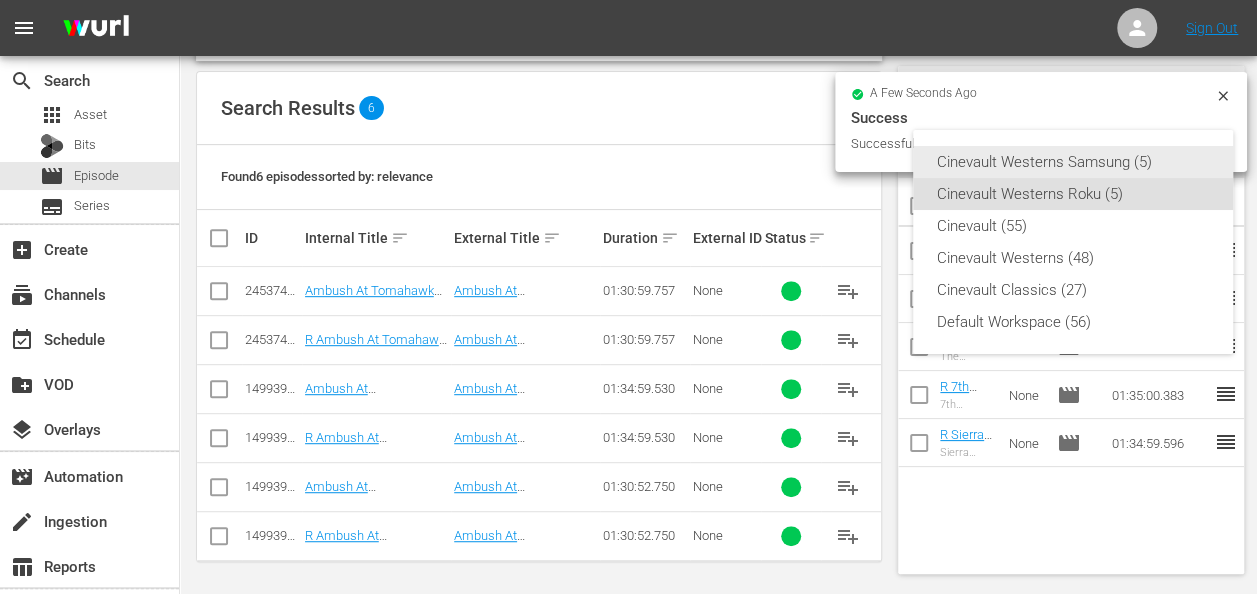 click on "Cinevault Westerns Samsung (5)" at bounding box center (1073, 162) 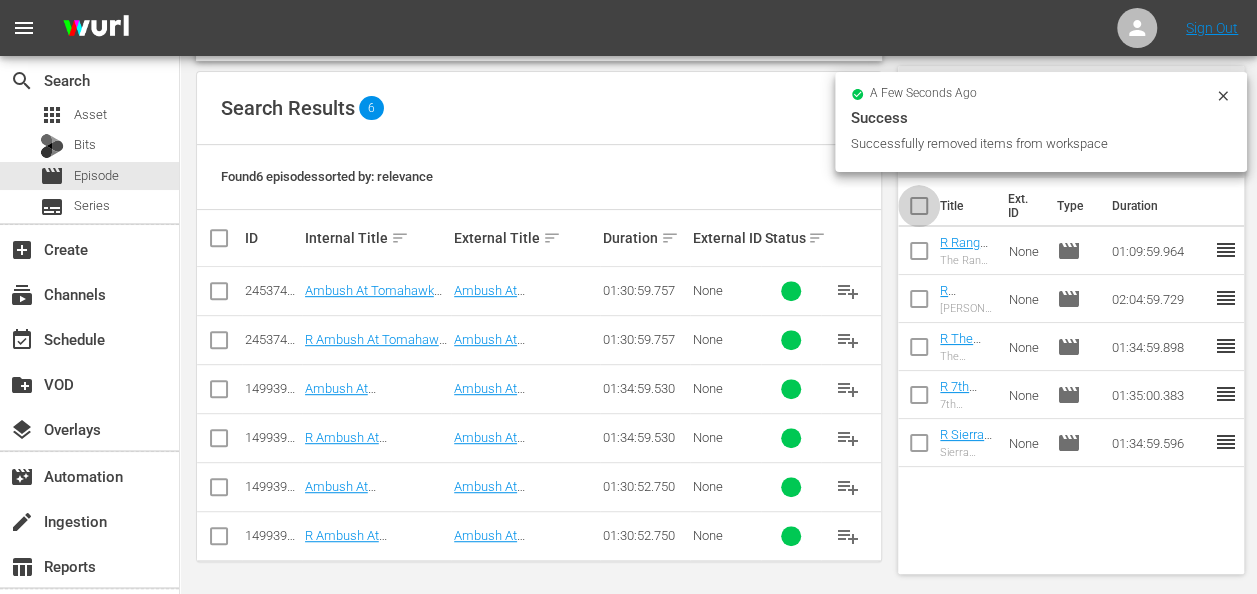 click at bounding box center (919, 210) 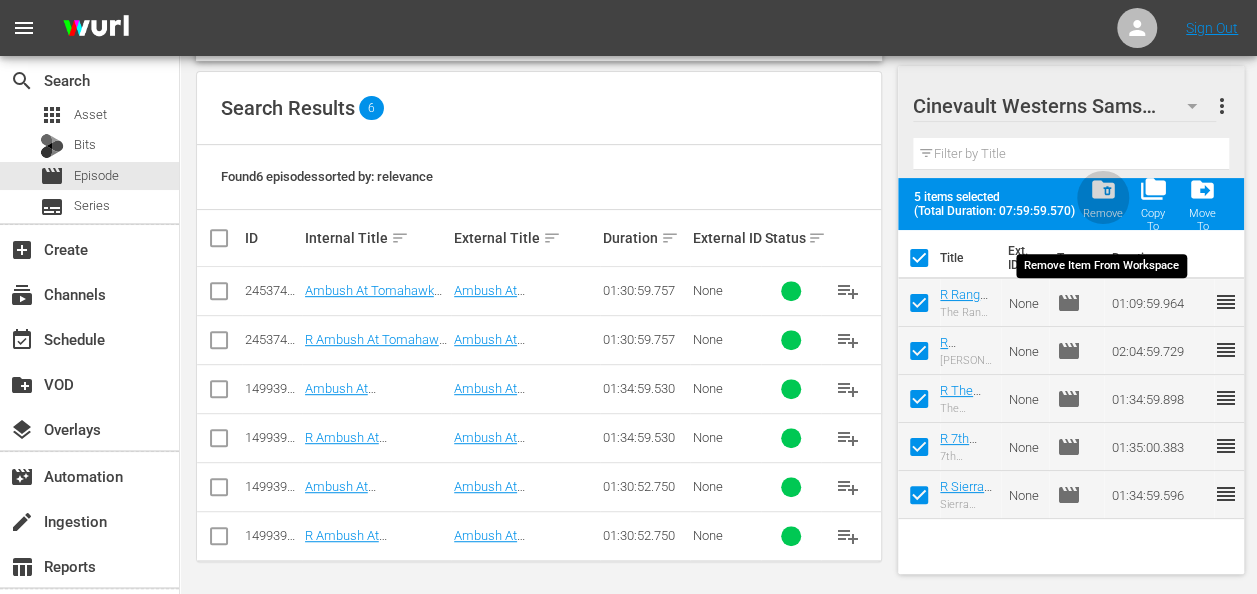 click on "folder_delete" at bounding box center [1102, 189] 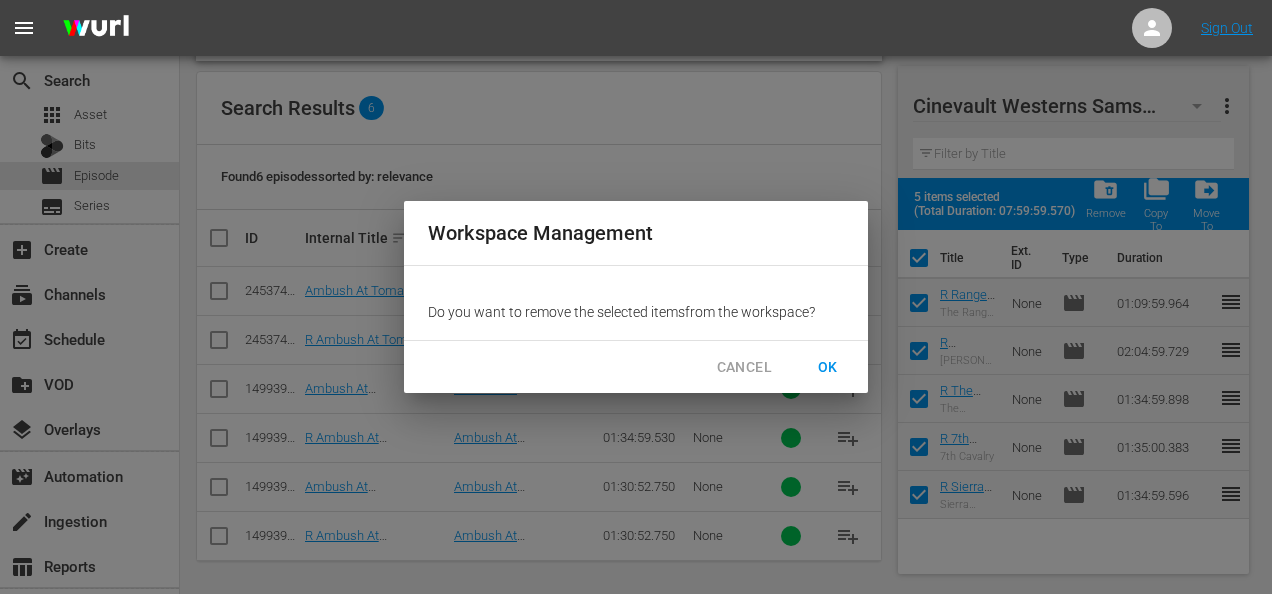 click on "OK" at bounding box center [828, 367] 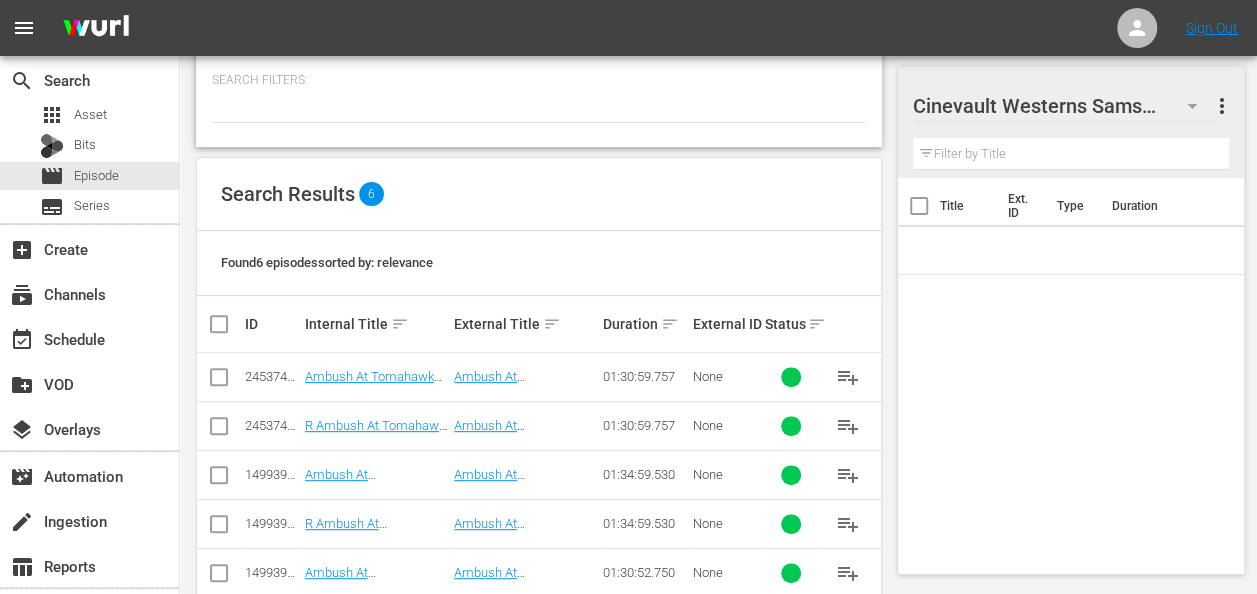 scroll, scrollTop: 338, scrollLeft: 0, axis: vertical 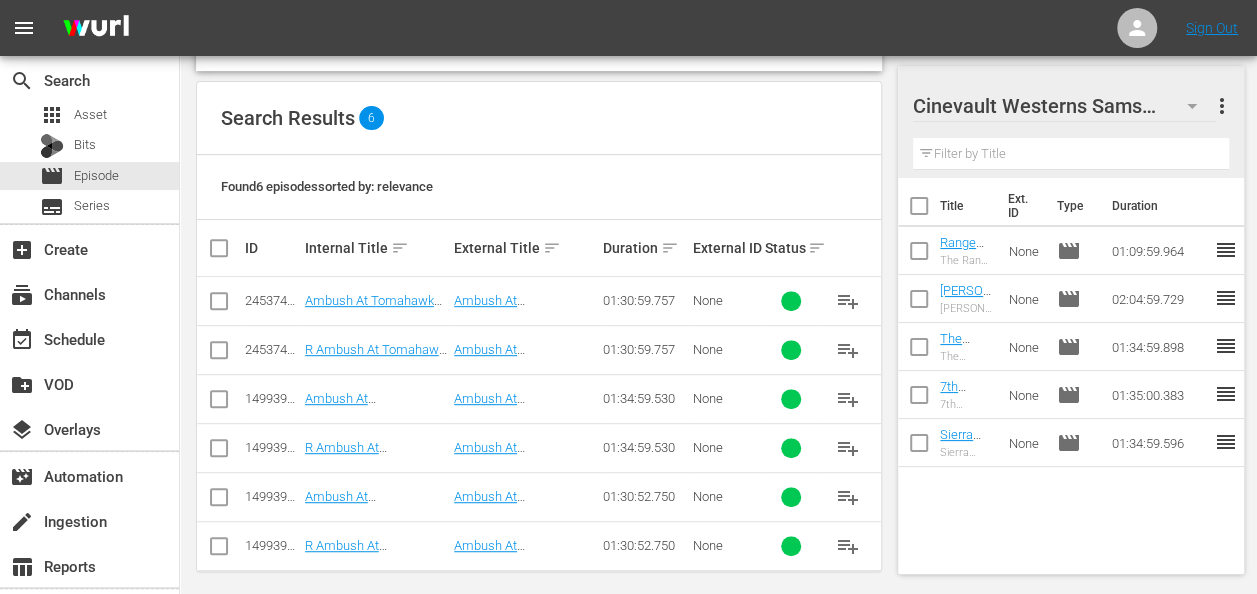 click at bounding box center (919, 210) 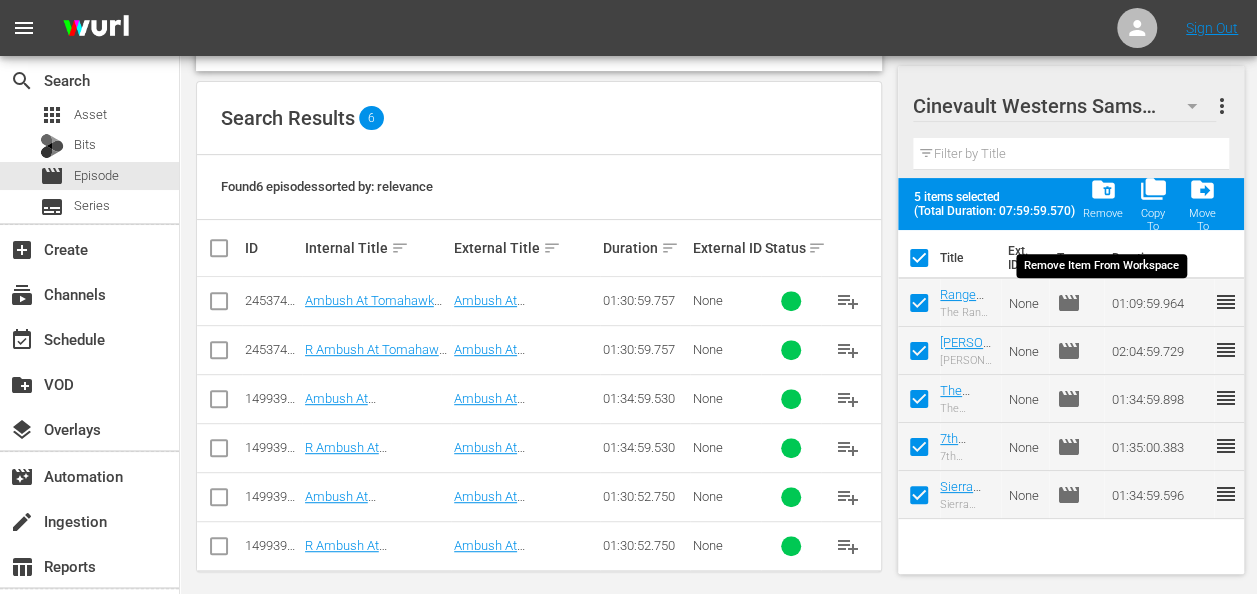 click on "folder_delete" at bounding box center [1102, 189] 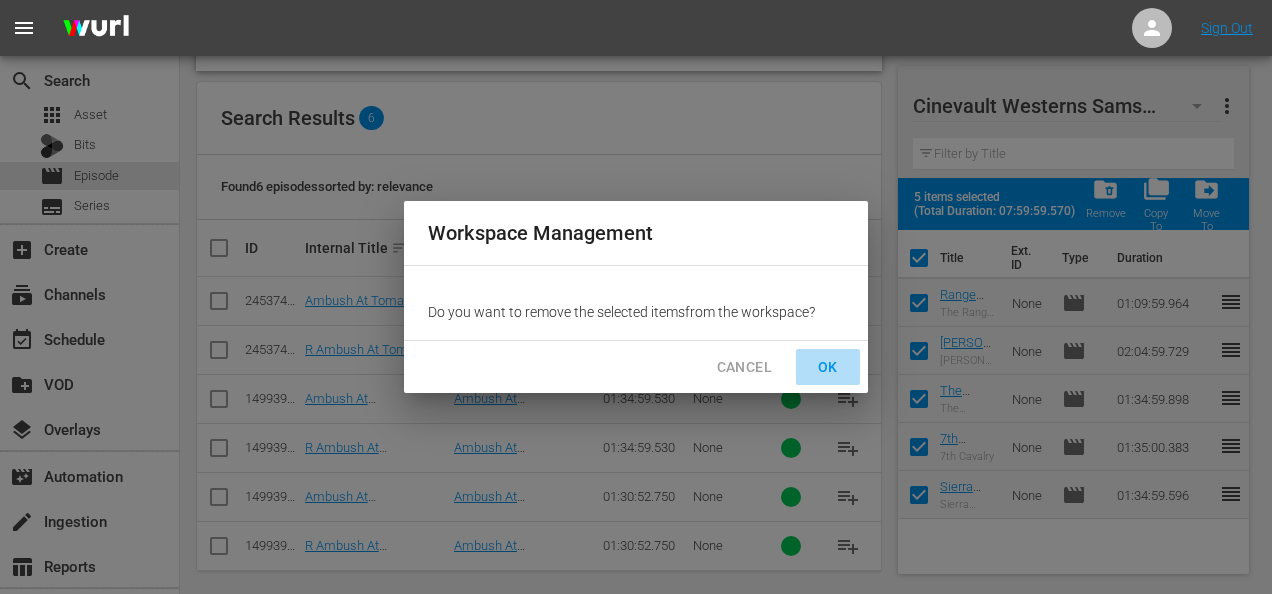 click on "OK" at bounding box center (828, 367) 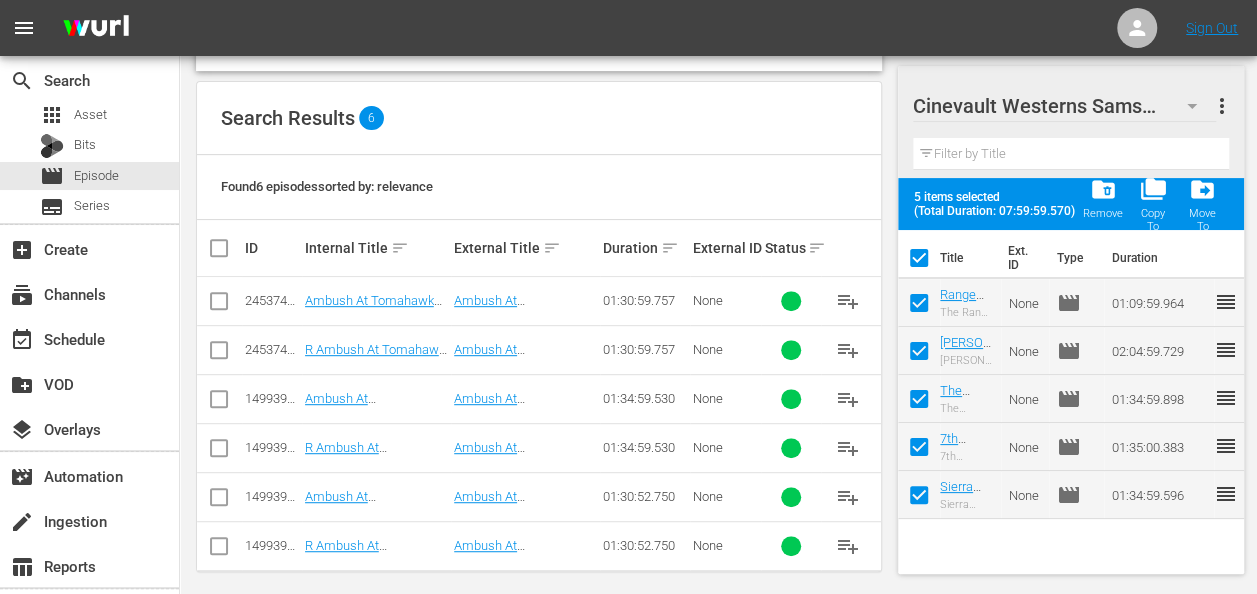 checkbox on "false" 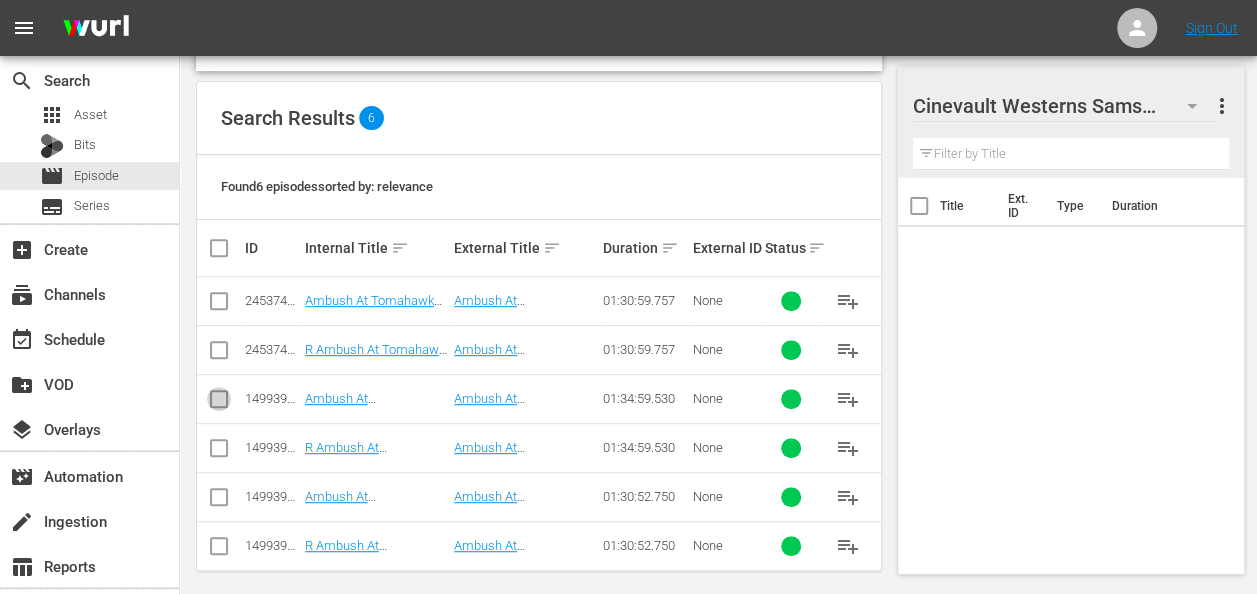 click at bounding box center (219, 403) 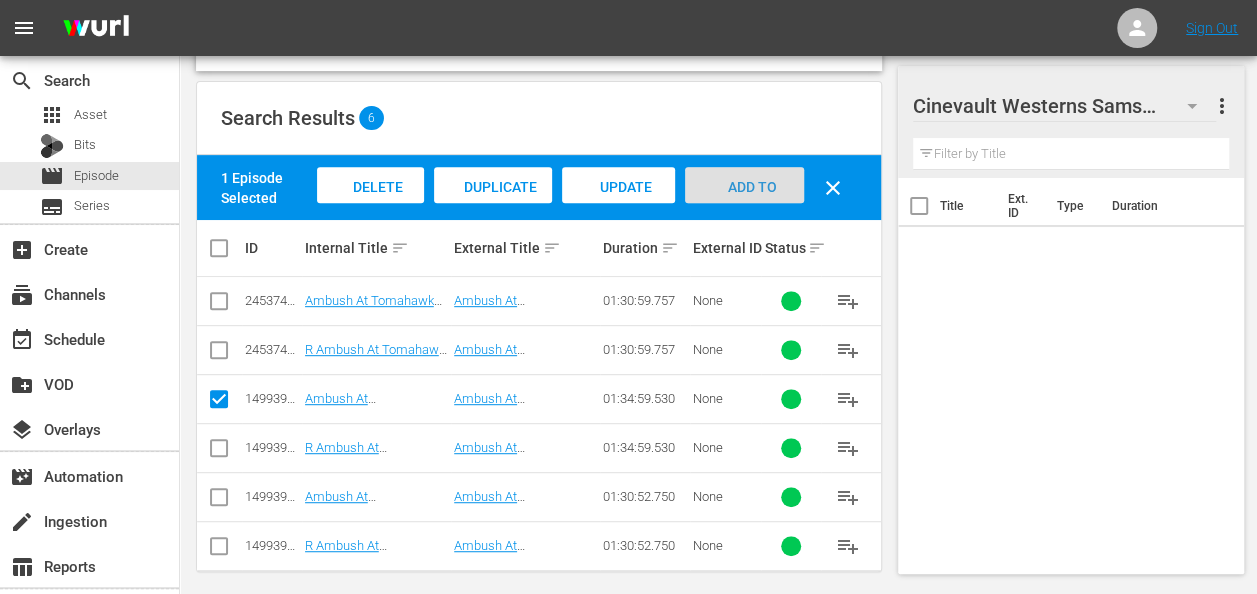 click on "Add to Workspace" at bounding box center [744, 206] 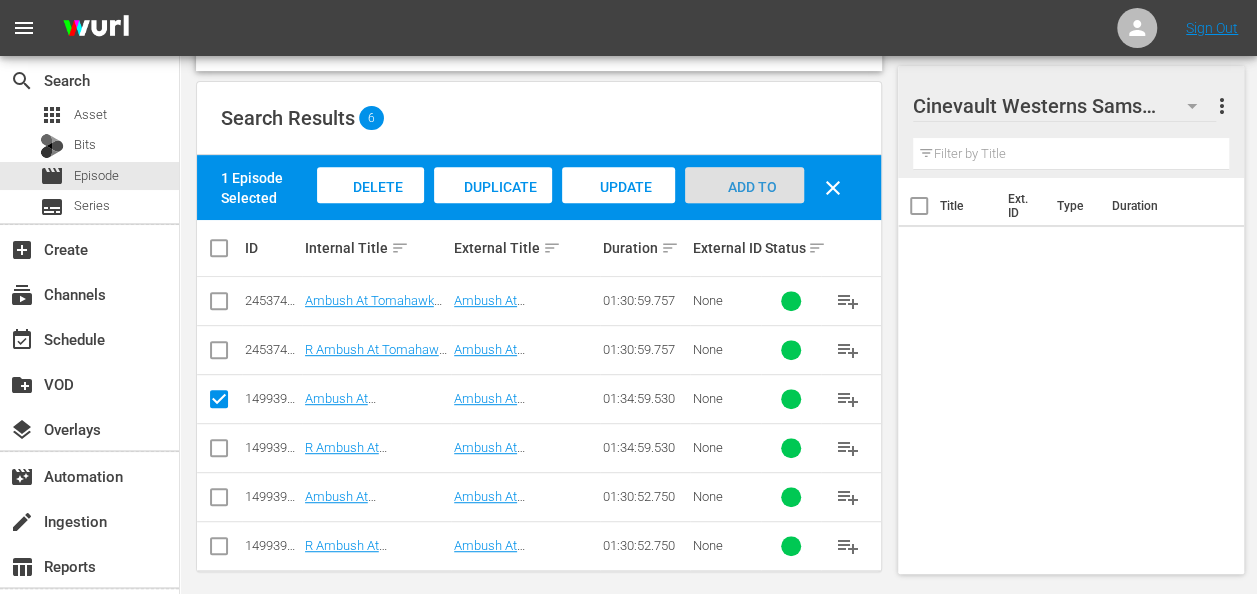 click on "Add to Workspace" at bounding box center [744, 206] 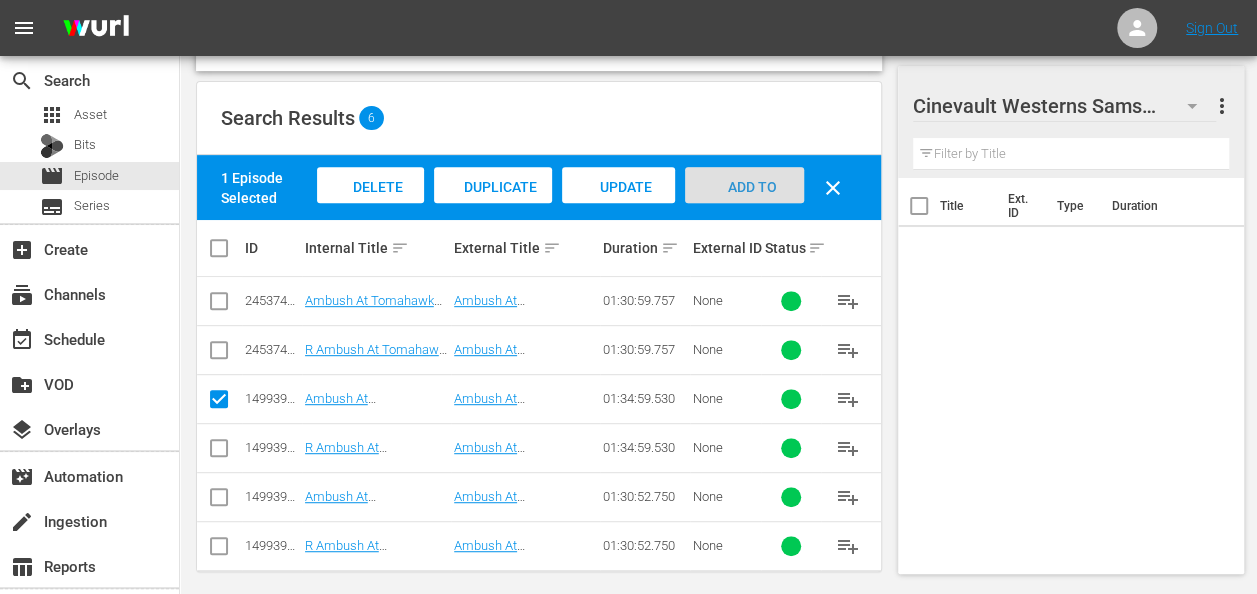 click on "Add to Workspace" at bounding box center [744, 204] 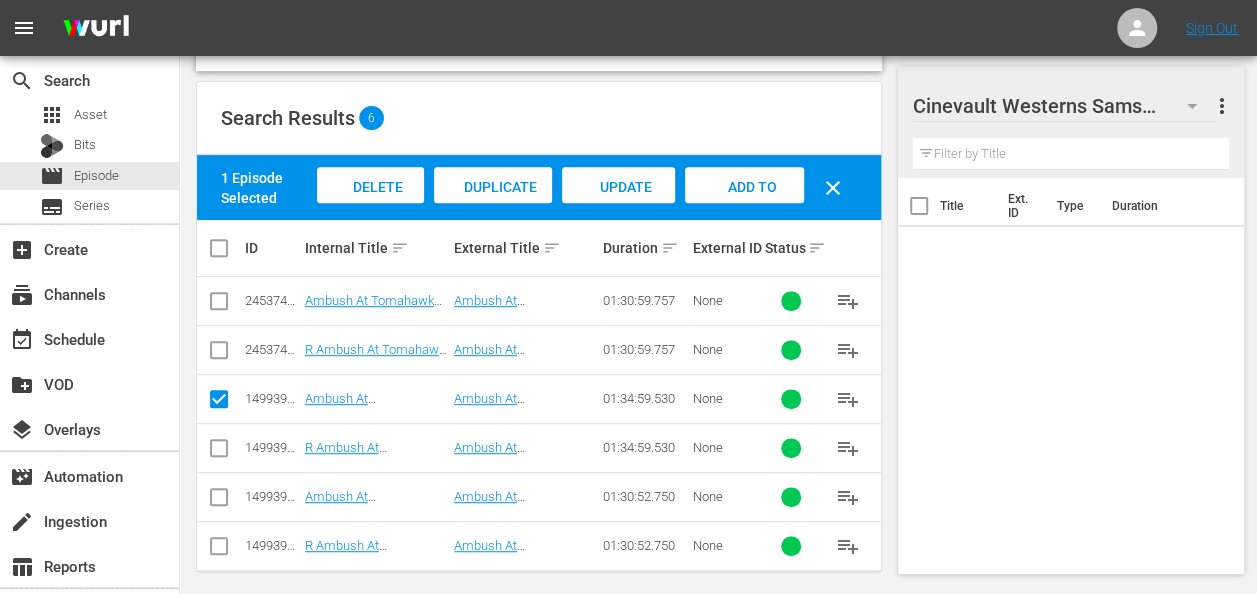 click at bounding box center [1053, 107] 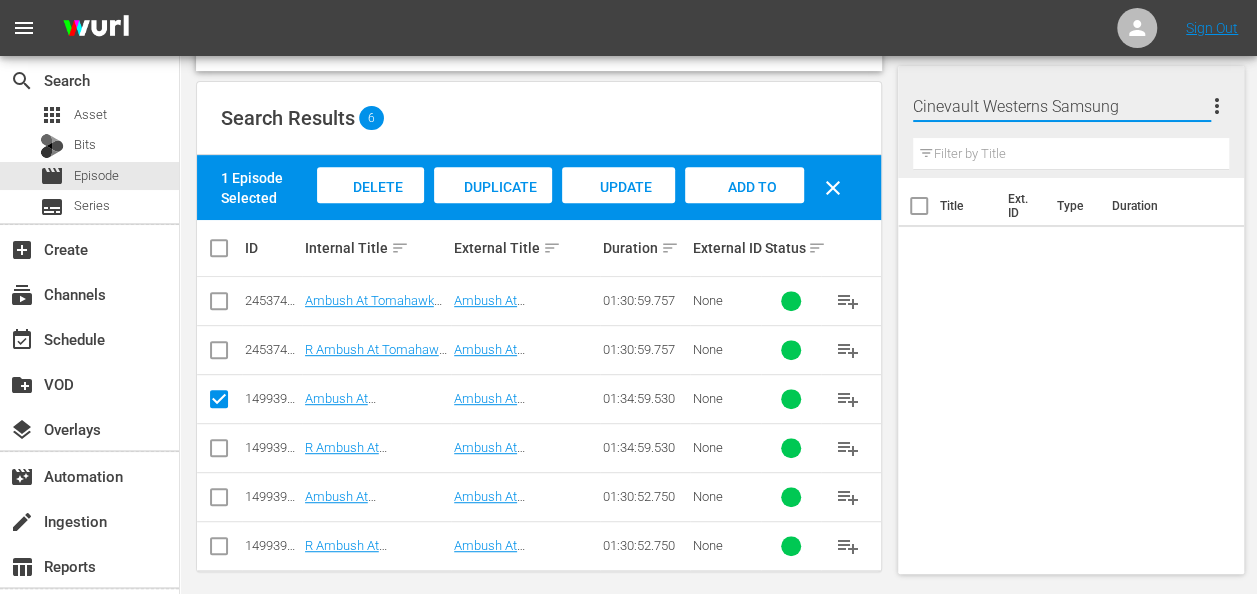 click on "Title Ext. ID Type Duration" at bounding box center (1071, 372) 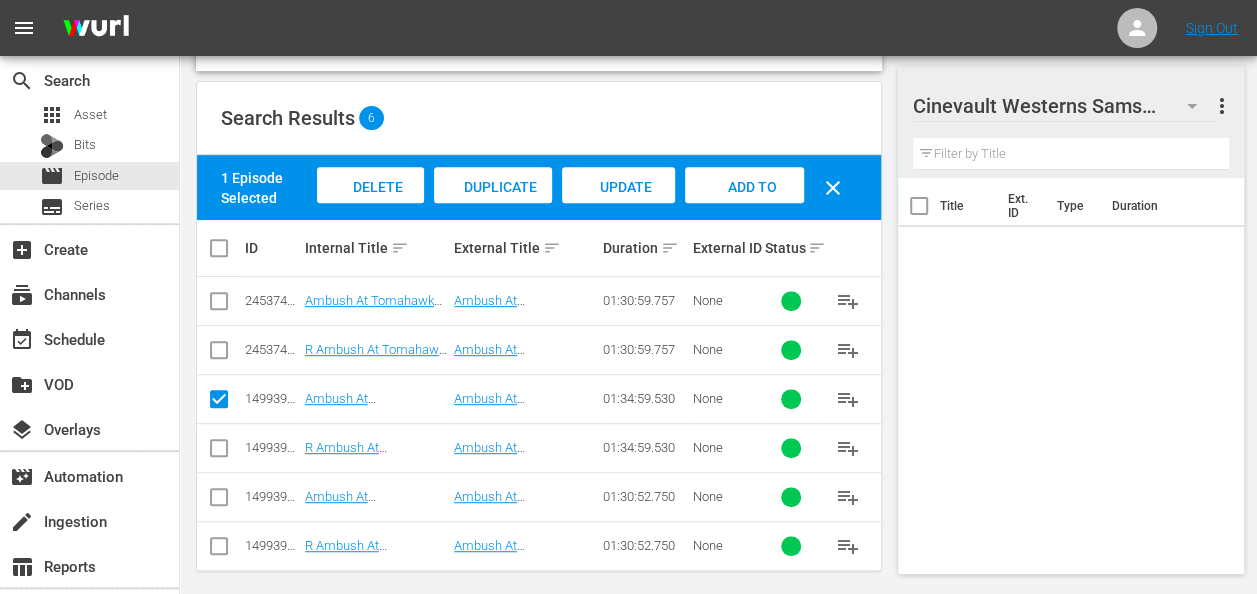 click 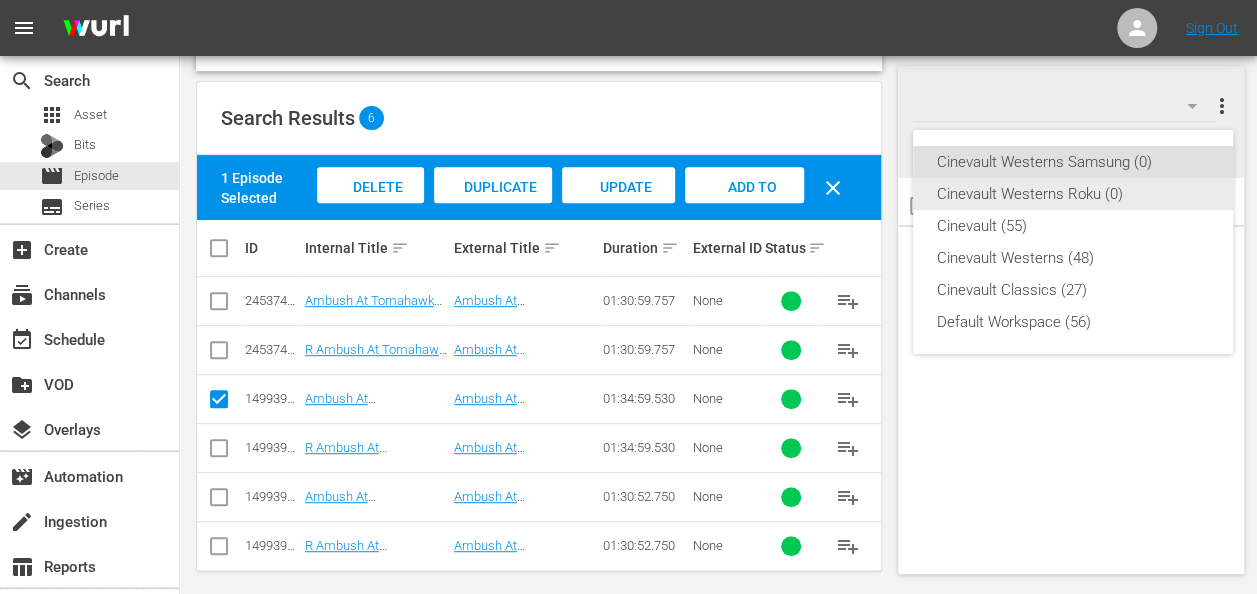 click on "Cinevault Westerns Roku  (0)" at bounding box center [1073, 194] 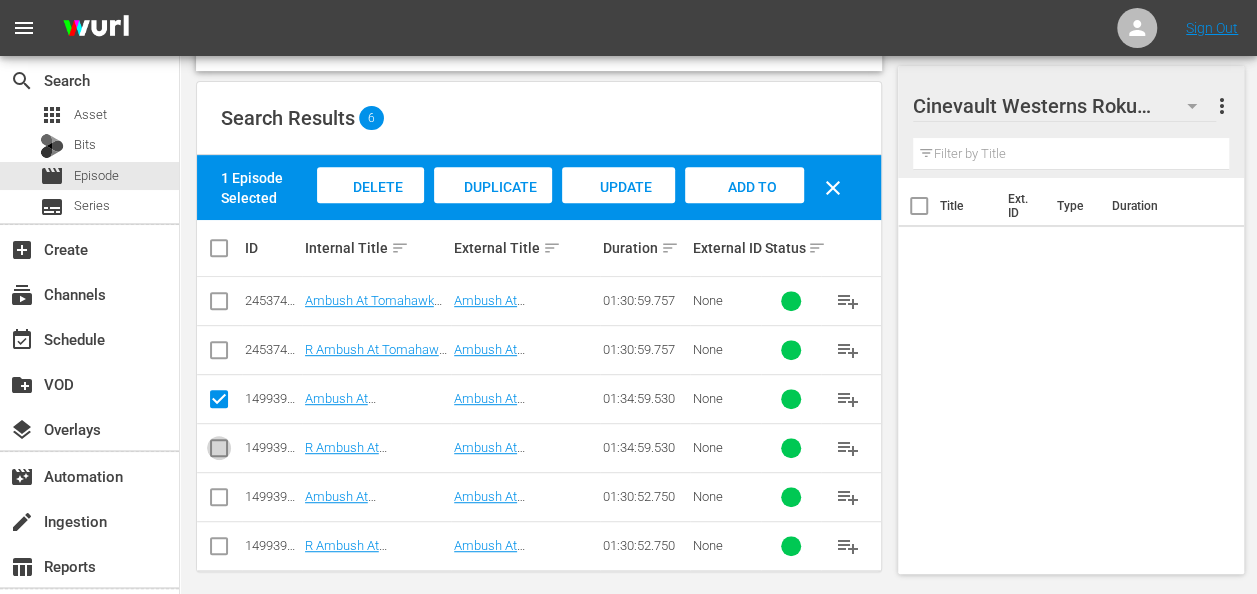 click at bounding box center (219, 452) 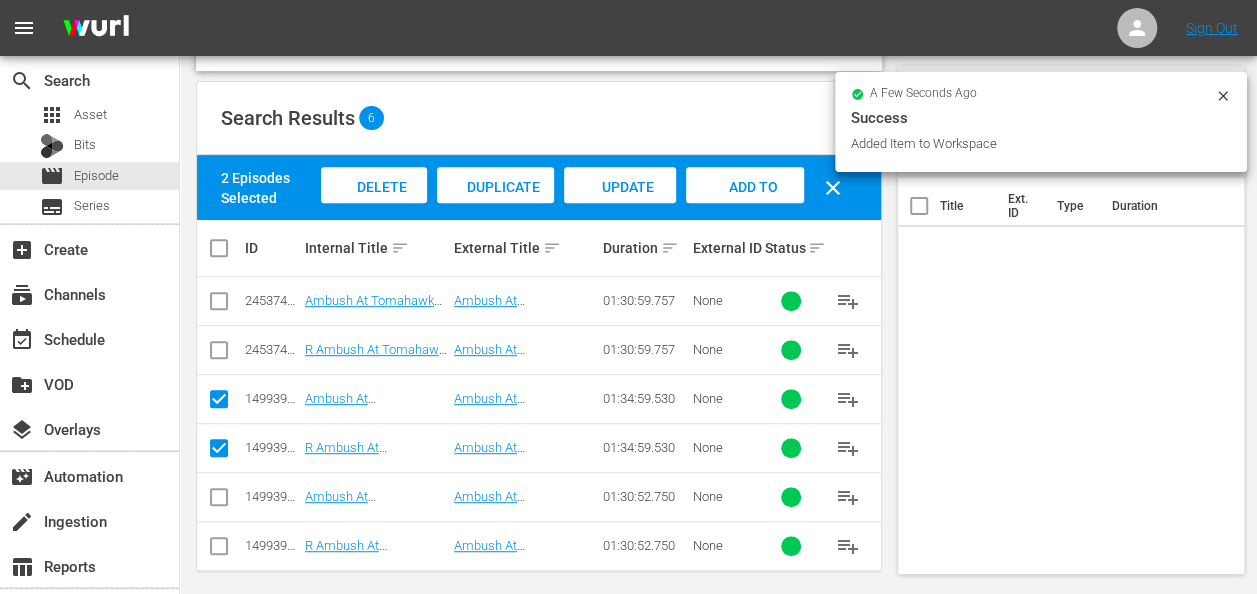 click on "Add to Workspace" at bounding box center (745, 206) 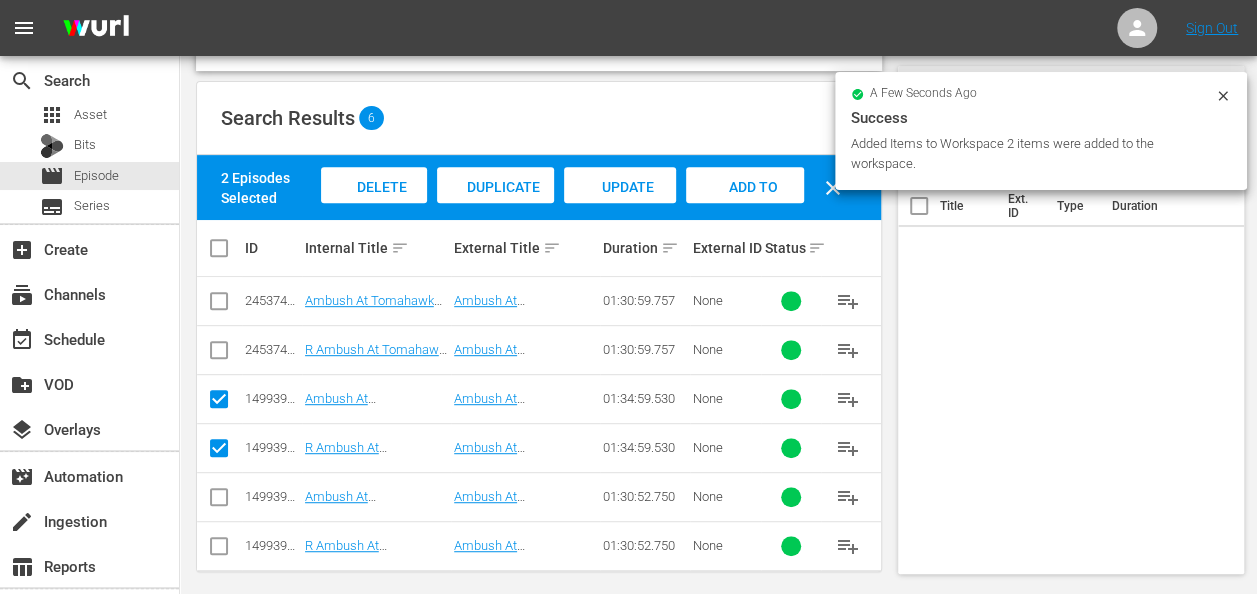 click 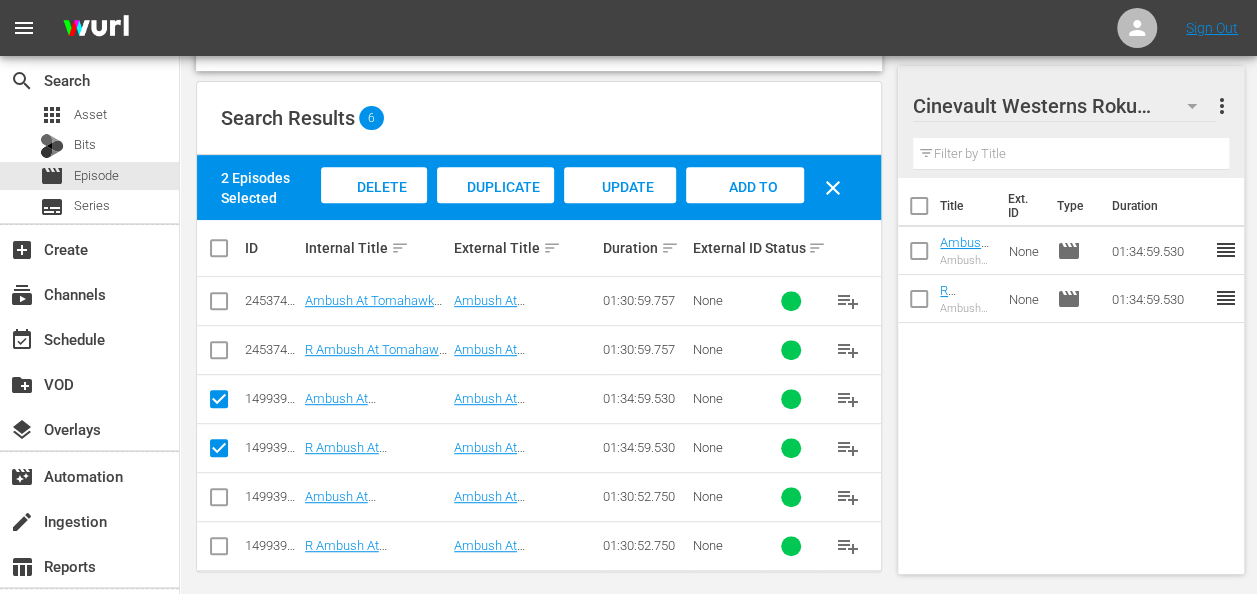 click at bounding box center [919, 255] 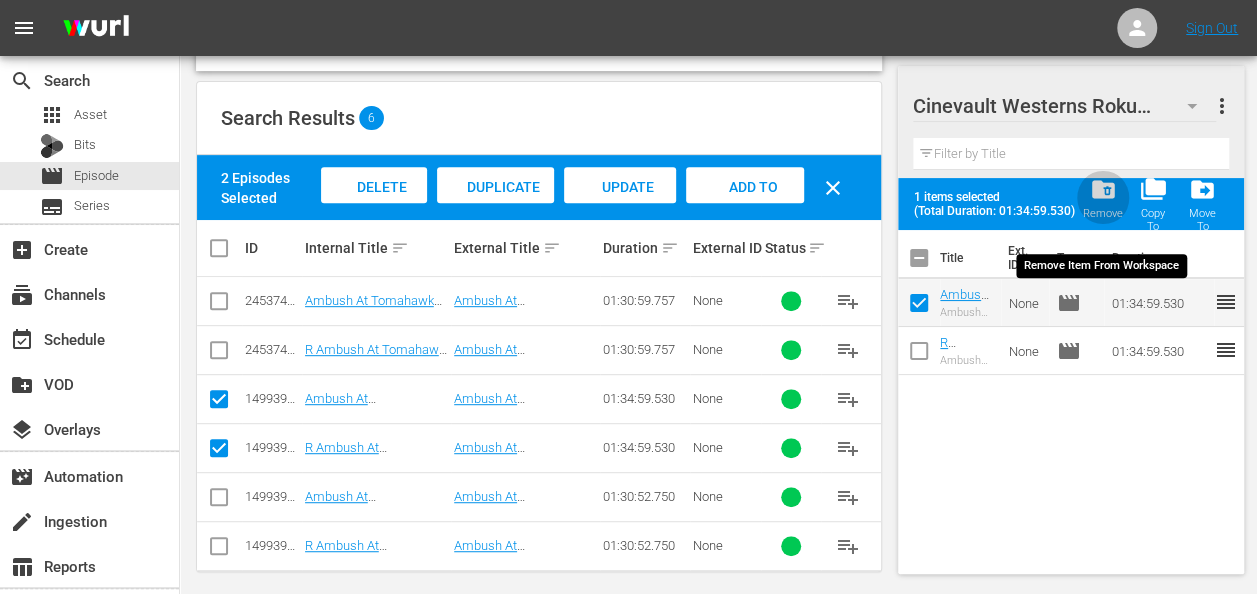 click on "folder_delete" at bounding box center (1102, 189) 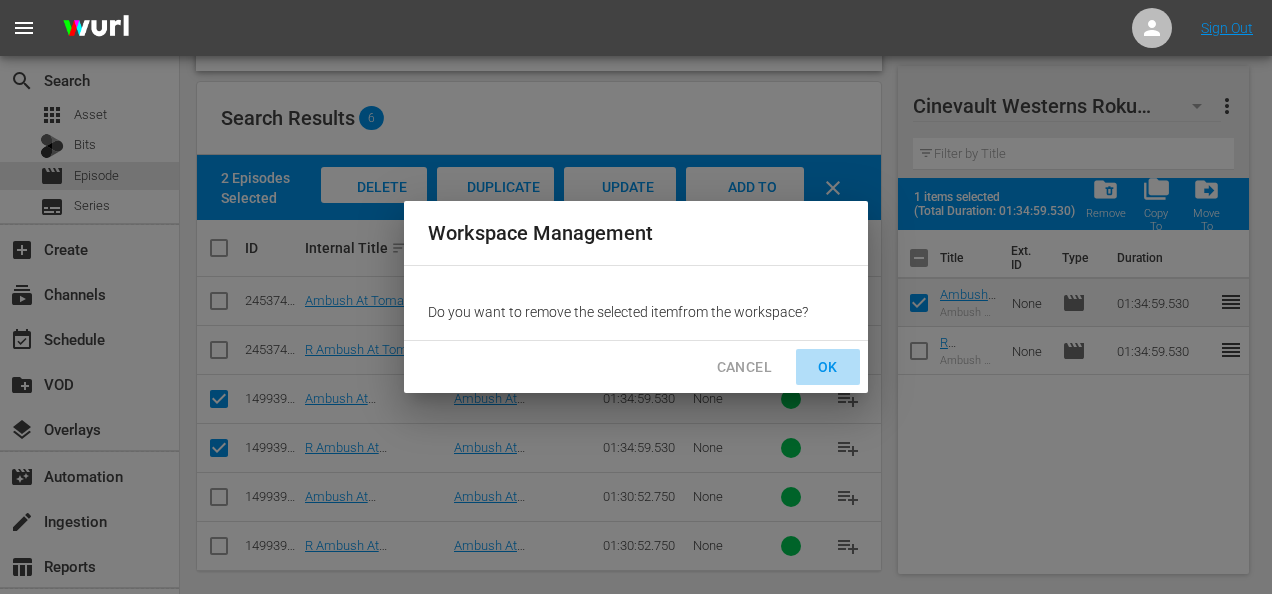 click on "OK" at bounding box center (828, 367) 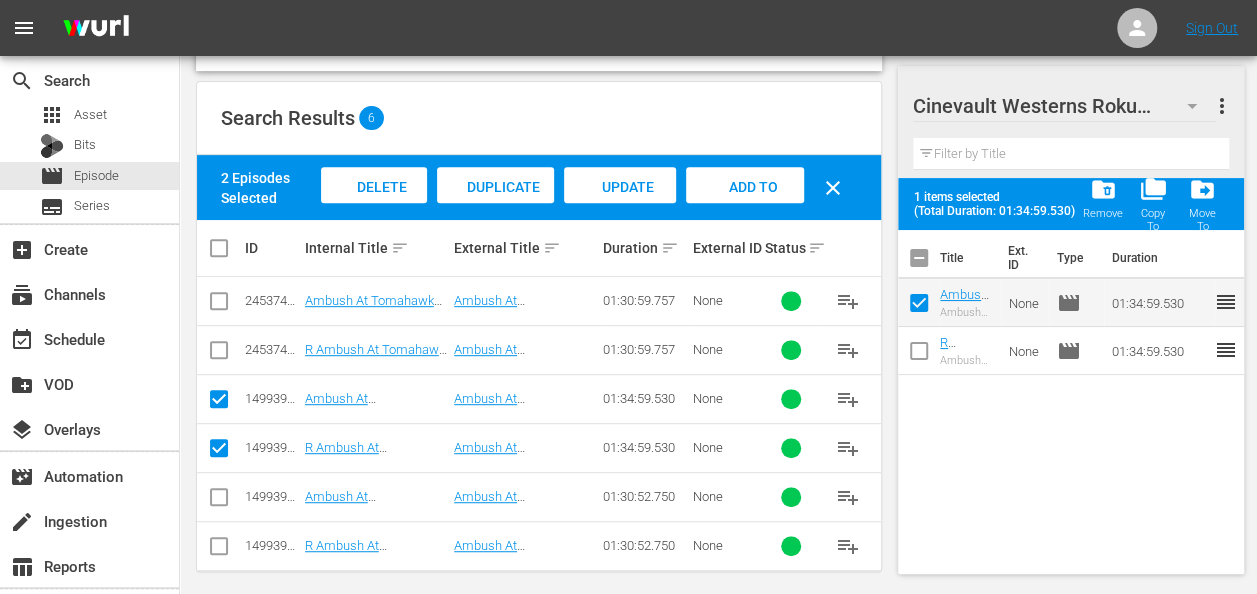 checkbox on "false" 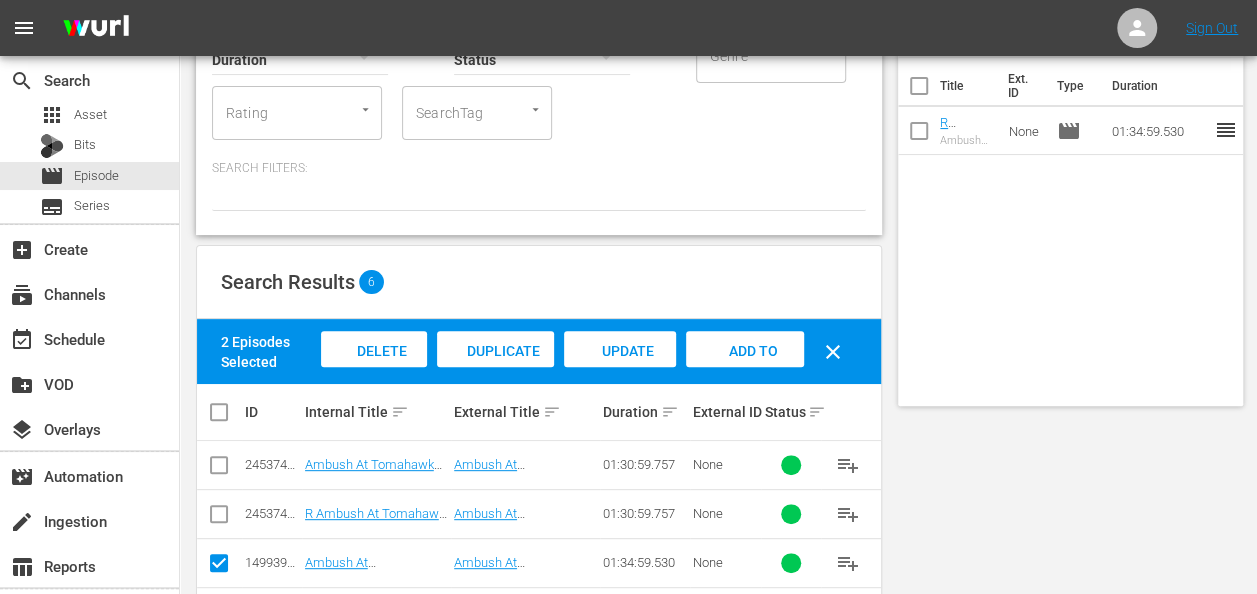 scroll, scrollTop: 0, scrollLeft: 0, axis: both 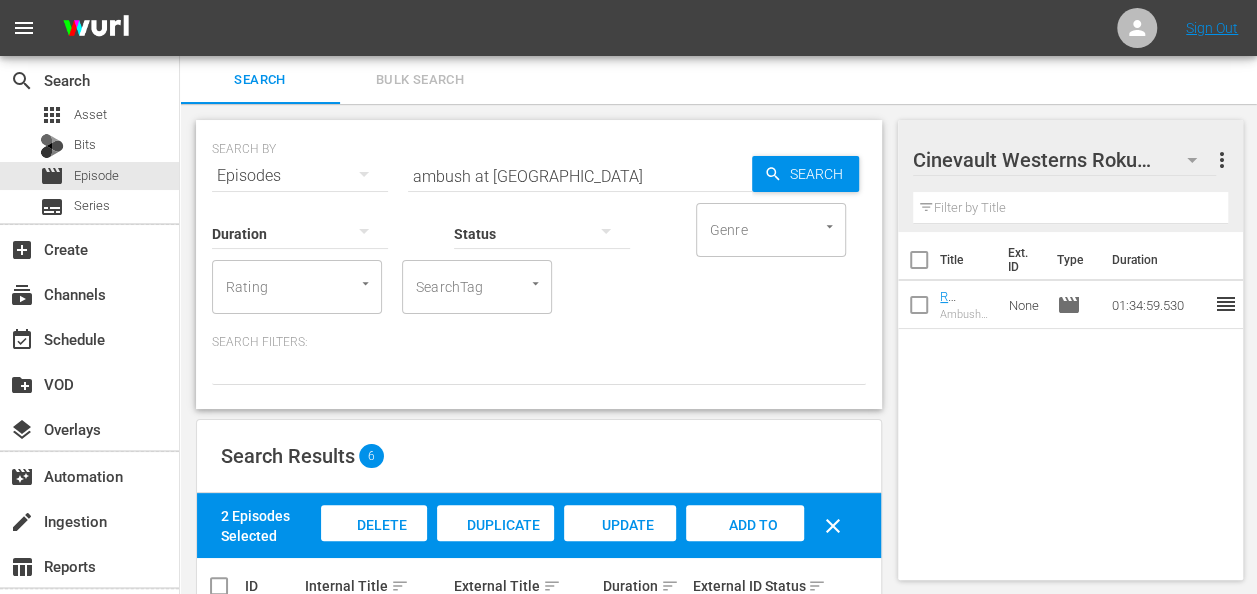 click on "ambush at tomahawk gap" at bounding box center [580, 176] 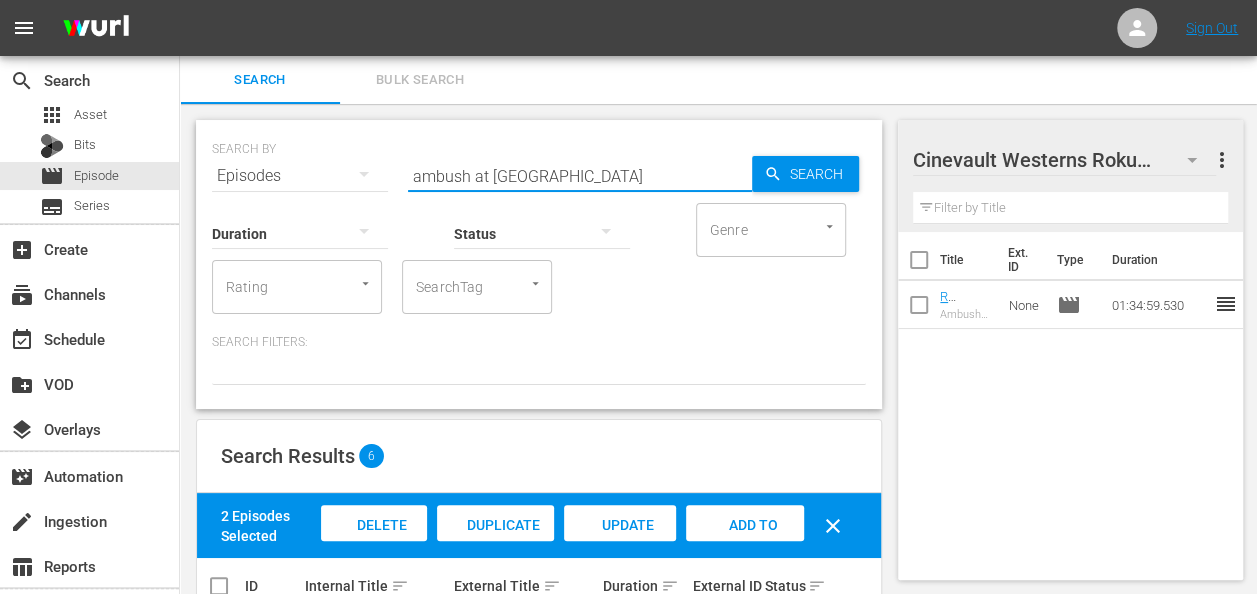 click on "ambush at tomahawk gap" at bounding box center (580, 176) 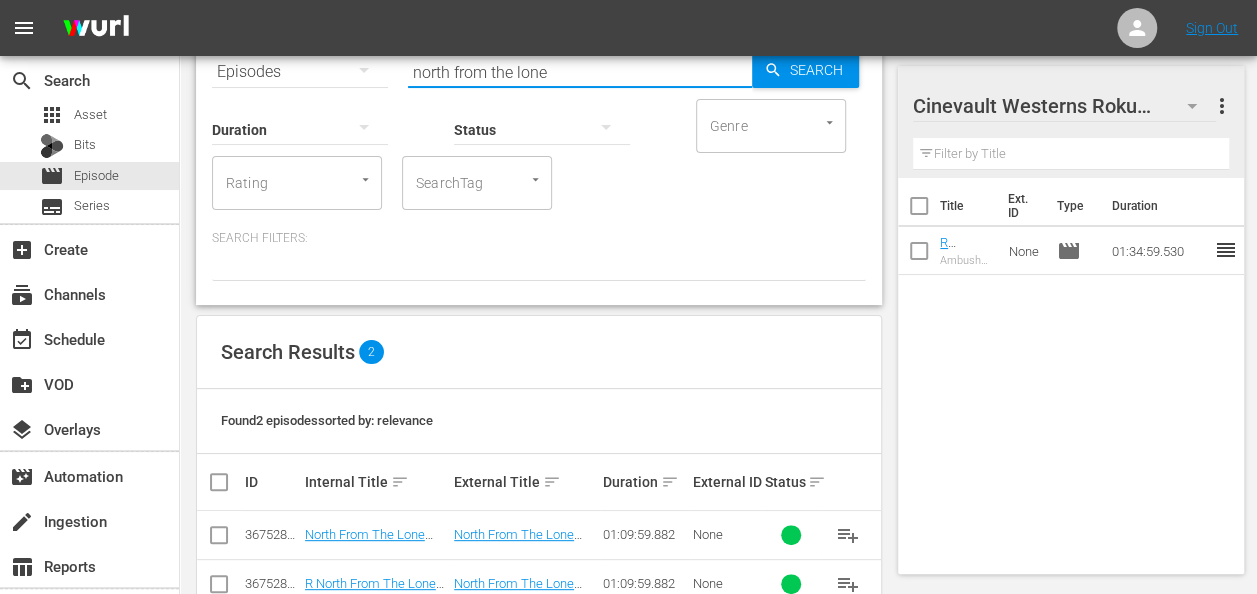 scroll, scrollTop: 154, scrollLeft: 0, axis: vertical 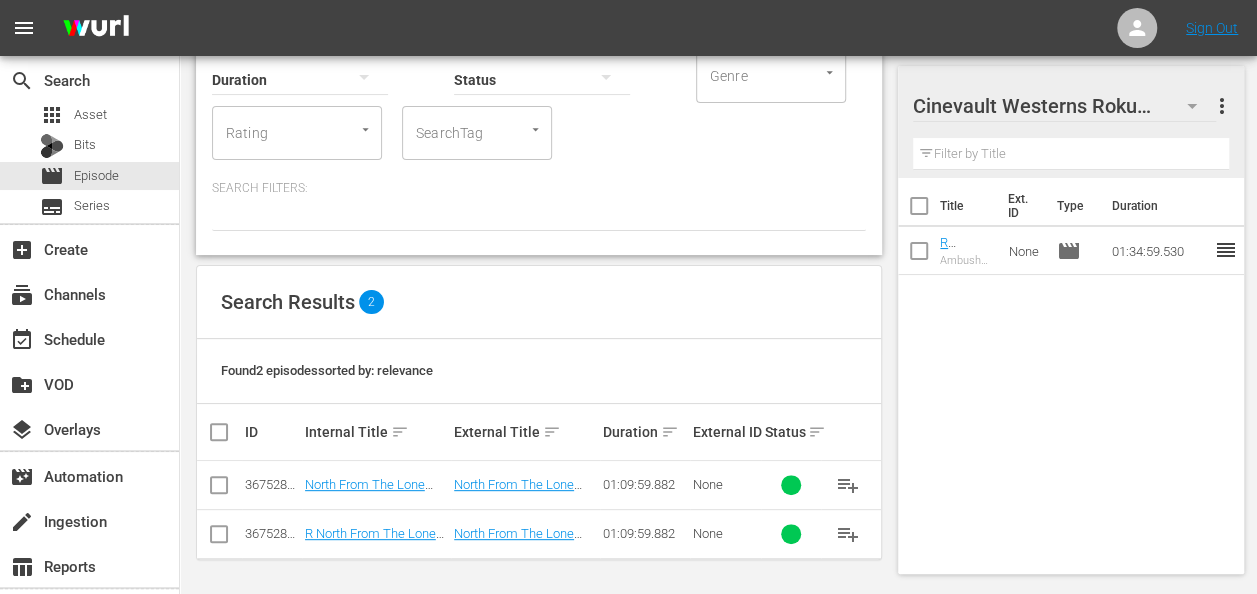 type on "north from the lone" 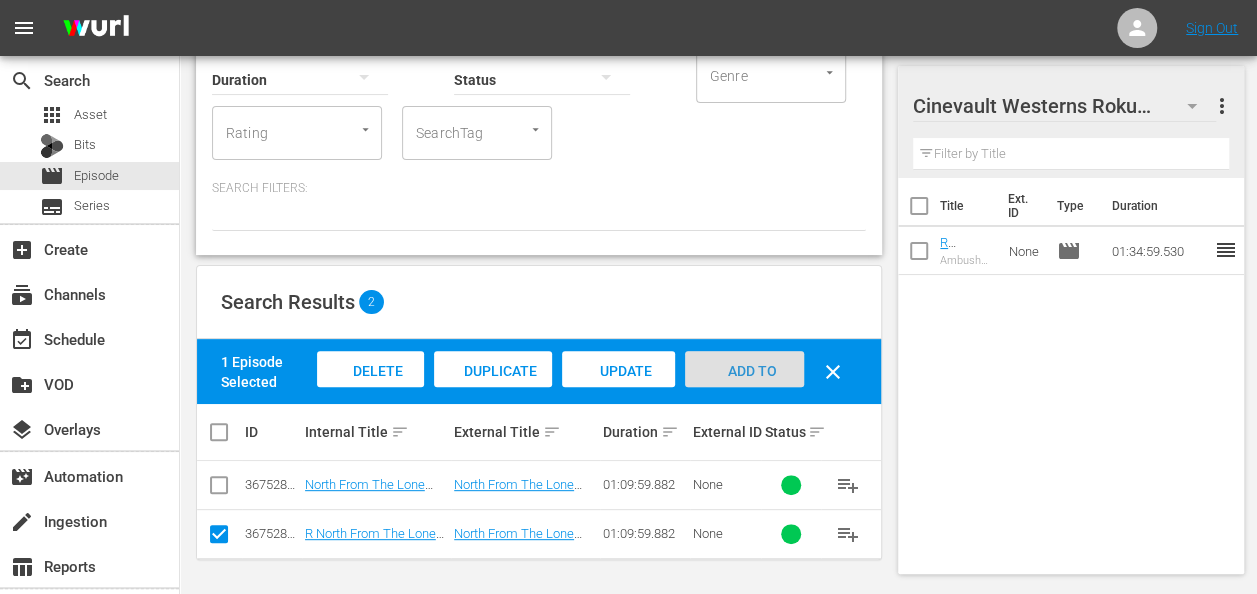 click on "Add to Workspace" at bounding box center [744, 390] 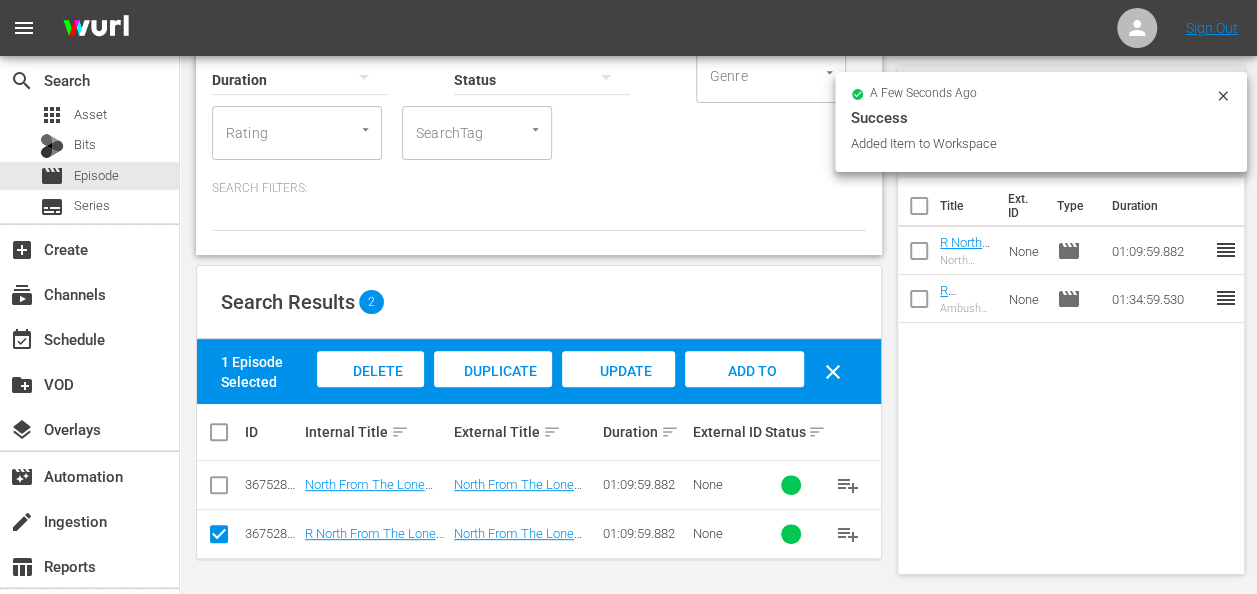 click 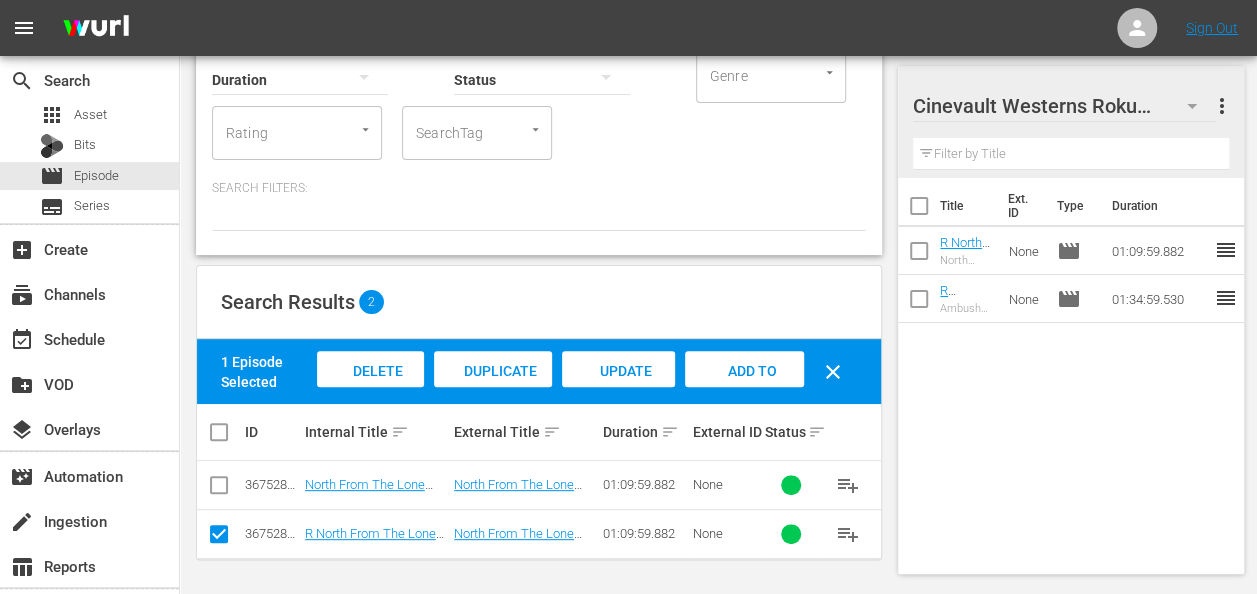 click 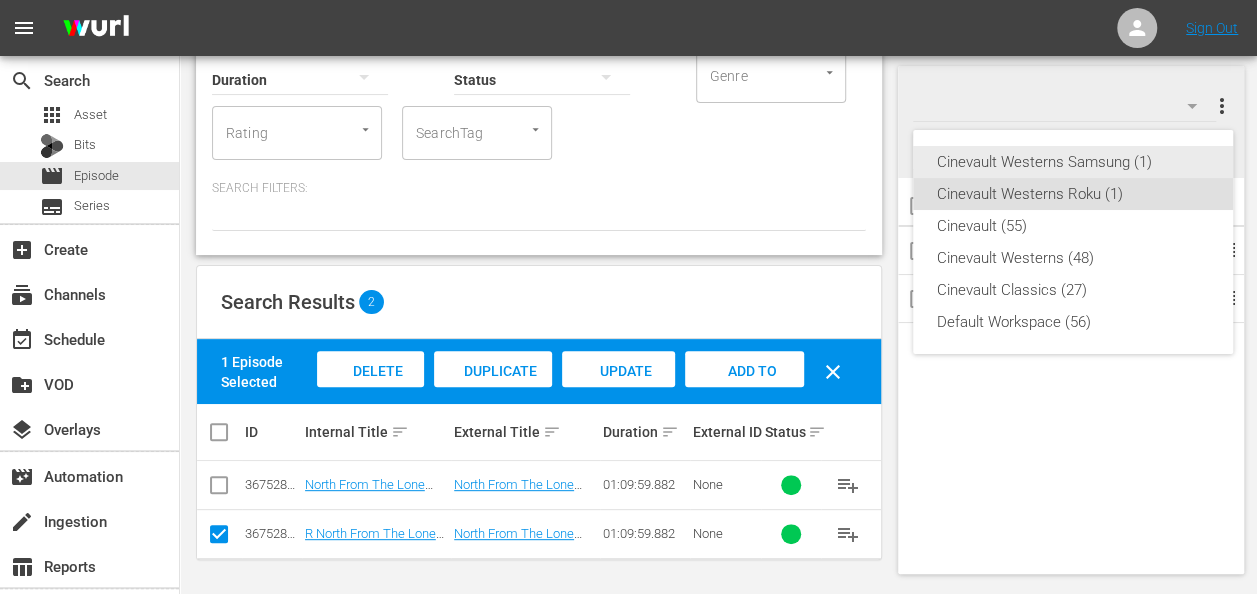 click on "Cinevault Westerns Samsung (1)" at bounding box center [1073, 162] 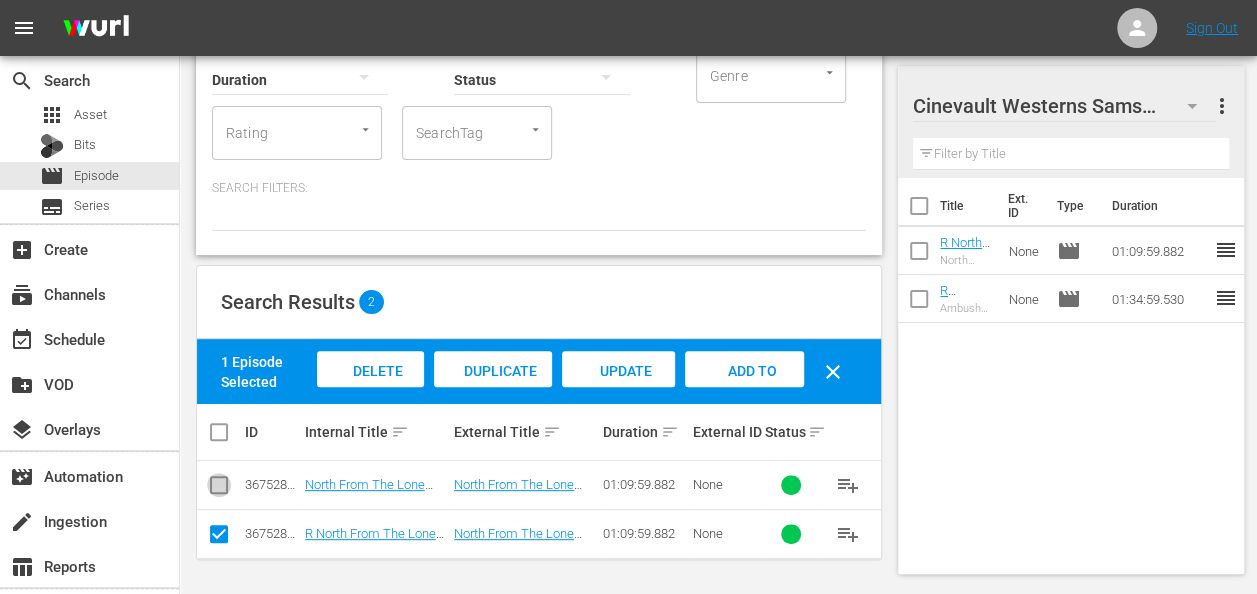 click at bounding box center [219, 489] 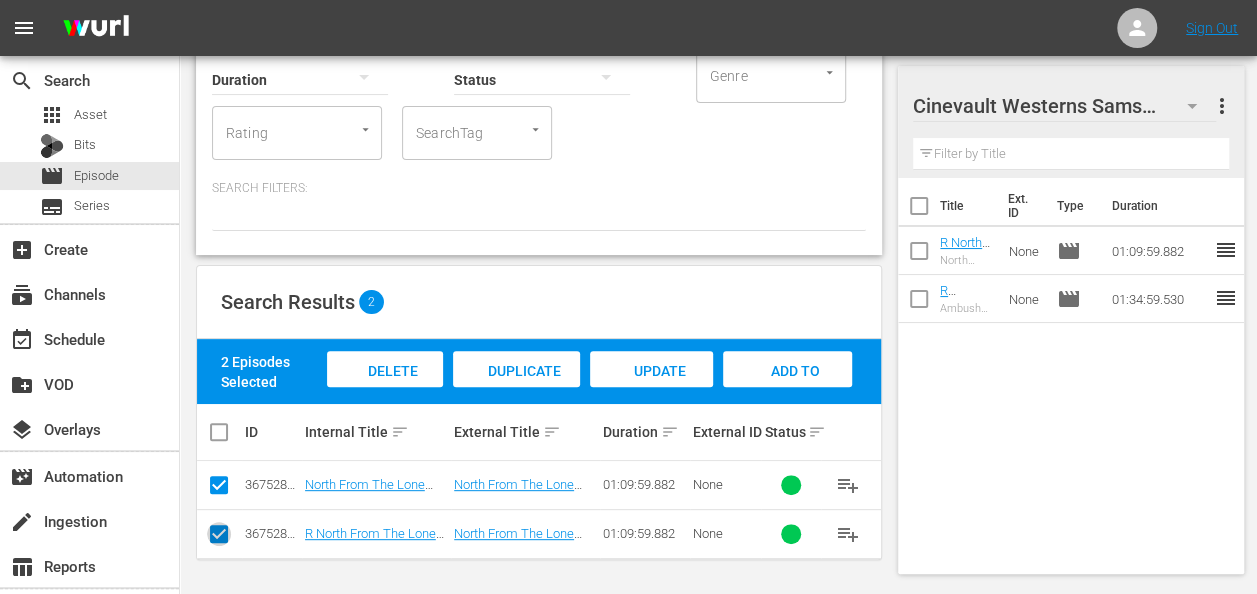 click at bounding box center [219, 538] 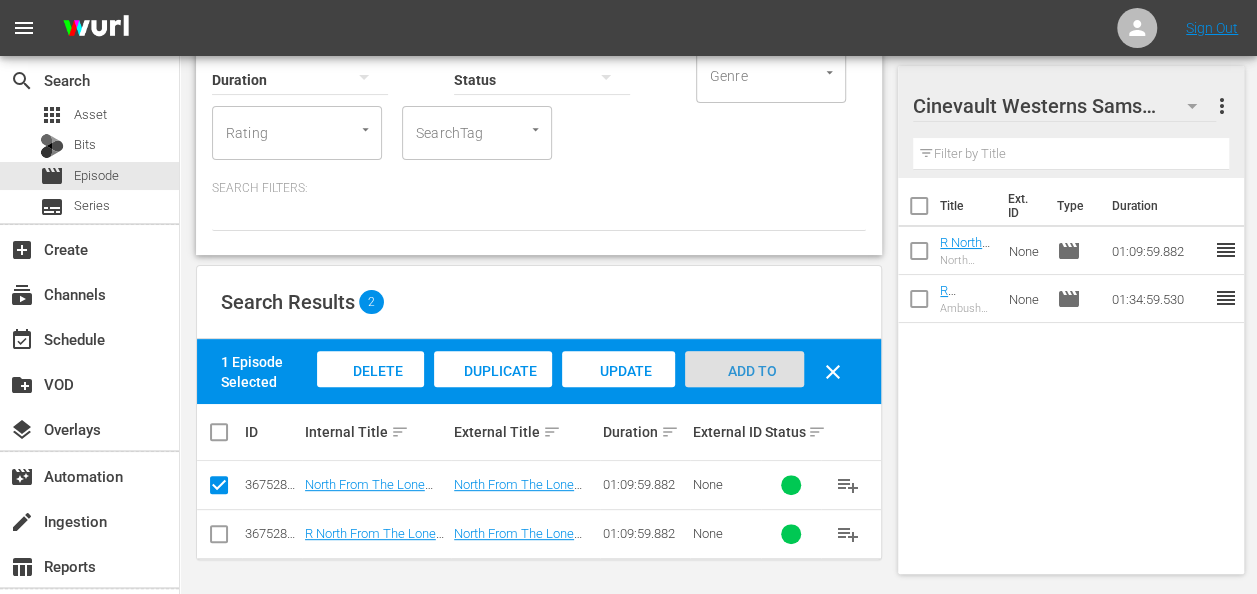 click on "Add to Workspace" at bounding box center [744, 388] 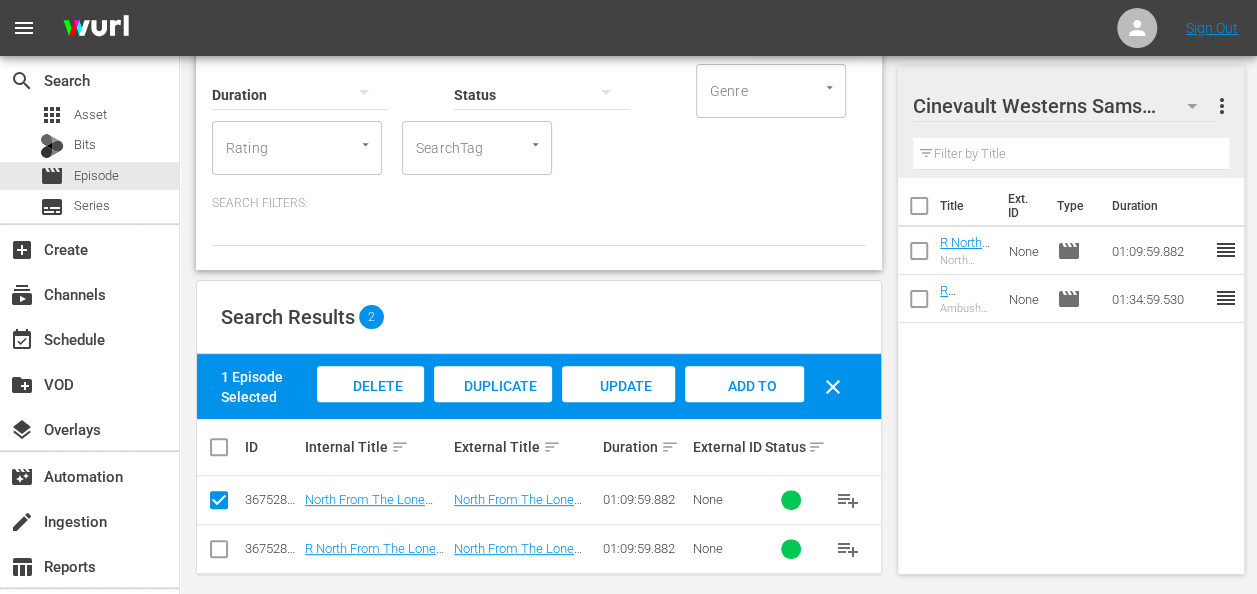 scroll, scrollTop: 138, scrollLeft: 0, axis: vertical 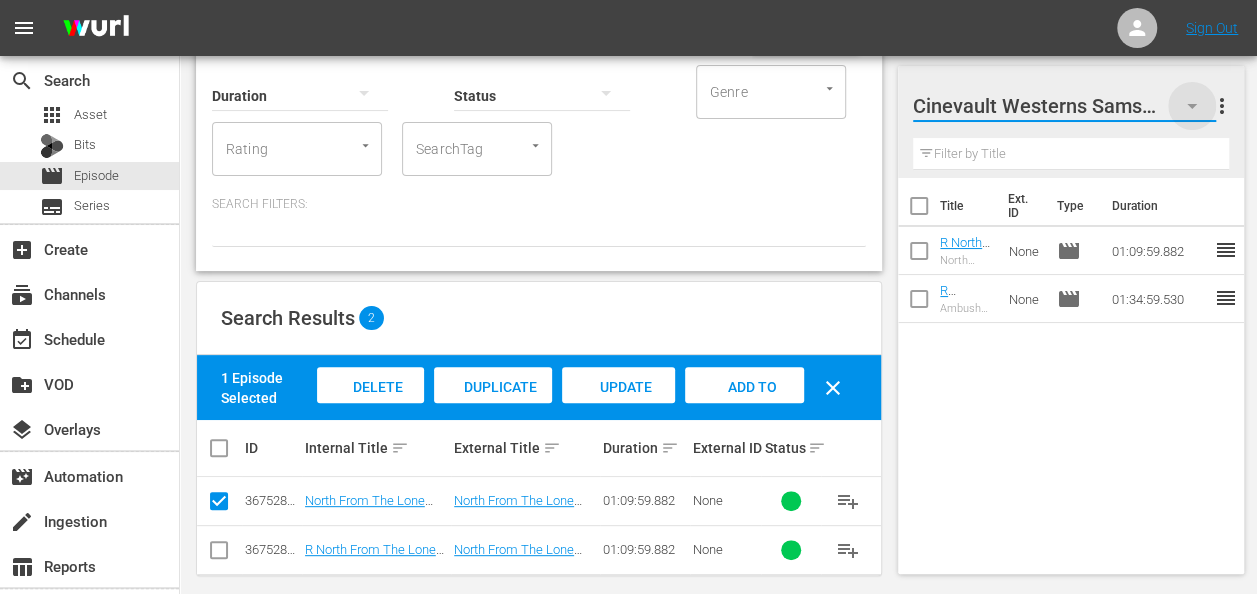click 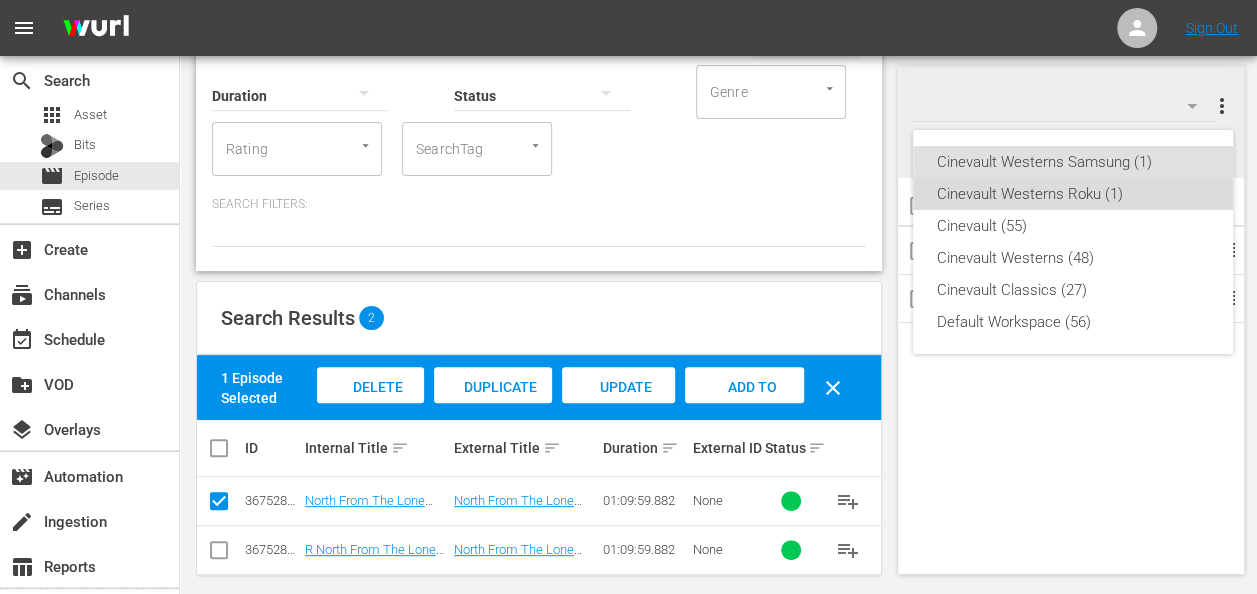 click on "Cinevault Westerns Roku  (1)" at bounding box center [1073, 194] 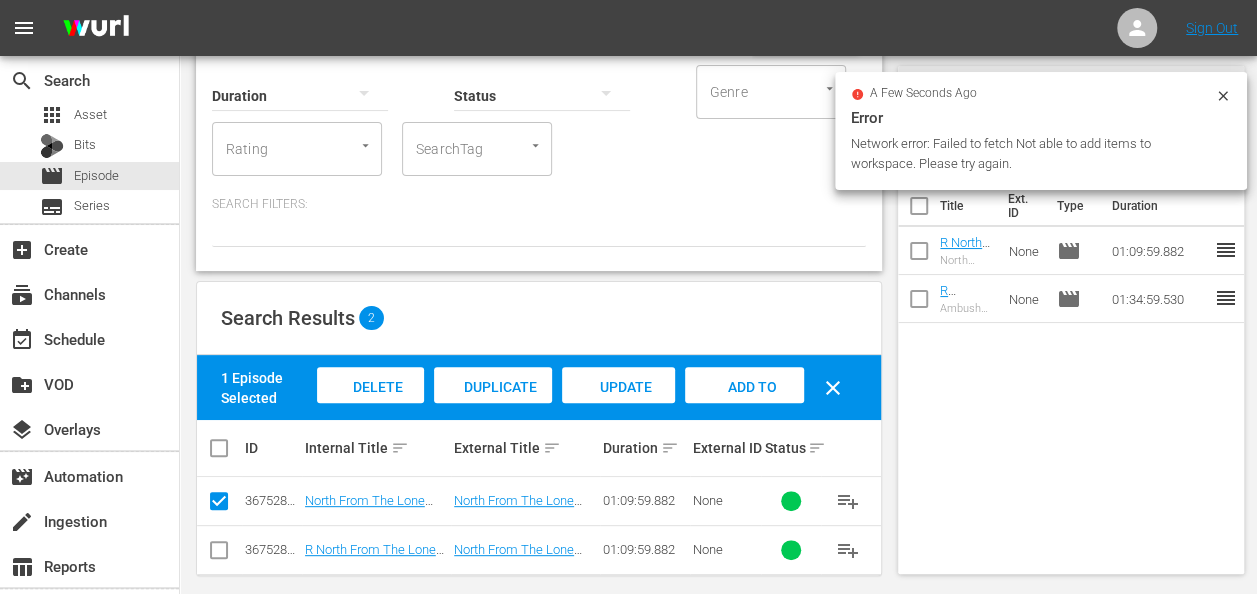 click 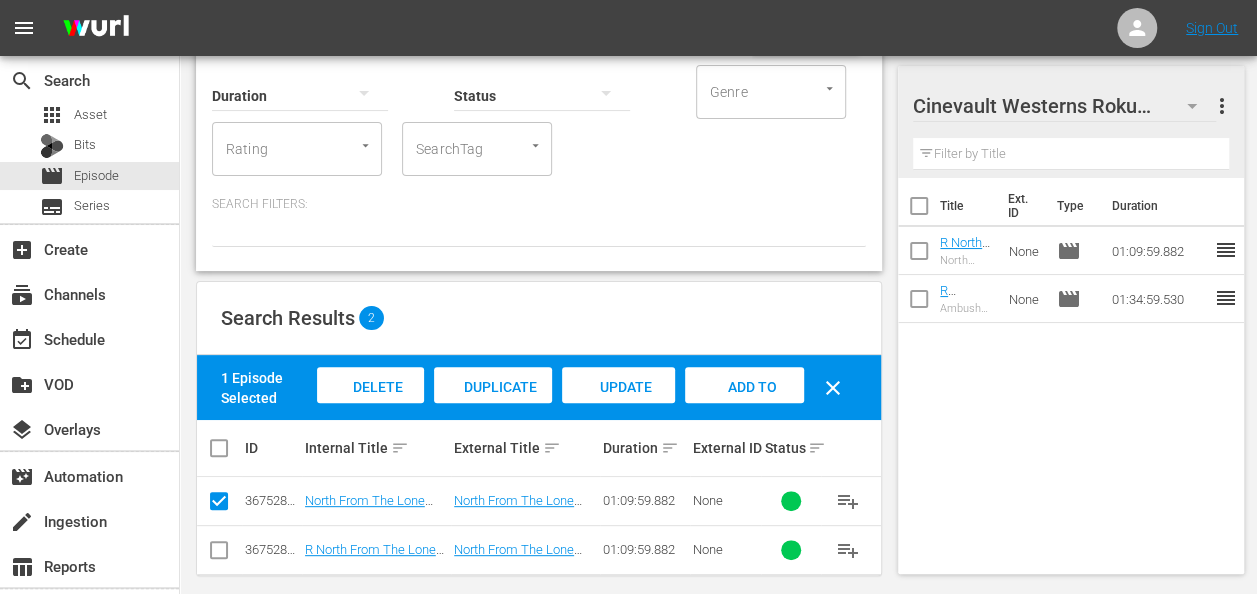 click at bounding box center [1192, 106] 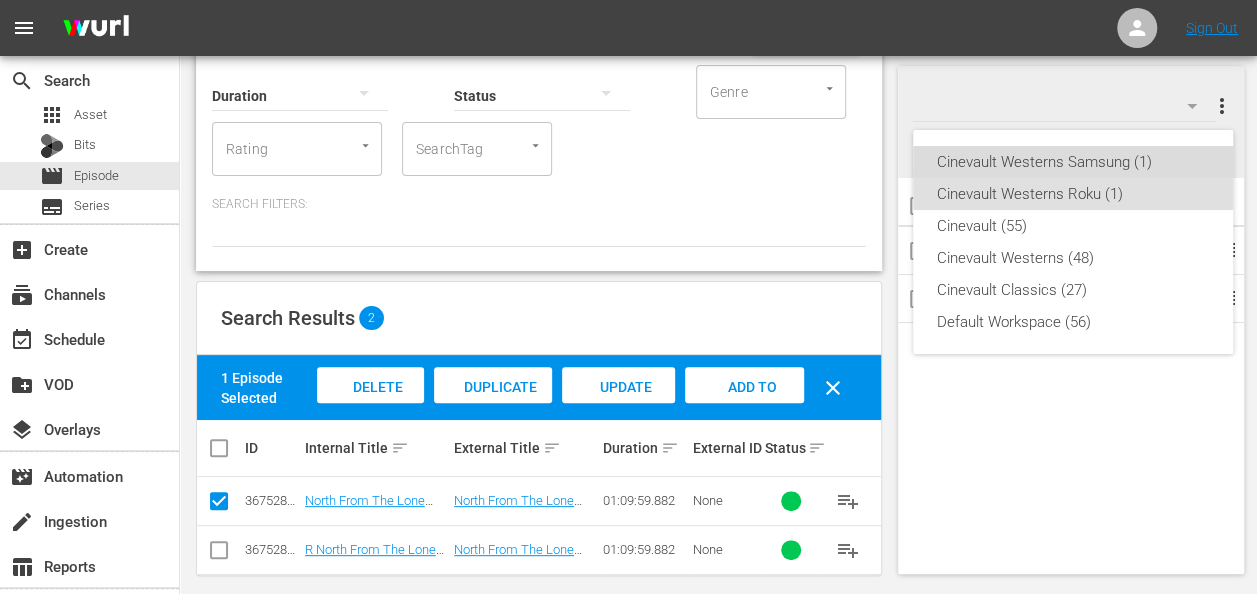 click on "Cinevault Westerns Samsung (1)" at bounding box center (1073, 162) 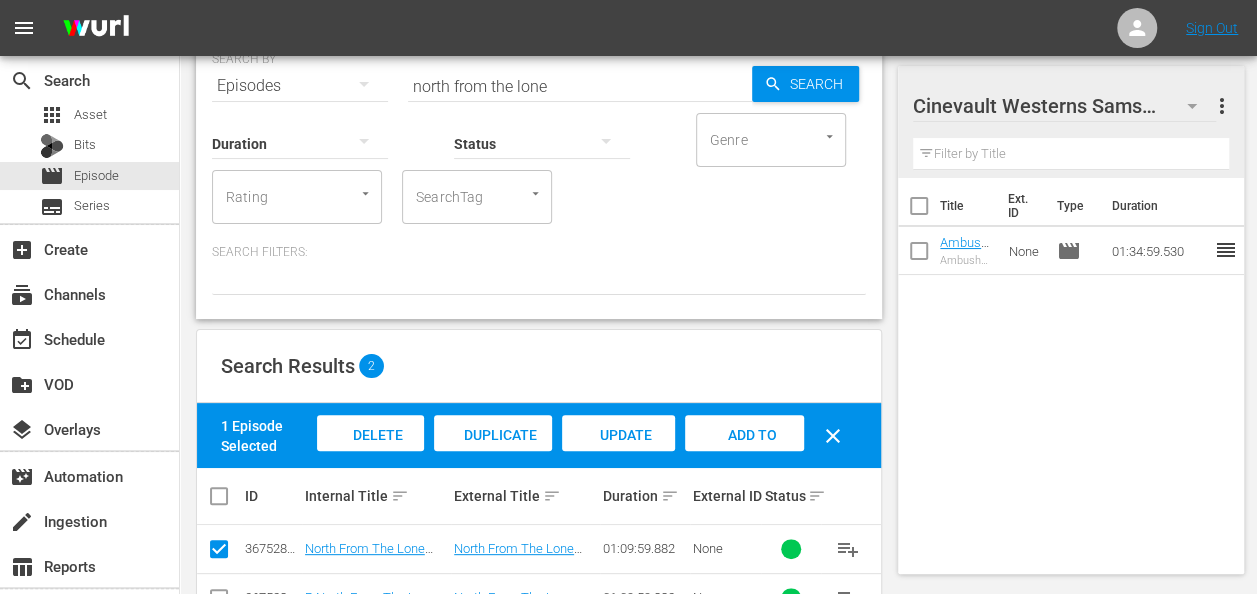 scroll, scrollTop: 94, scrollLeft: 0, axis: vertical 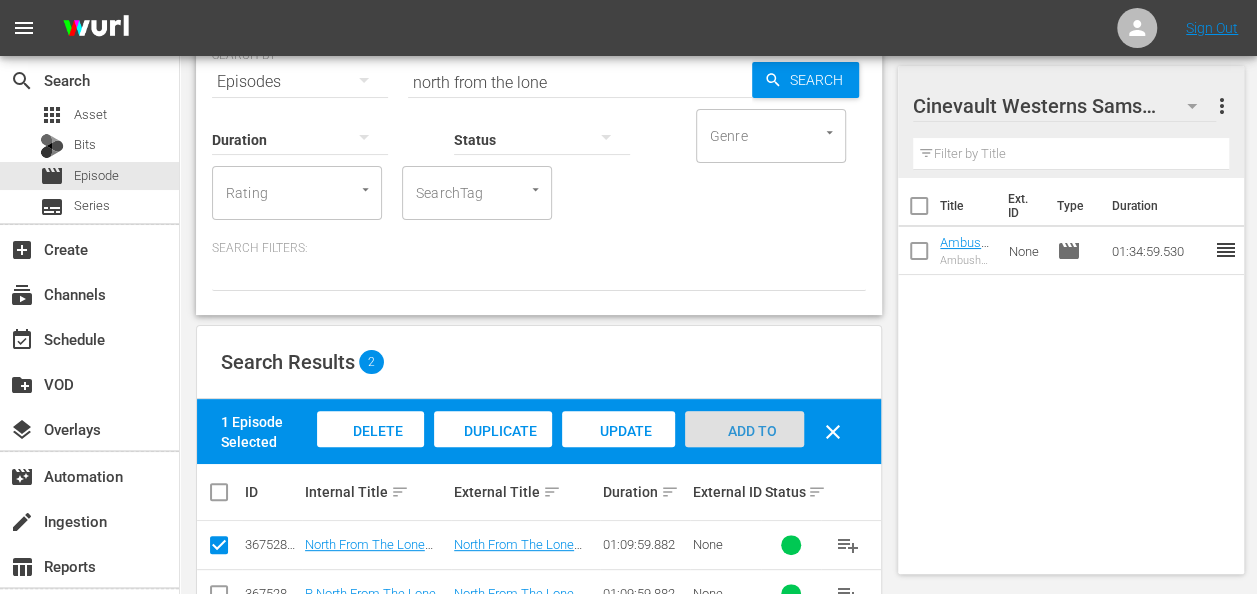 click on "Add to Workspace" at bounding box center [744, 448] 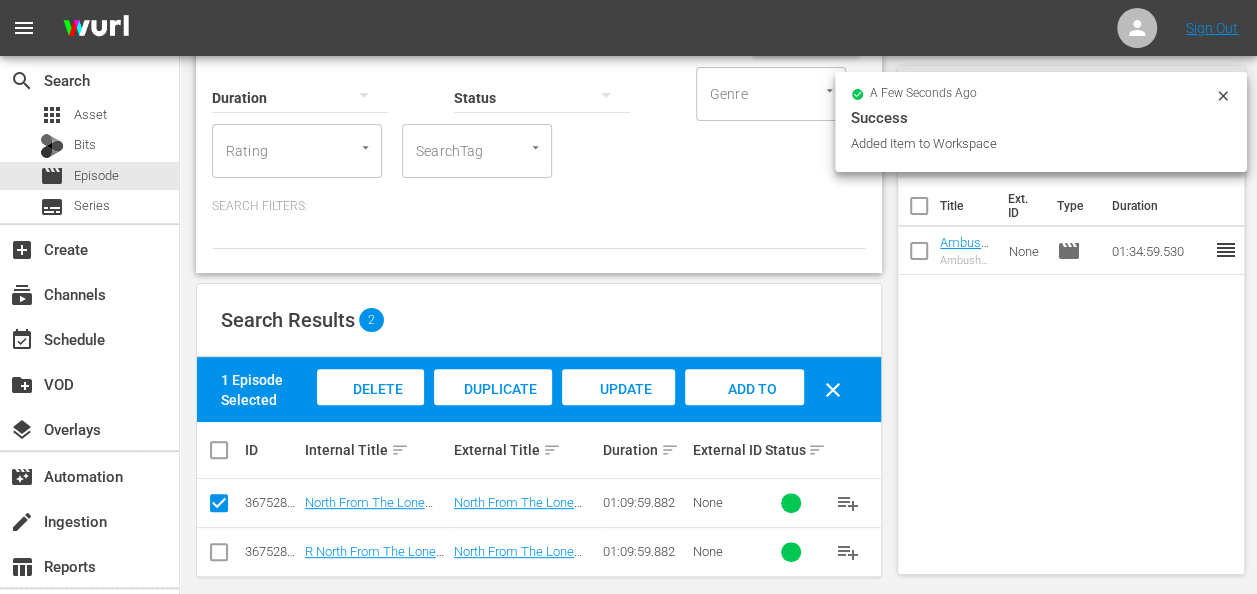 scroll, scrollTop: 137, scrollLeft: 0, axis: vertical 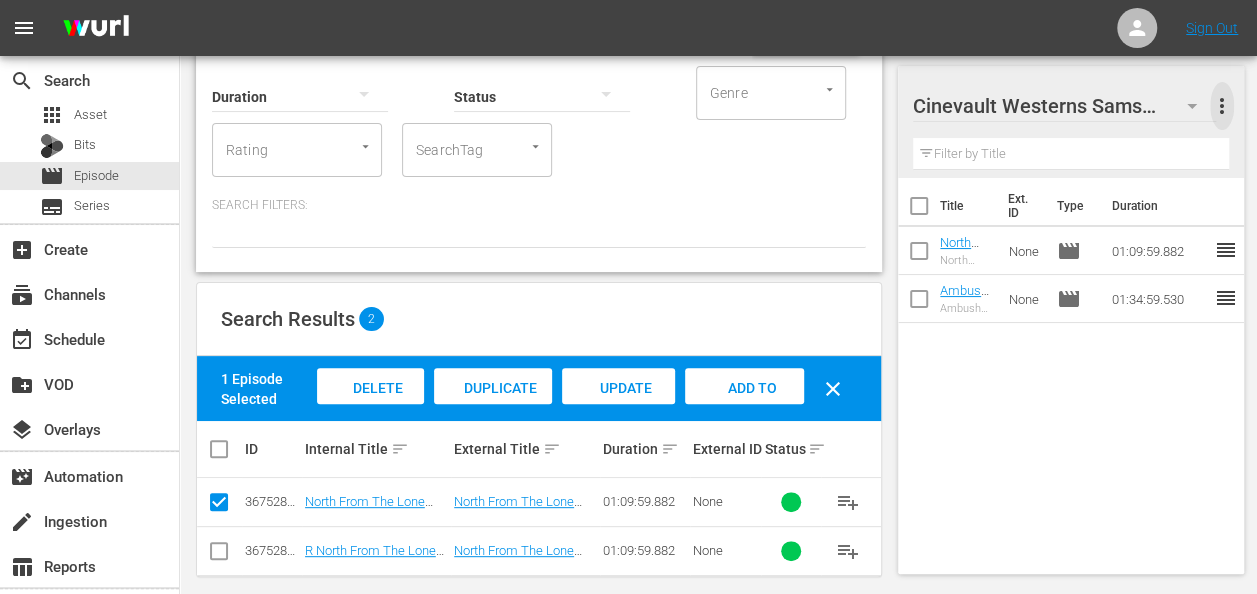 click on "more_vert" at bounding box center [1222, 106] 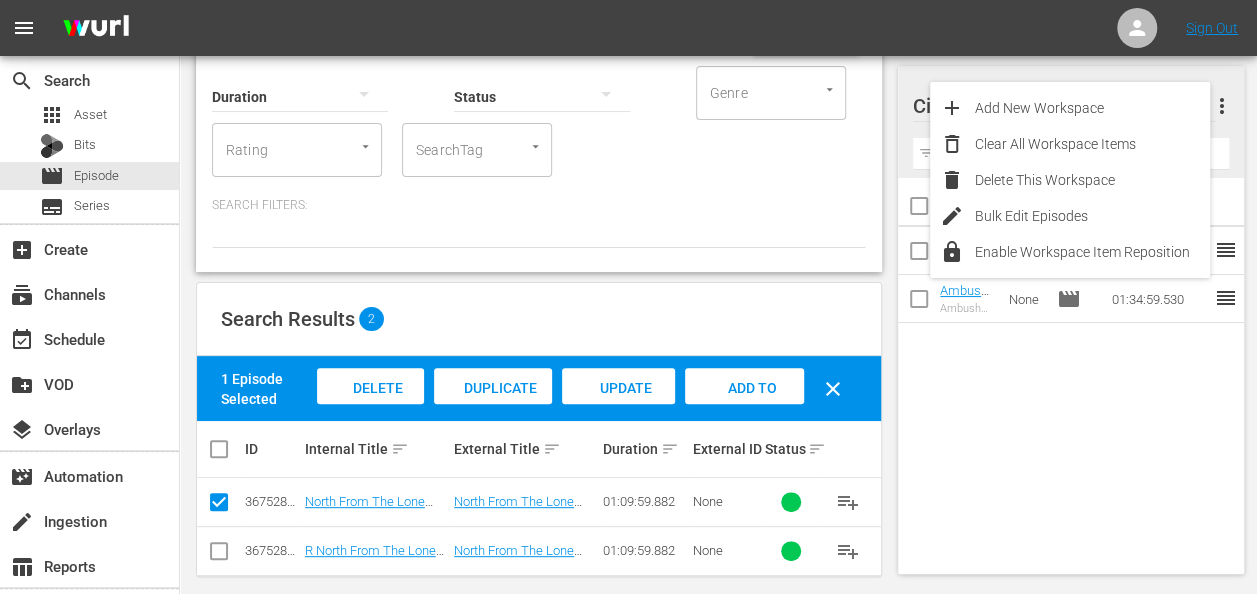 click on "Title Ext. ID Type Duration North From The Lone Star - R1/R5 North From The Lone Star None movie 01:09:59.882 reorder Ambush At Tomahawk Gap - R5 Ambush At Tomahawk Gap None movie 01:34:59.530 reorder" at bounding box center [1071, 372] 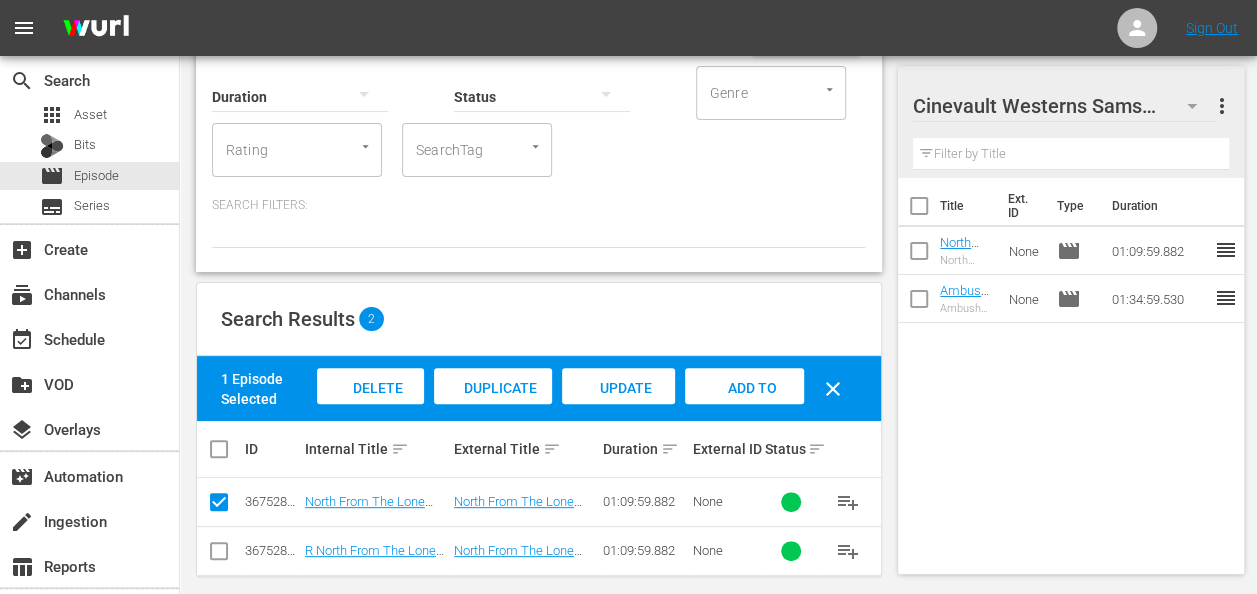 click at bounding box center (1053, 107) 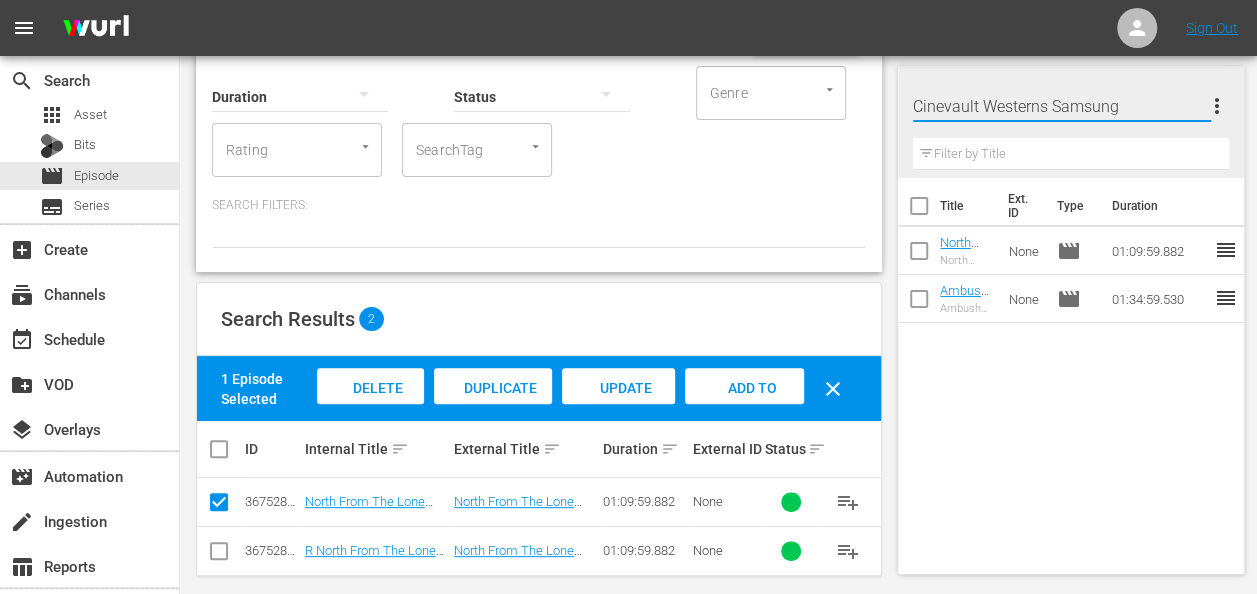 click on "Title Ext. ID Type Duration North From The Lone Star - R1/R5 North From The Lone Star None movie 01:09:59.882 reorder Ambush At Tomahawk Gap - R5 Ambush At Tomahawk Gap None movie 01:34:59.530 reorder" at bounding box center (1071, 372) 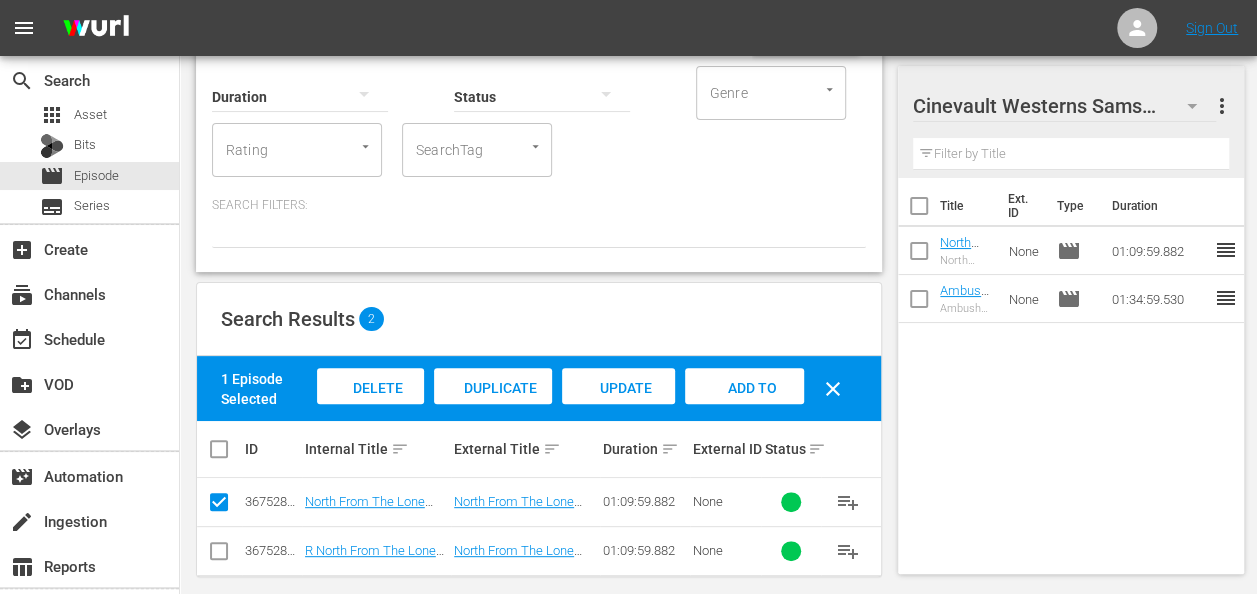 click 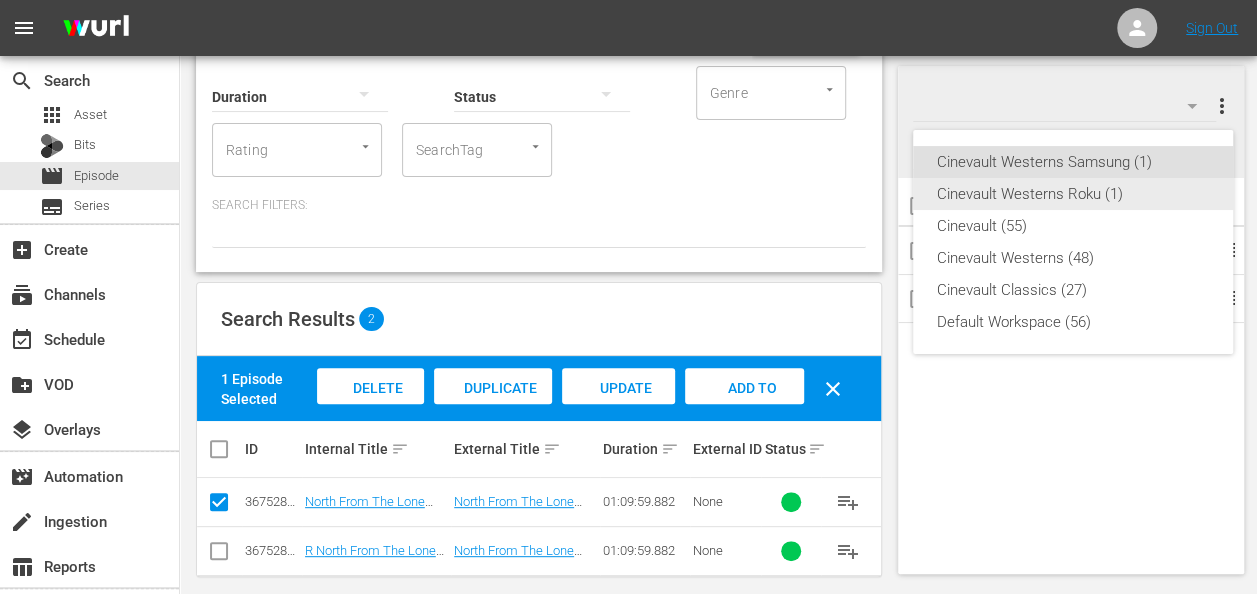 click on "Cinevault Westerns Roku  (1)" at bounding box center (1073, 194) 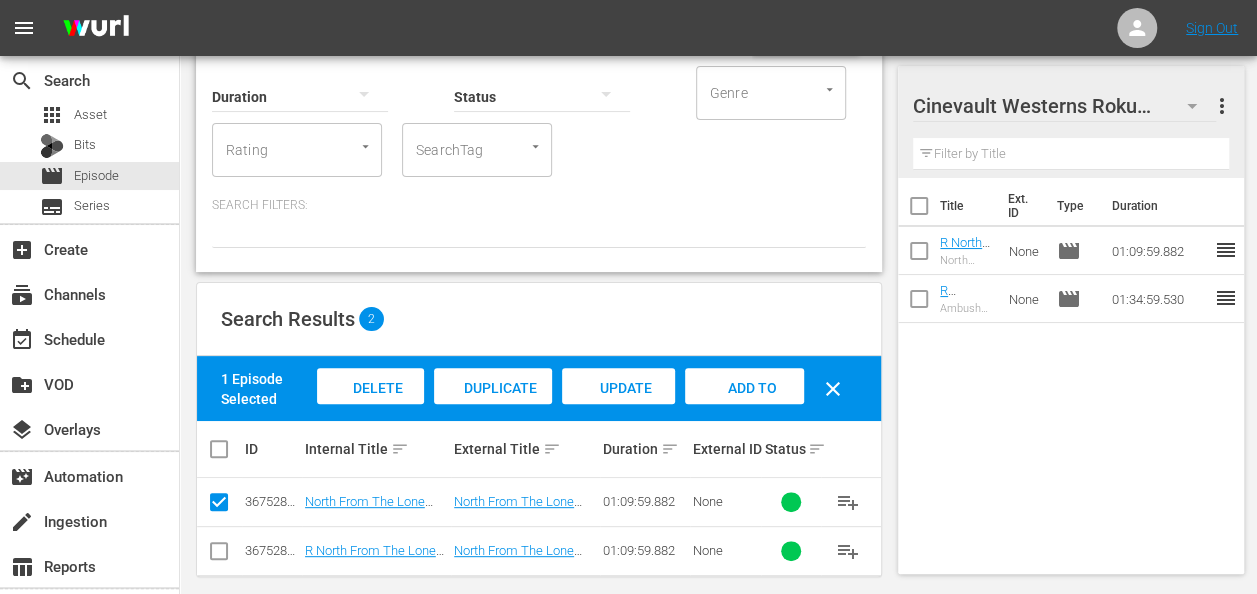 click at bounding box center (219, 555) 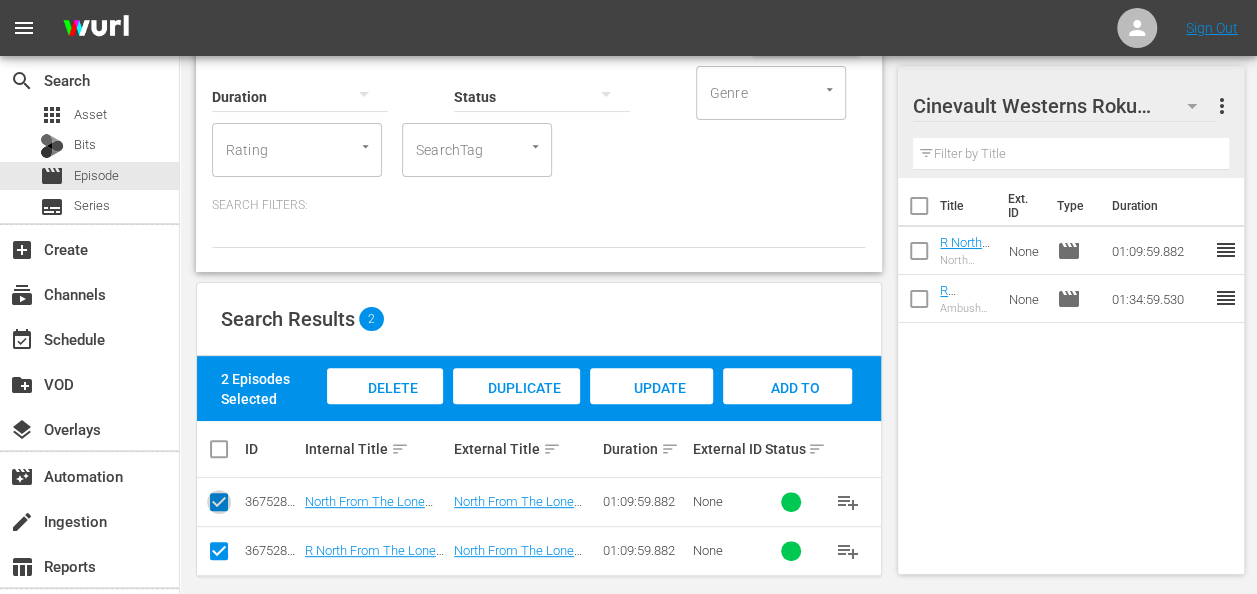click at bounding box center [219, 506] 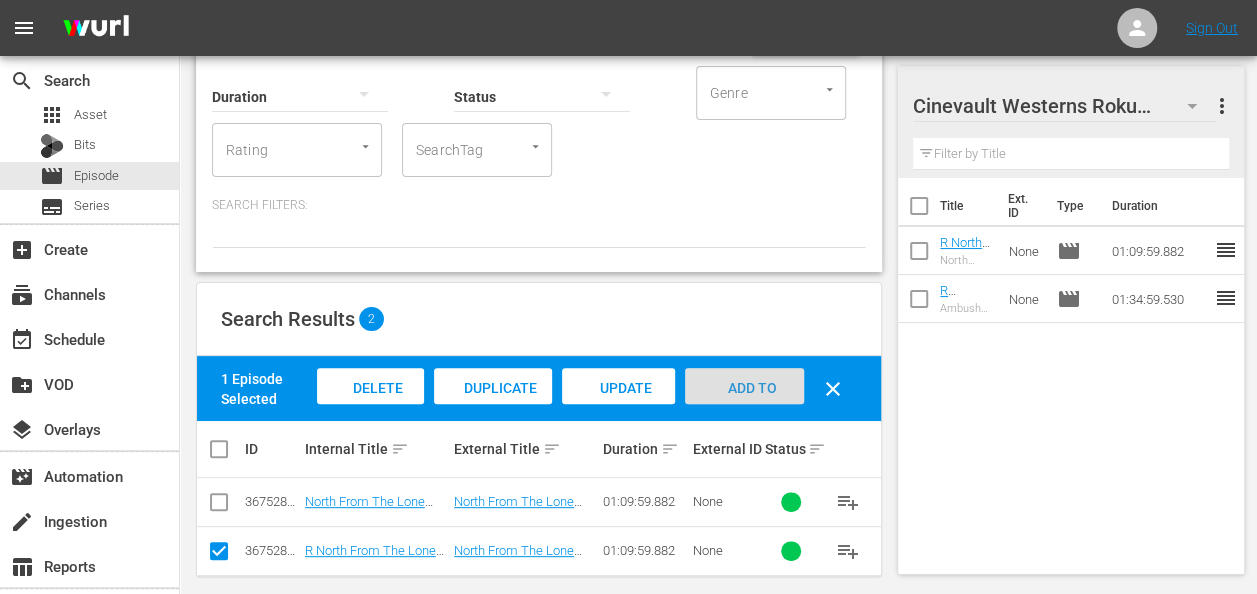 click on "Add to Workspace" at bounding box center [744, 407] 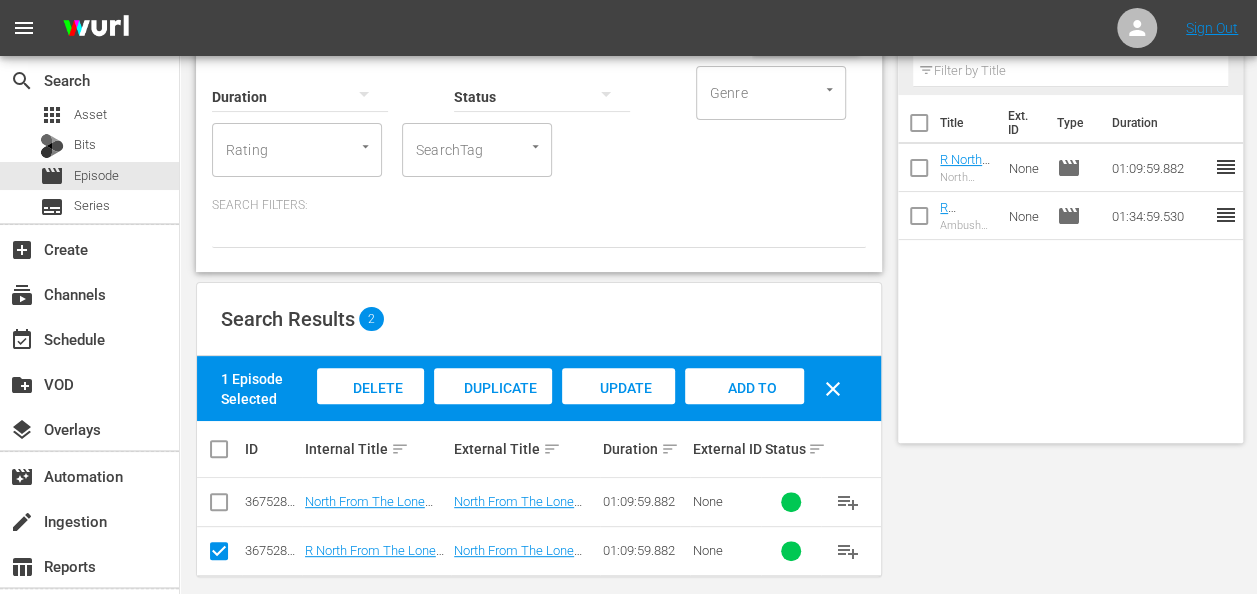 scroll, scrollTop: 0, scrollLeft: 0, axis: both 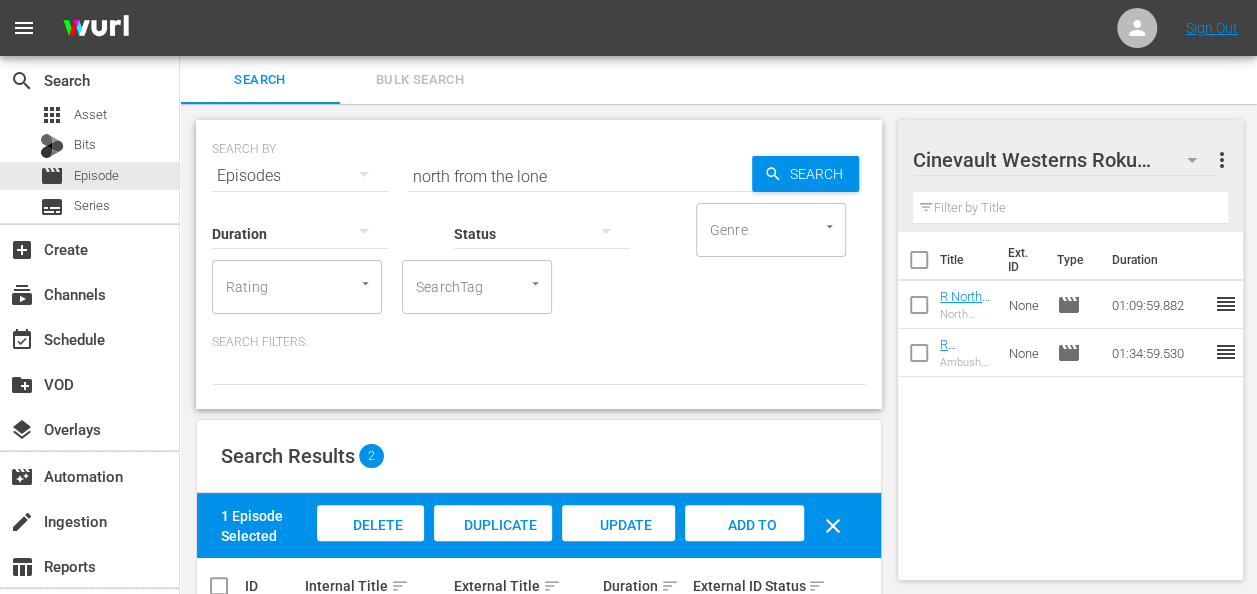 click on "north from the lone" at bounding box center [580, 176] 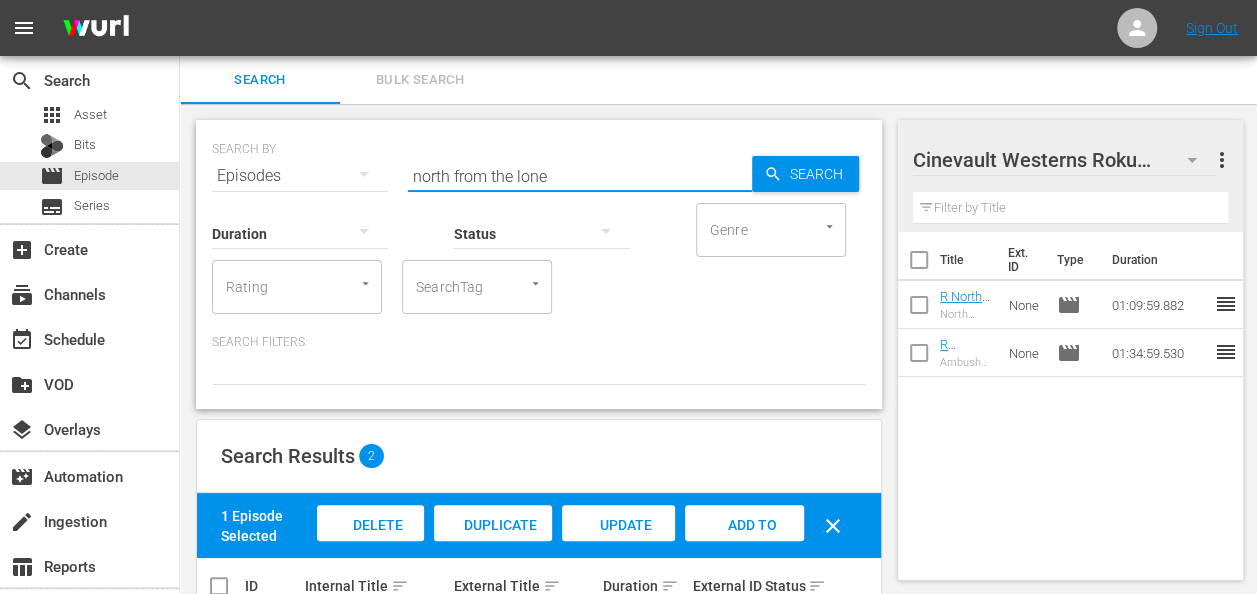 click on "north from the lone" at bounding box center (580, 176) 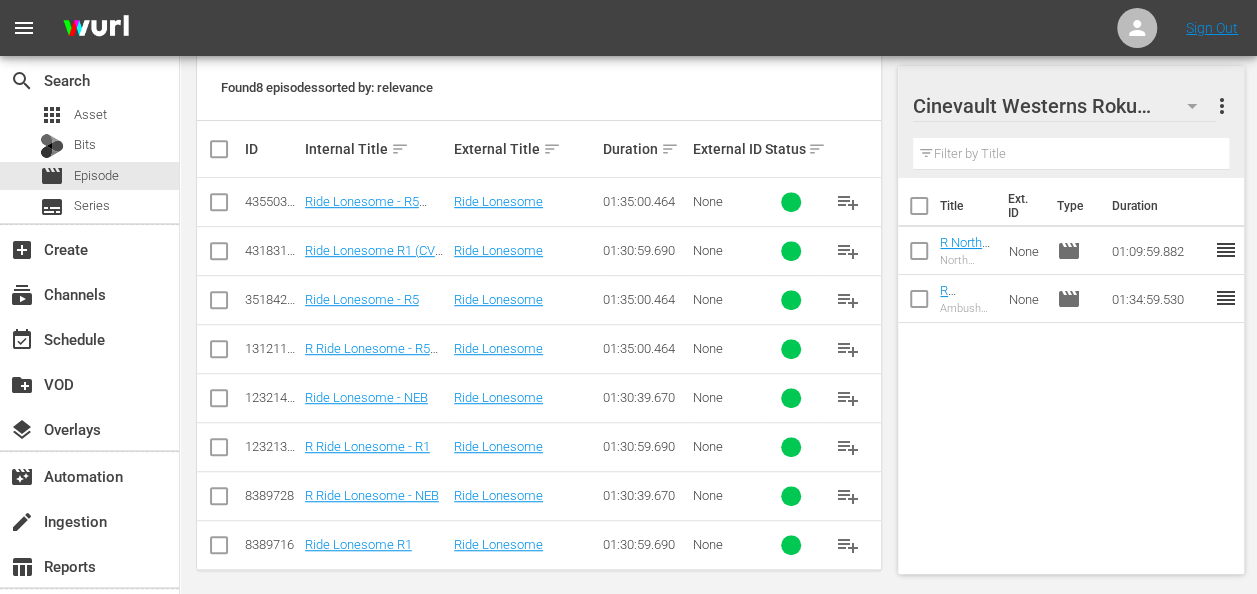 scroll, scrollTop: 446, scrollLeft: 0, axis: vertical 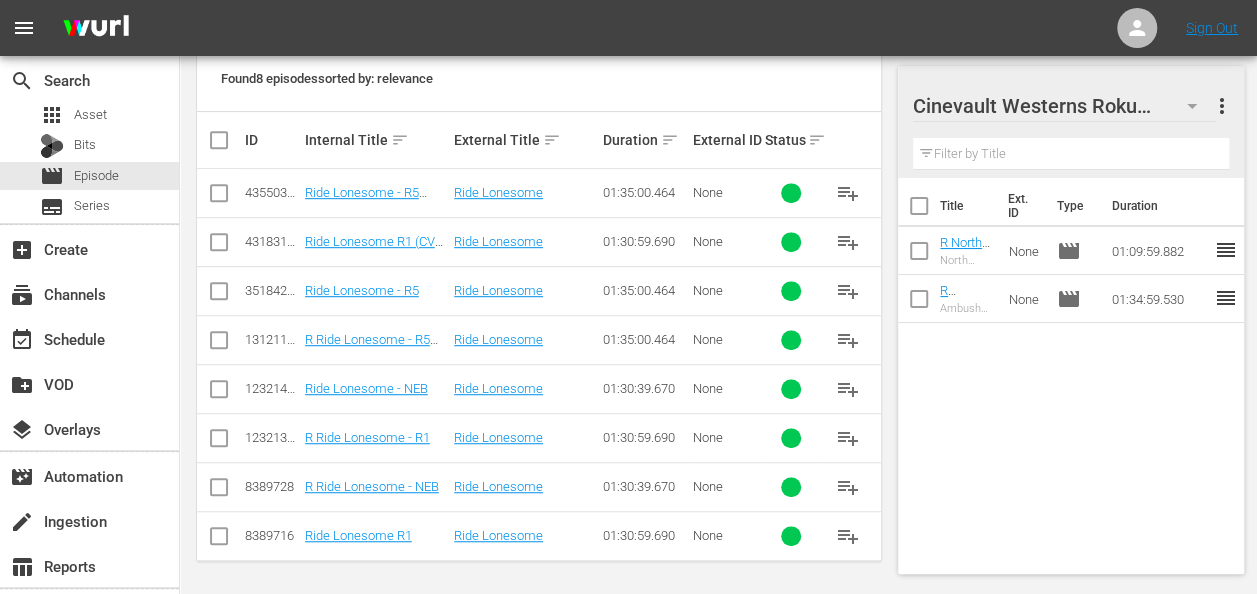 type on "ride lonesome" 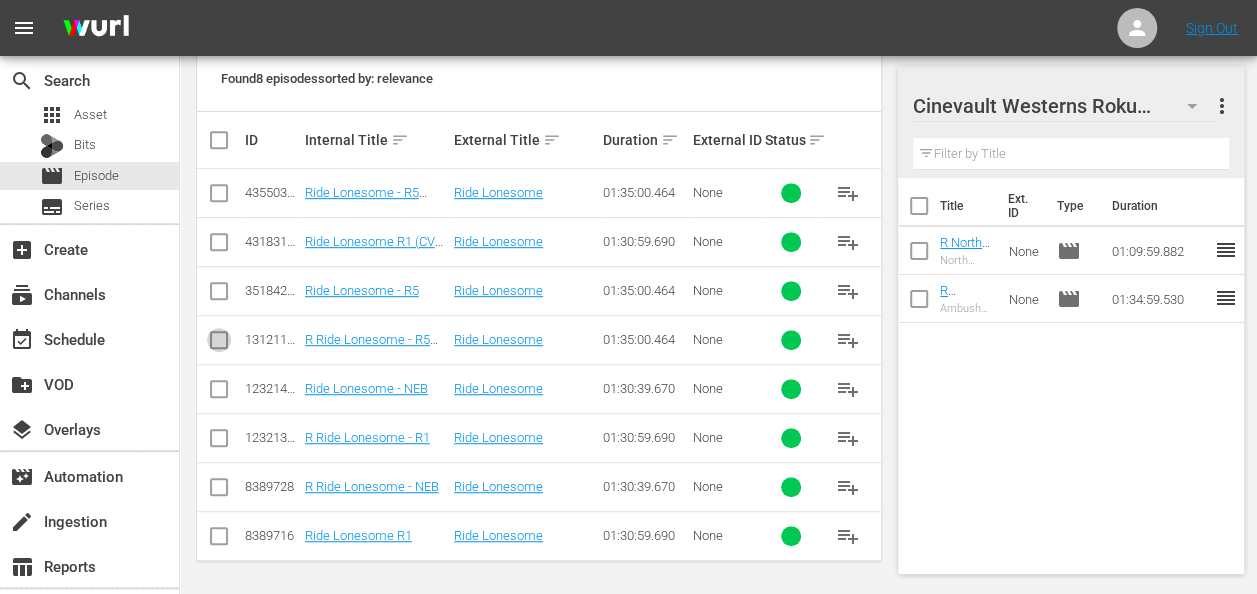 click at bounding box center (219, 344) 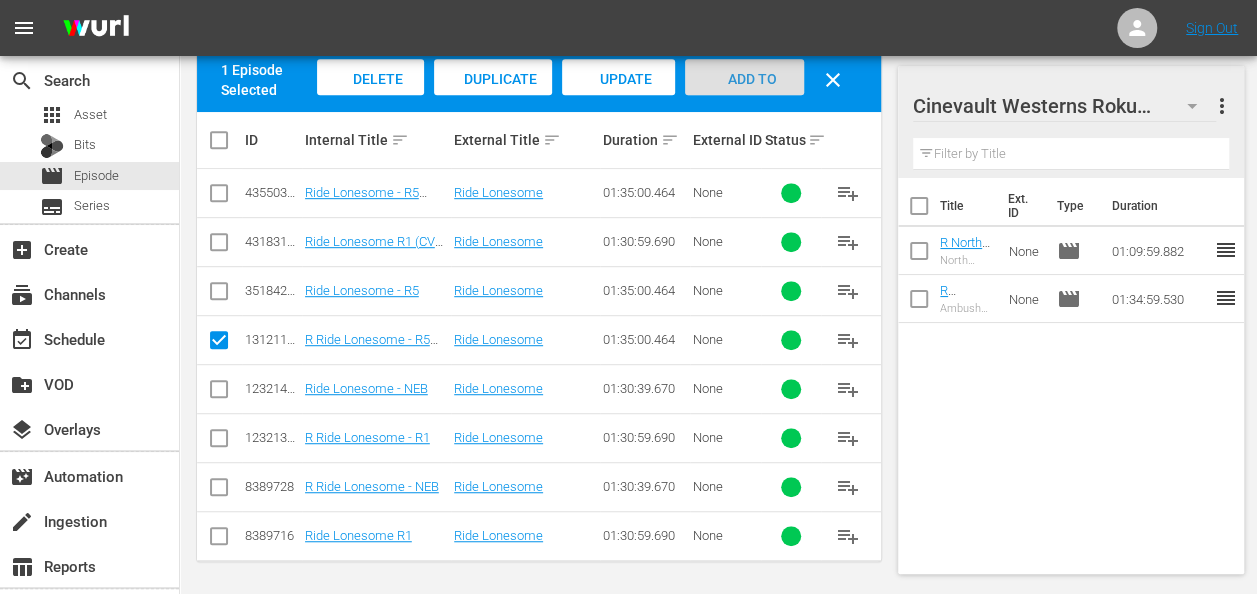 click on "Add to Workspace" at bounding box center [744, 96] 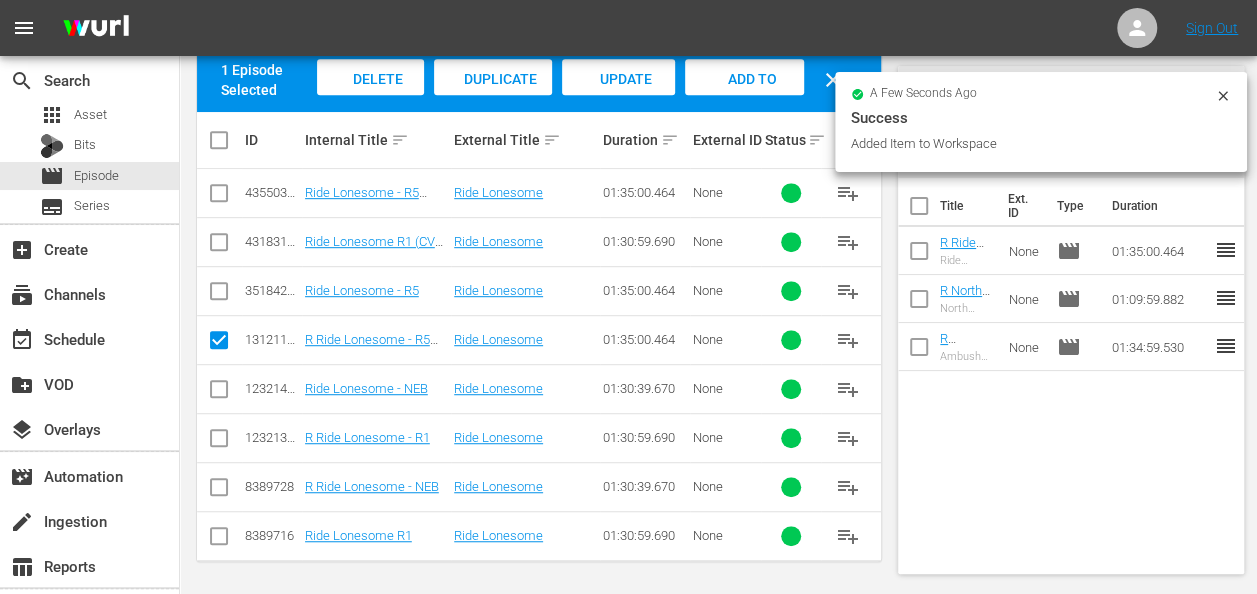 click 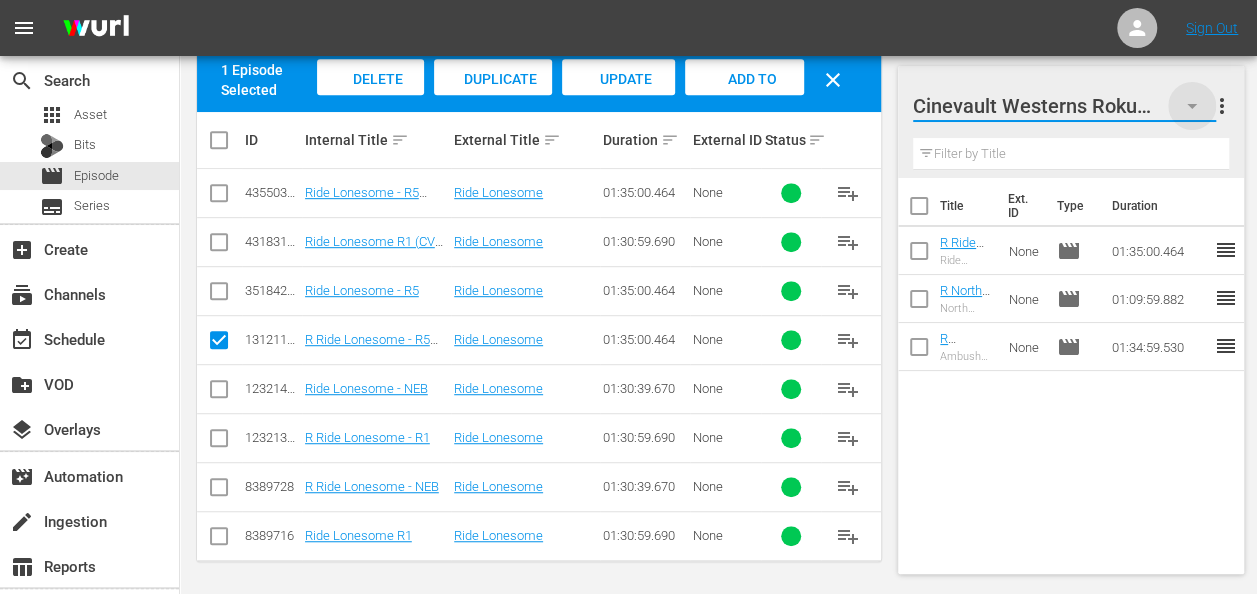 click 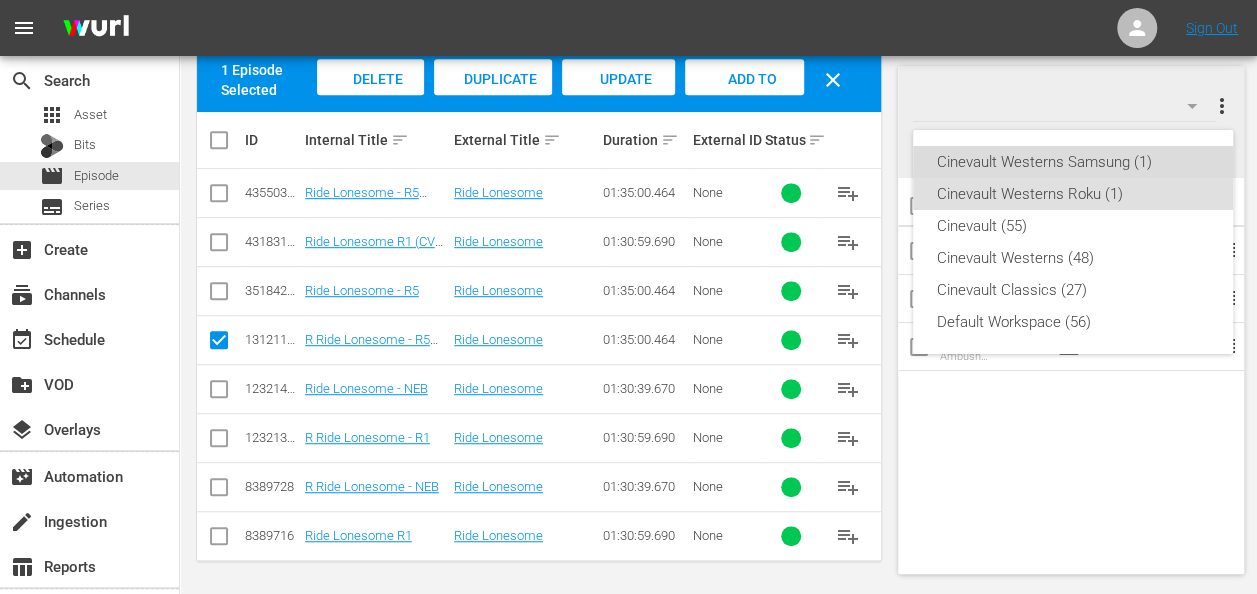 click on "Cinevault Westerns Samsung (1)" at bounding box center [1073, 162] 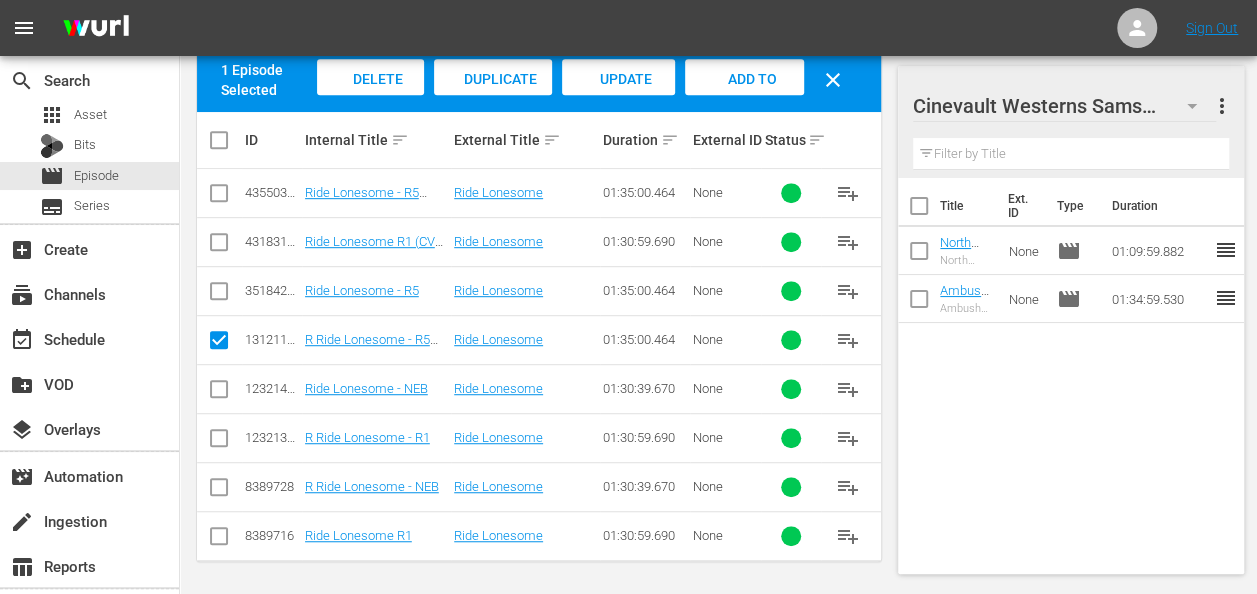 click at bounding box center (219, 295) 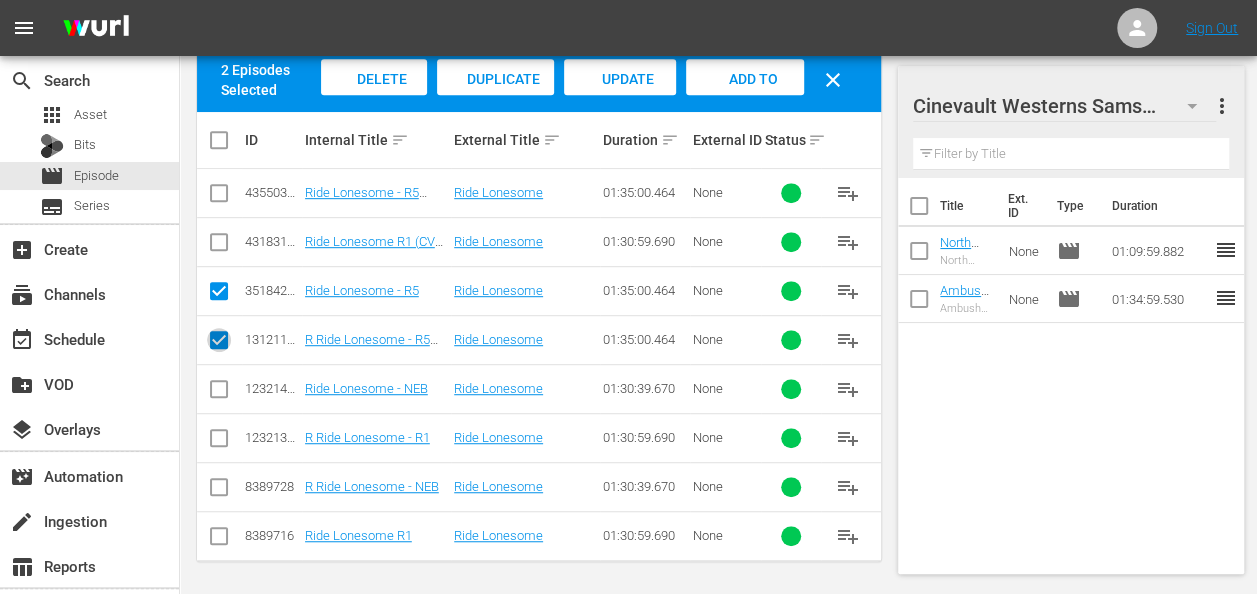 click at bounding box center [219, 344] 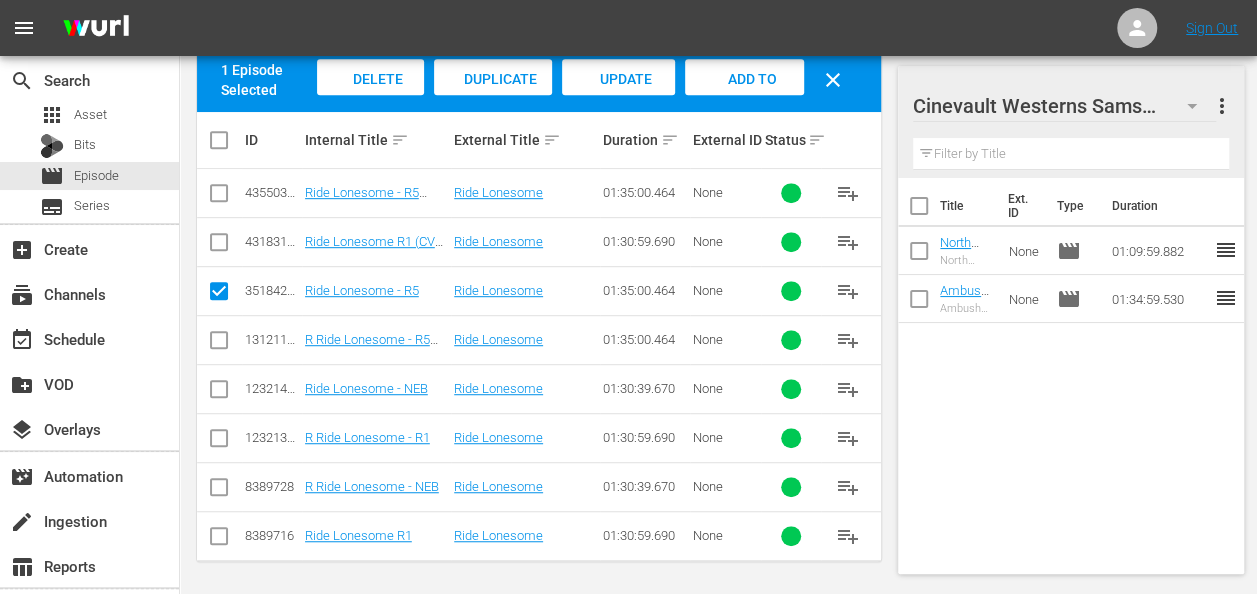 click on "Add to Workspace" at bounding box center (744, 98) 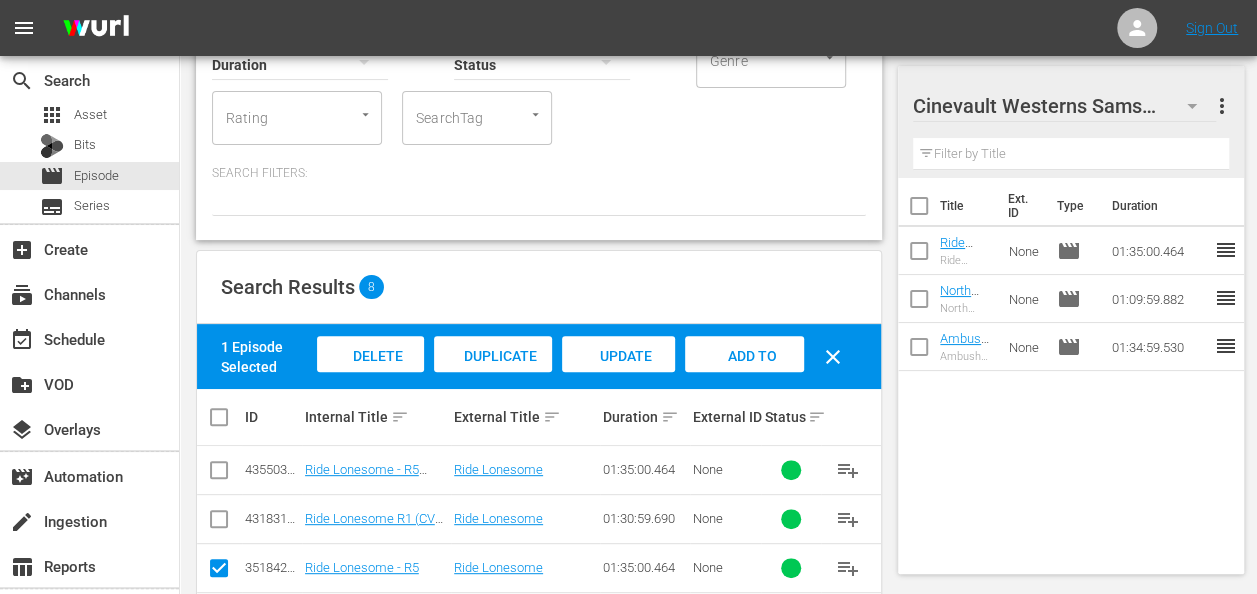 scroll, scrollTop: 0, scrollLeft: 0, axis: both 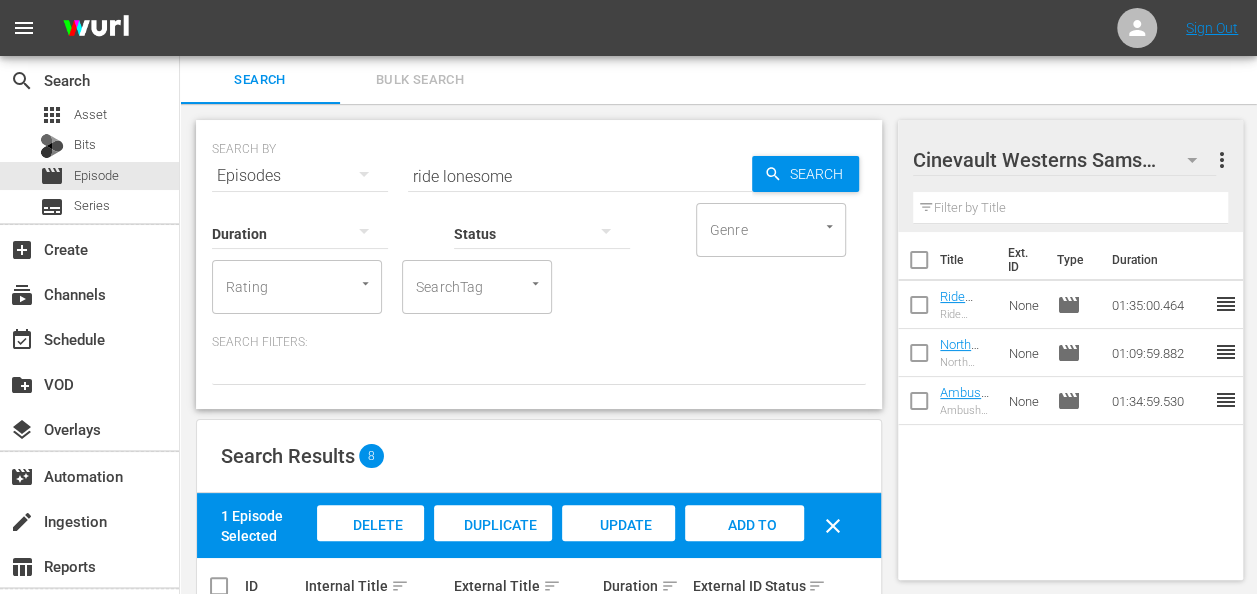 click on "ride lonesome" at bounding box center (580, 176) 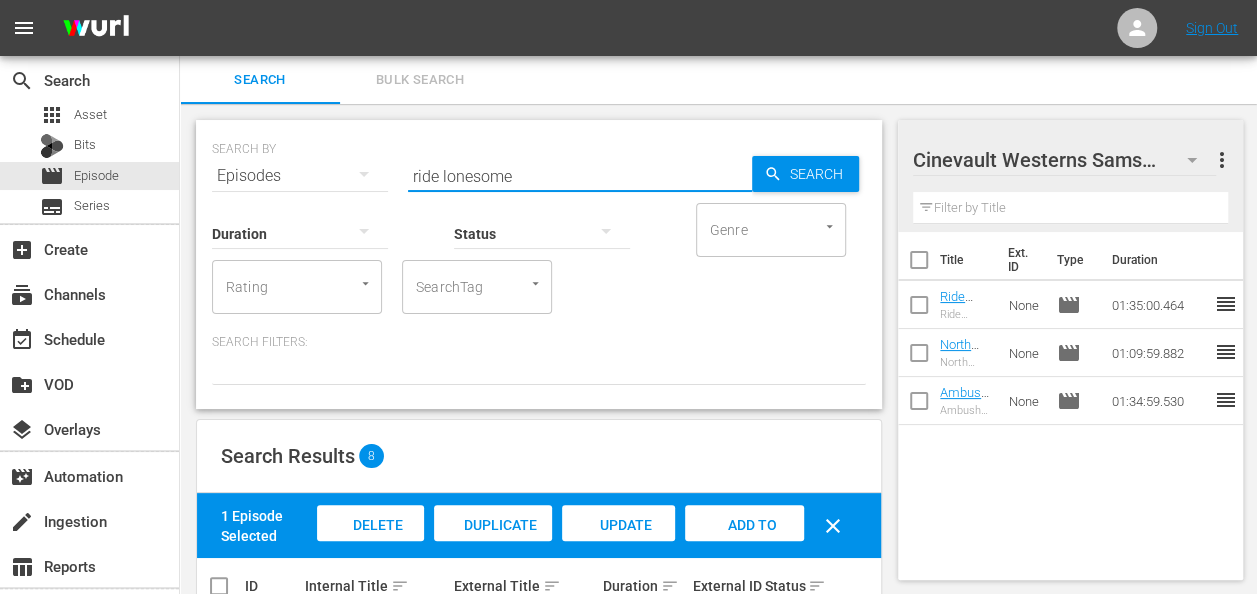 click on "ride lonesome" at bounding box center [580, 176] 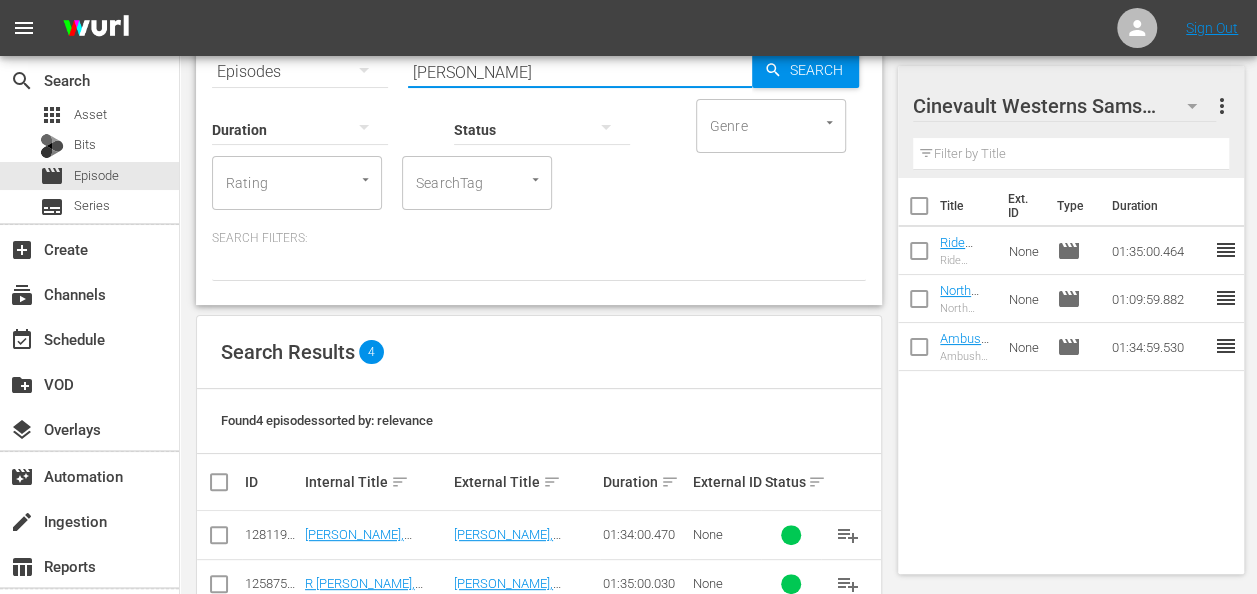 scroll, scrollTop: 251, scrollLeft: 0, axis: vertical 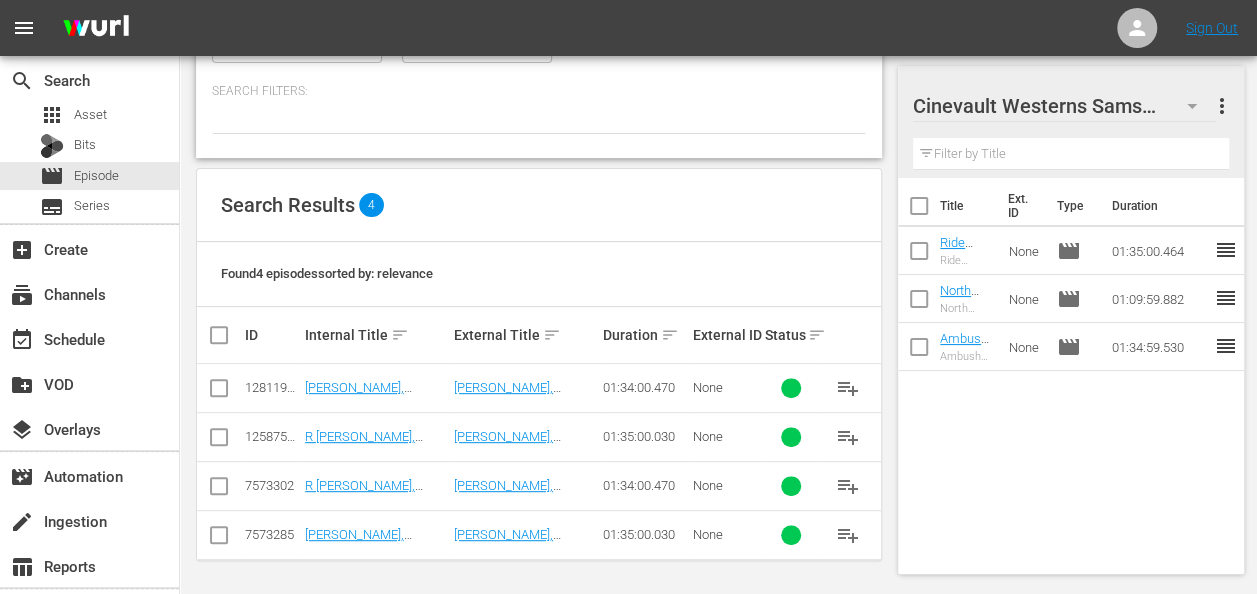 type on "jack mccall" 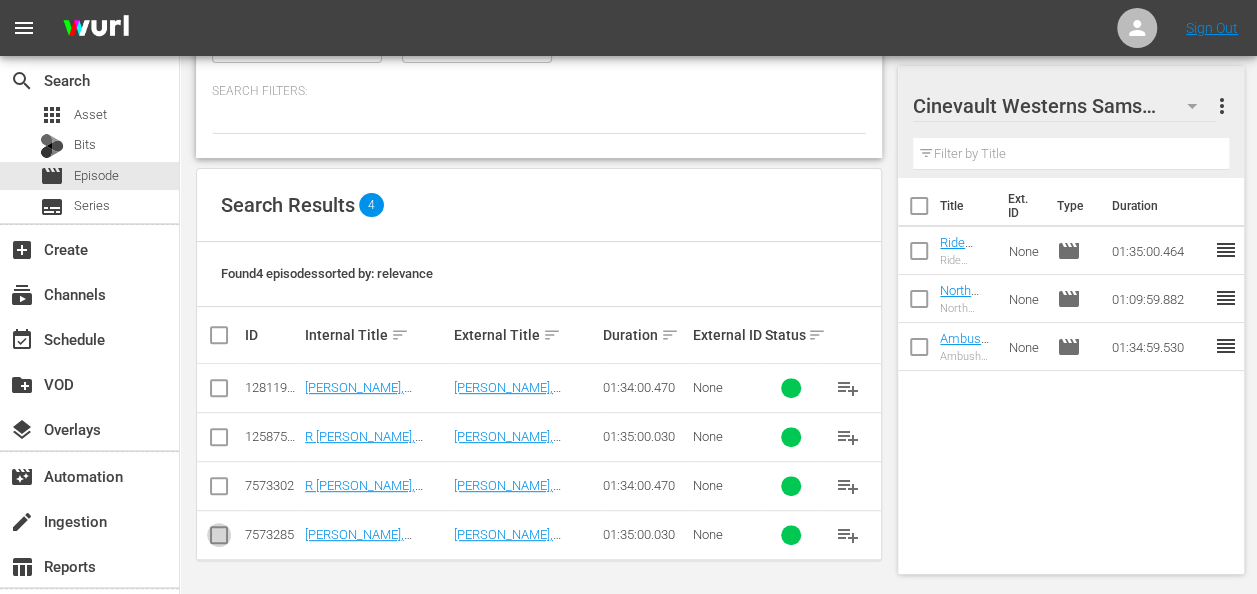 click at bounding box center [219, 539] 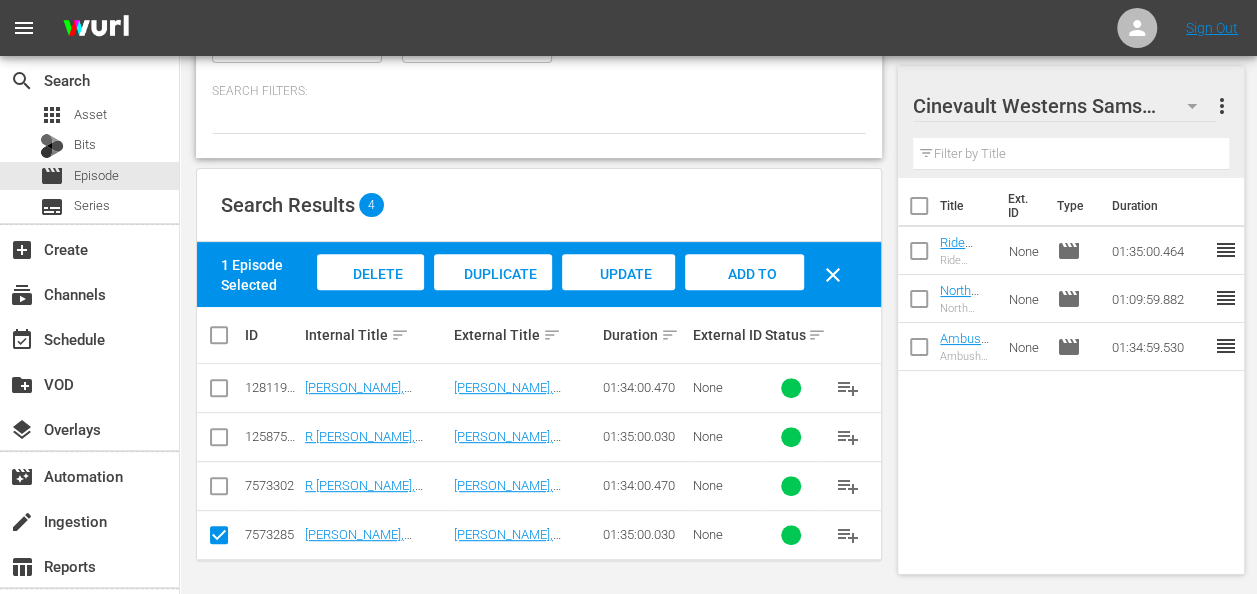 click on "Add to Workspace" at bounding box center [744, 293] 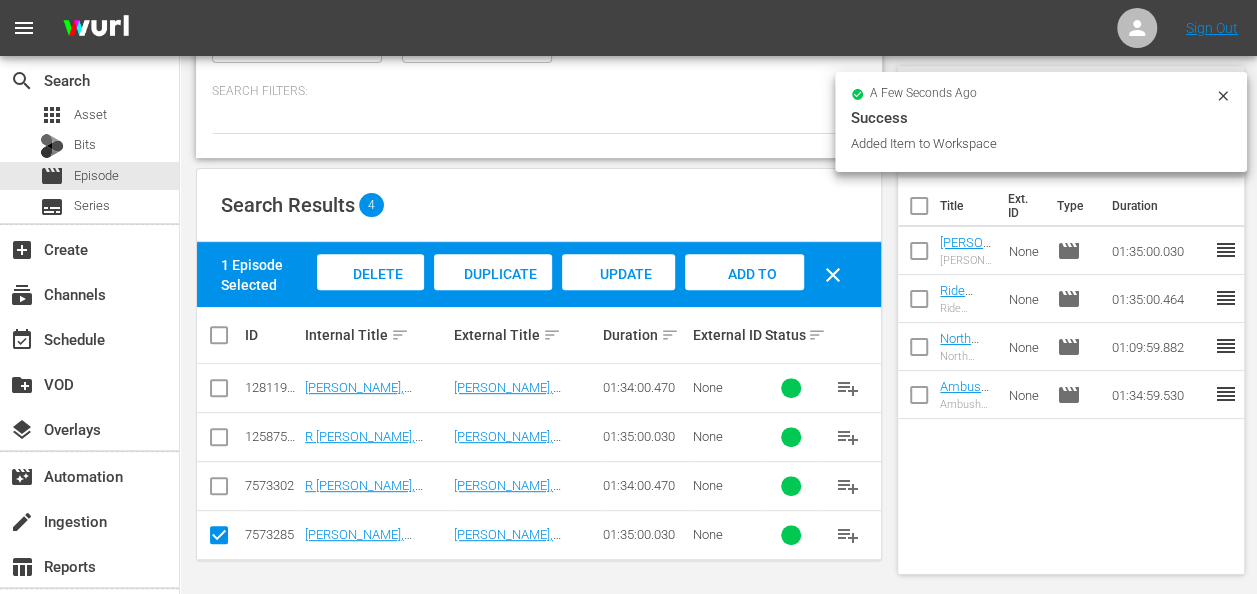 click 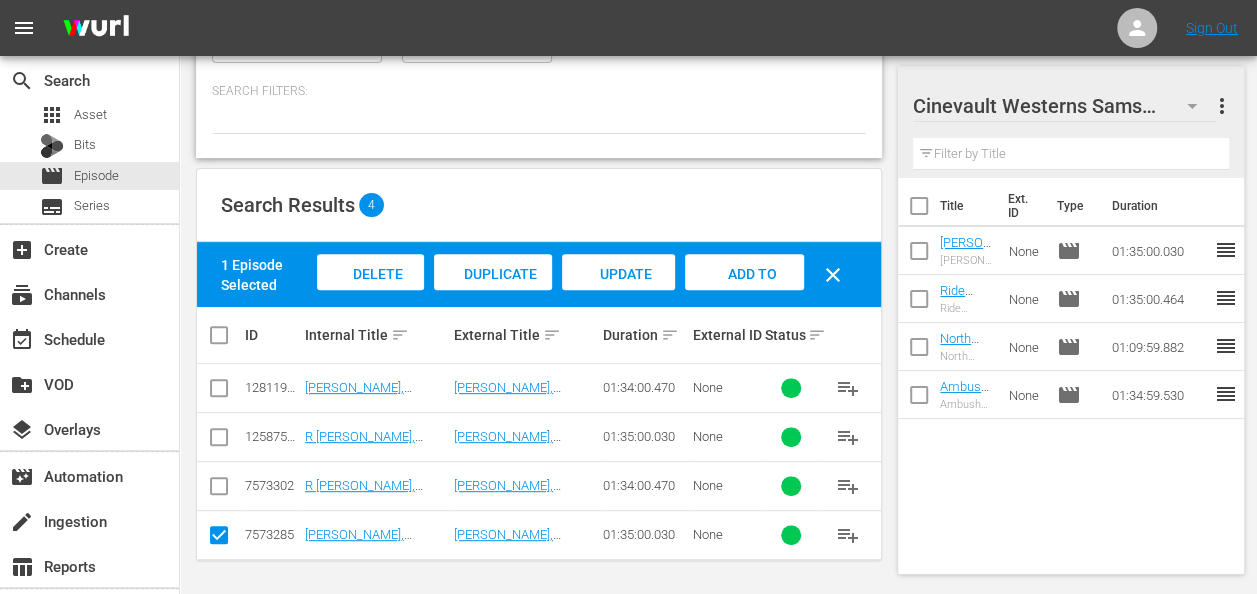click at bounding box center [1053, 107] 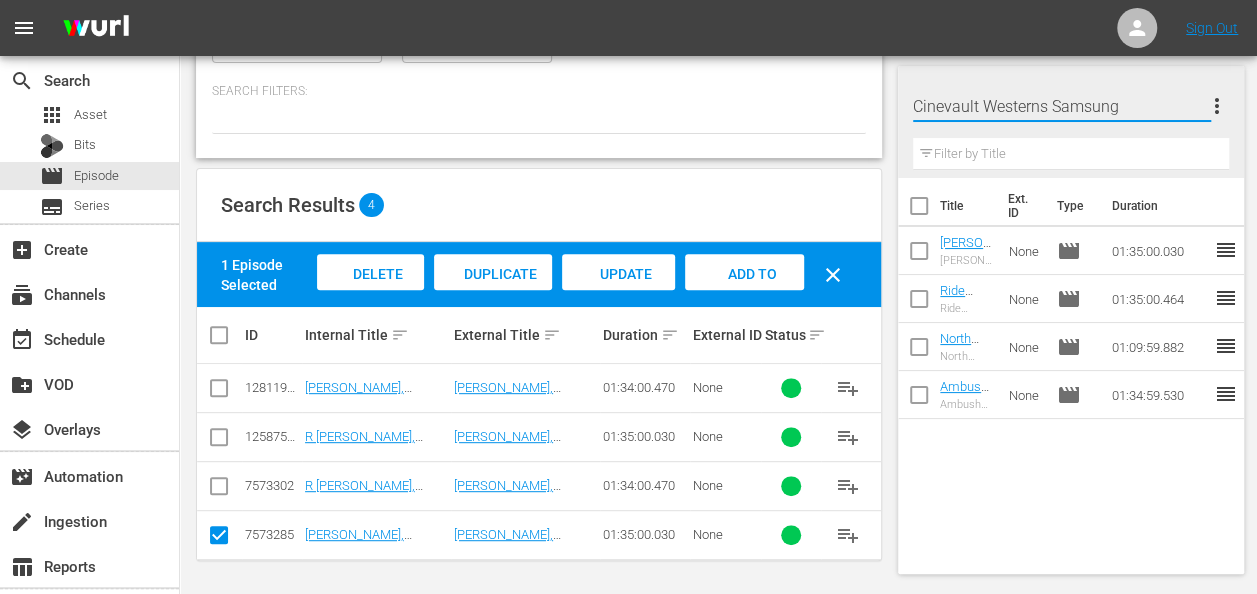 click on "Cinevault Westerns Samsung more_vert  Filter by Title" at bounding box center [1071, 122] 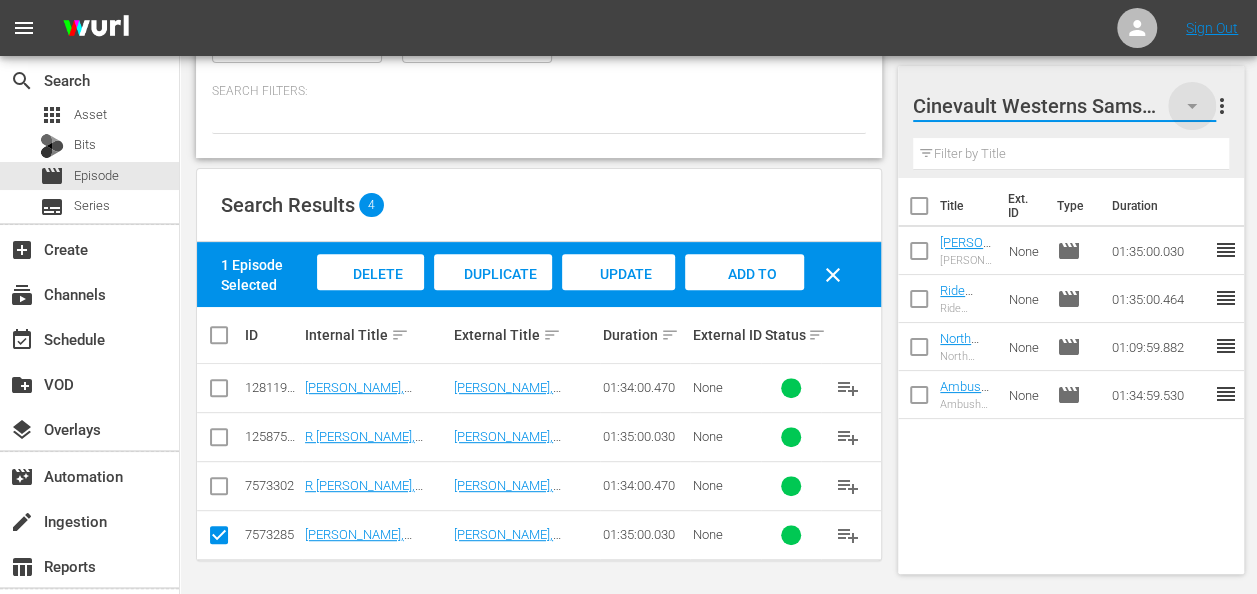 click 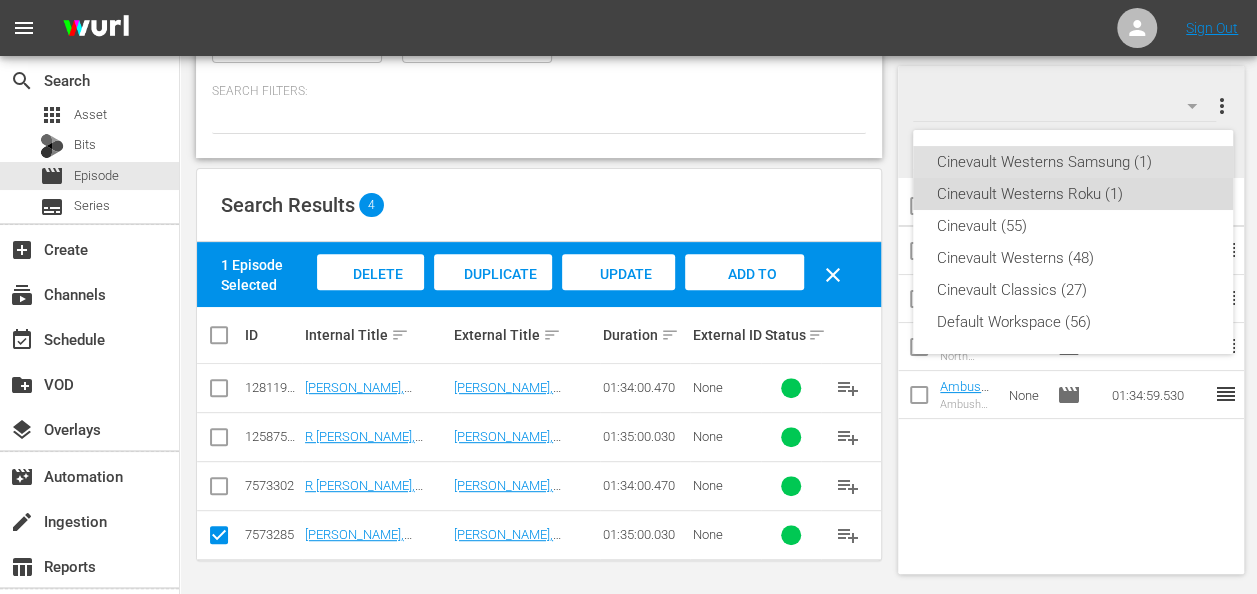 click on "Cinevault Westerns Roku  (1)" at bounding box center (1073, 194) 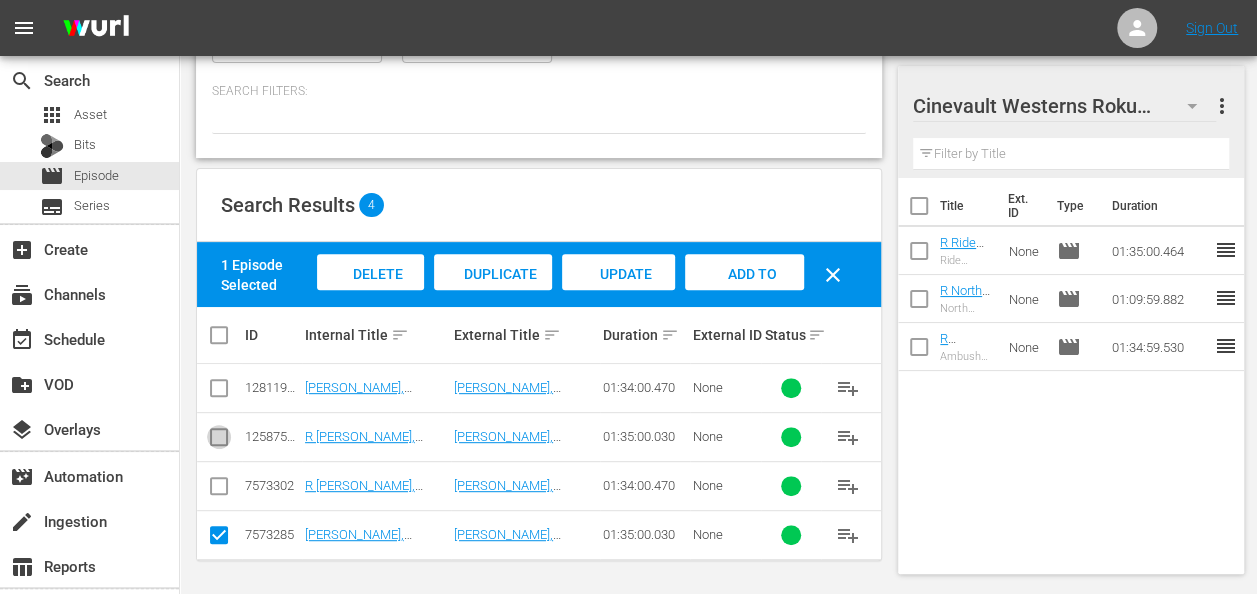 click at bounding box center [219, 441] 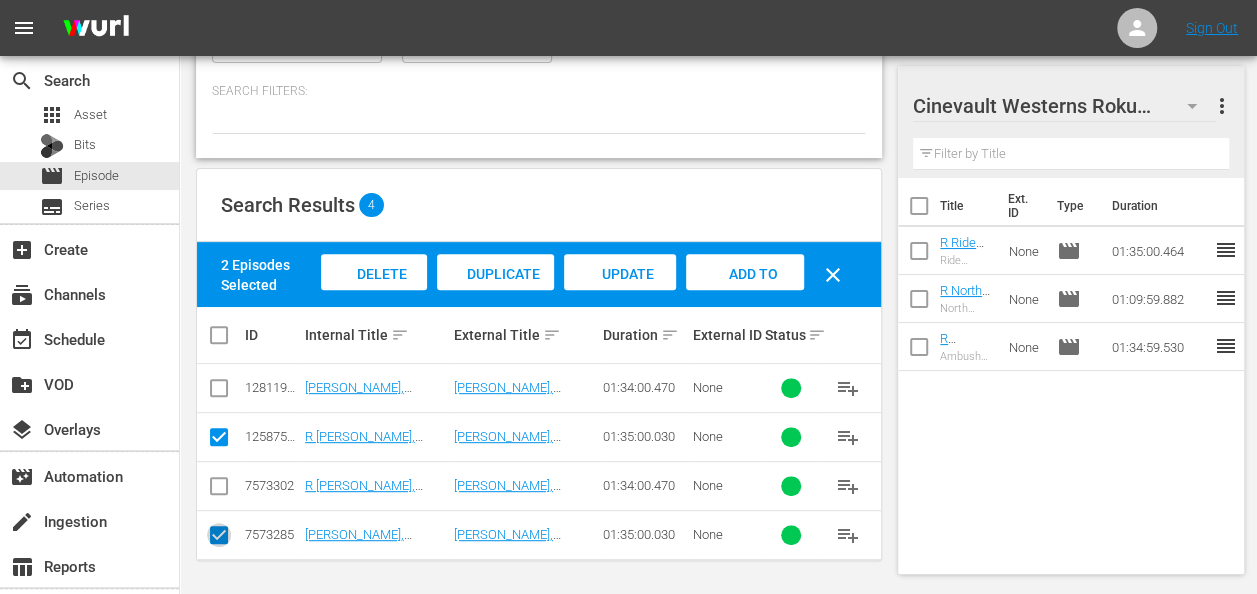 click at bounding box center [219, 539] 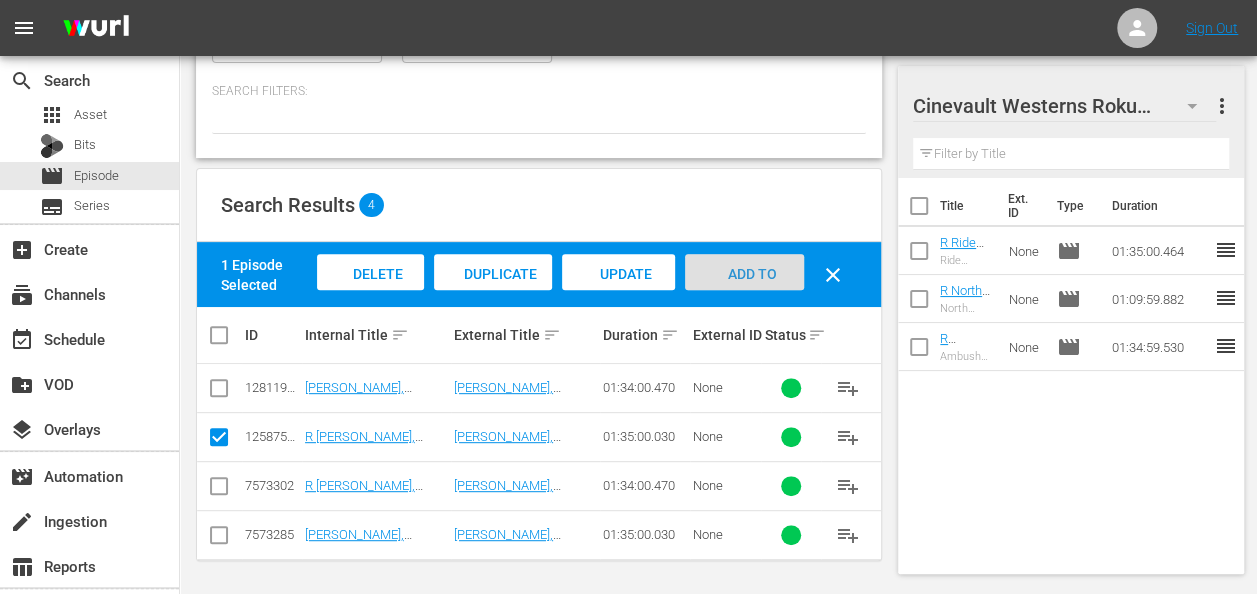 click on "Add to Workspace" at bounding box center [744, 293] 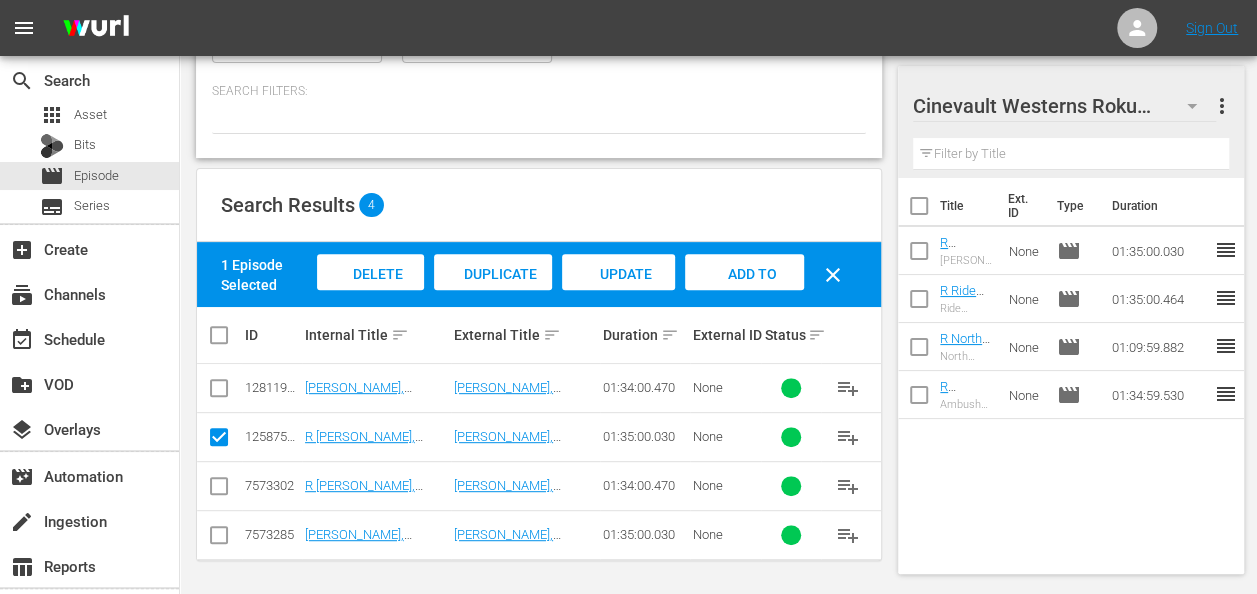 scroll, scrollTop: 0, scrollLeft: 0, axis: both 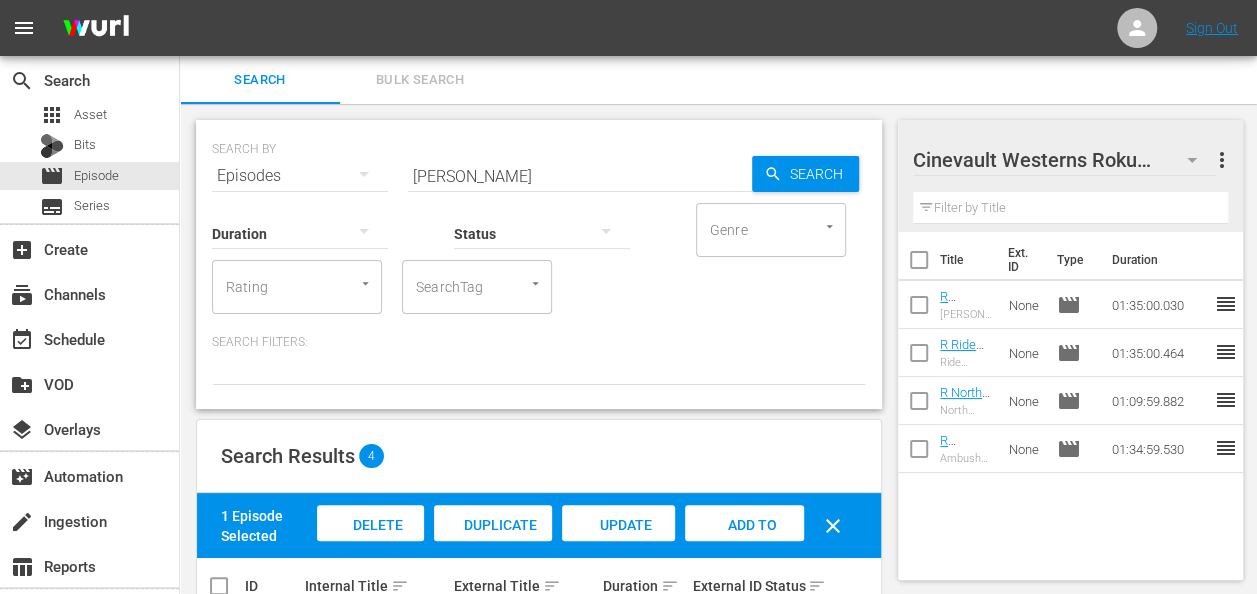 click on "jack mccall" at bounding box center (580, 176) 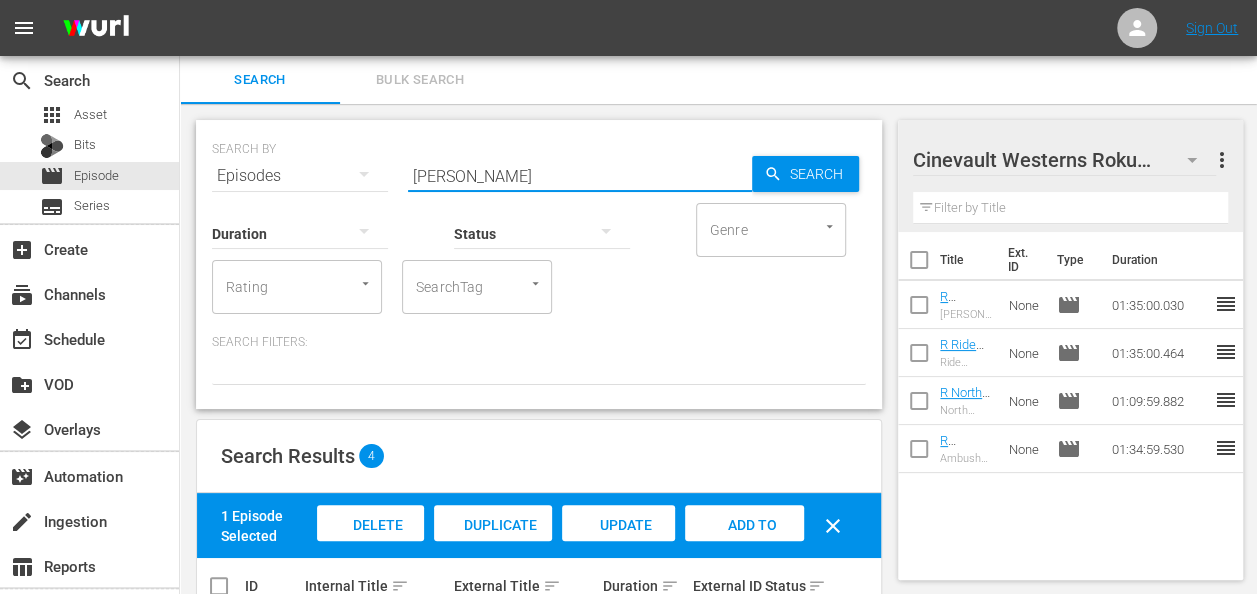 click on "jack mccall" at bounding box center (580, 176) 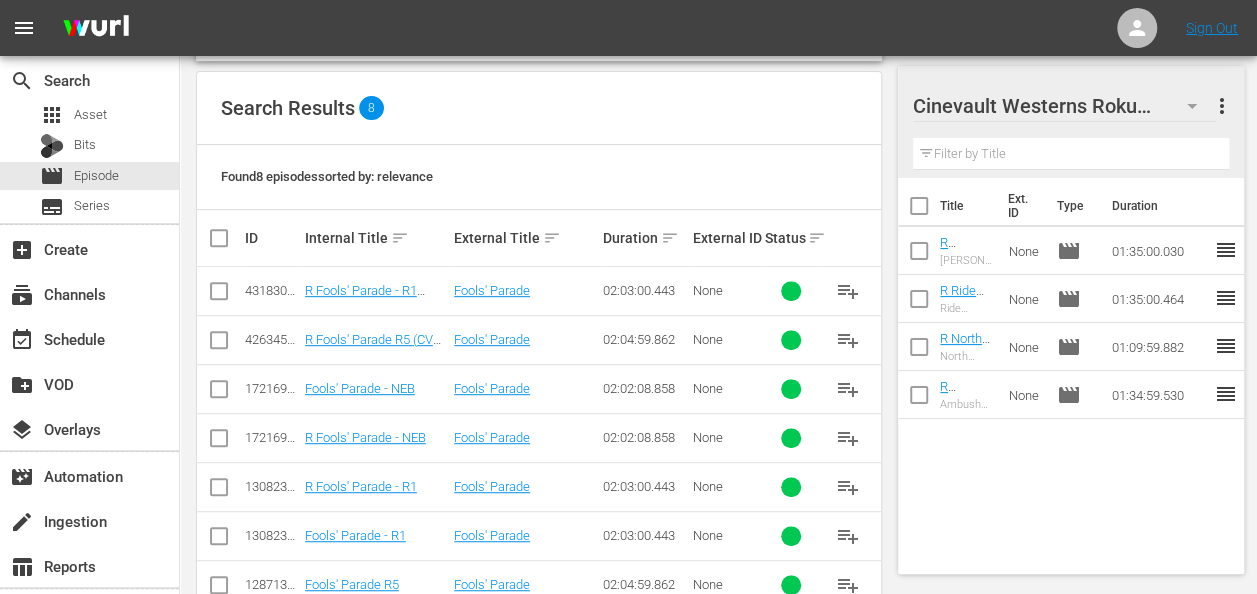 scroll, scrollTop: 444, scrollLeft: 0, axis: vertical 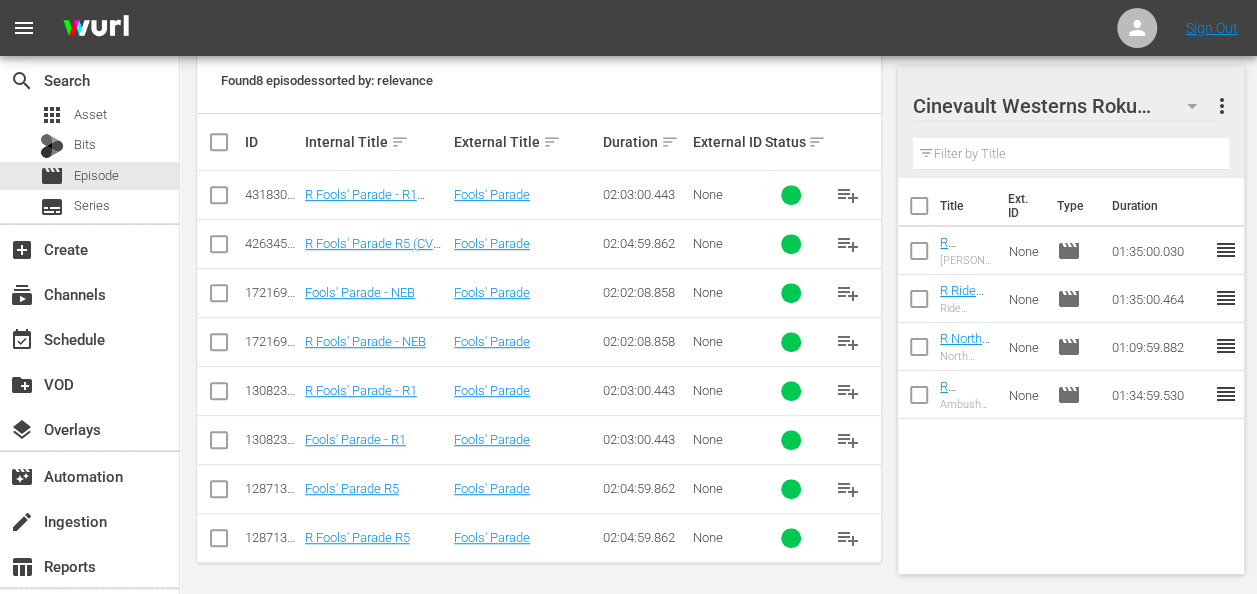 type on "fools' parade" 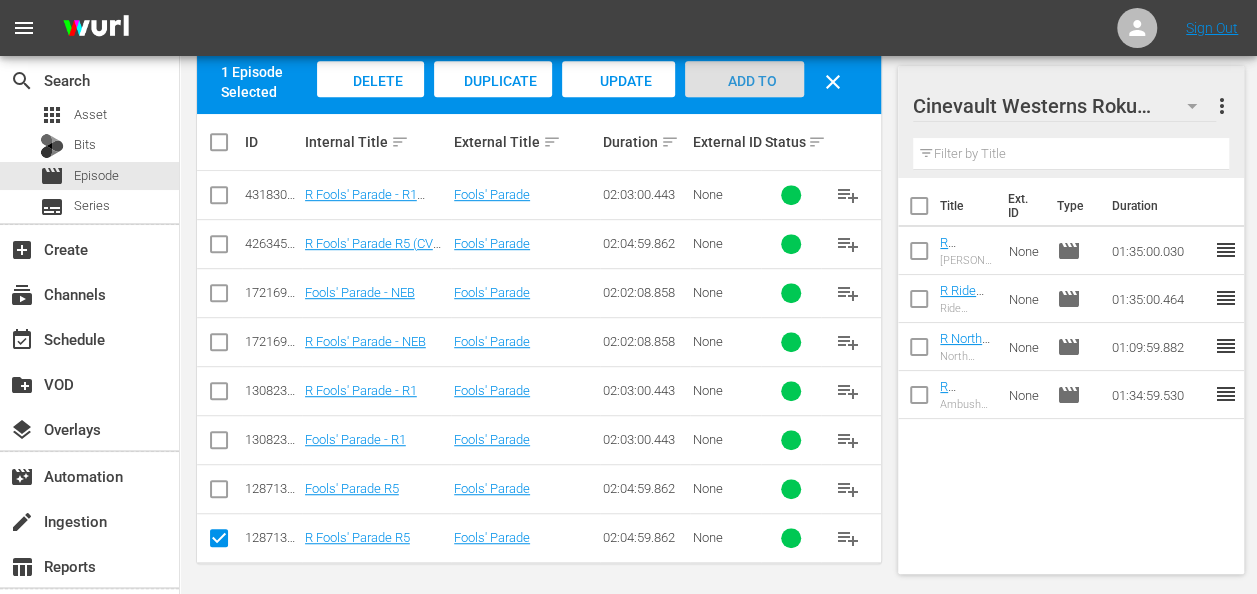 click on "Add to Workspace" at bounding box center (744, 98) 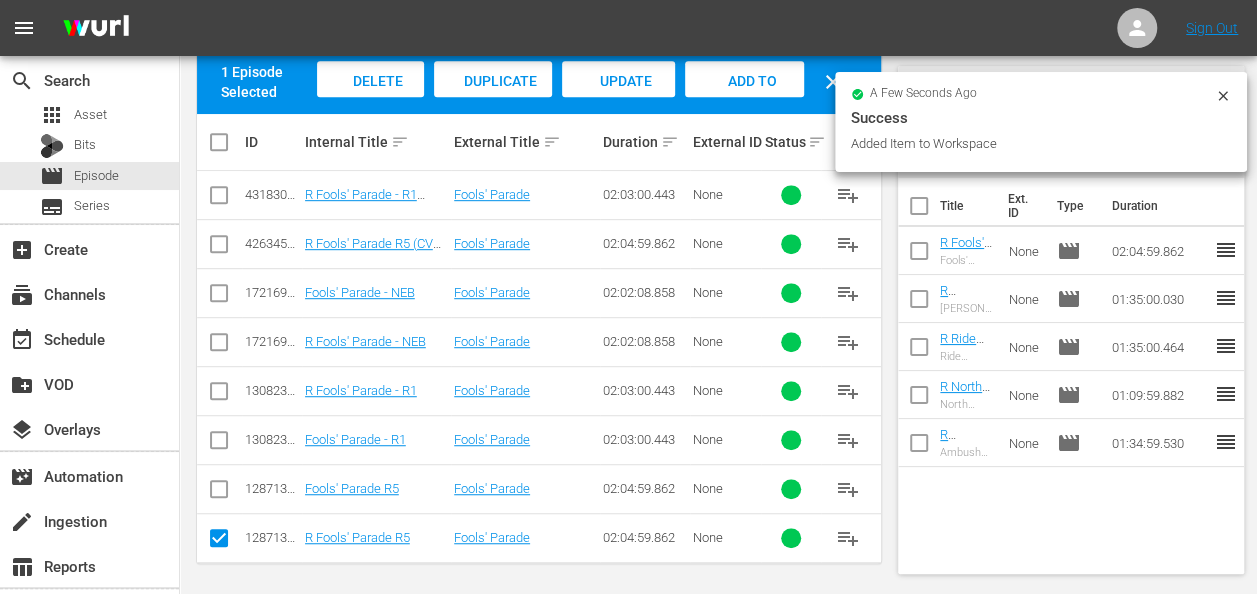 click on "Success" at bounding box center (1041, 118) 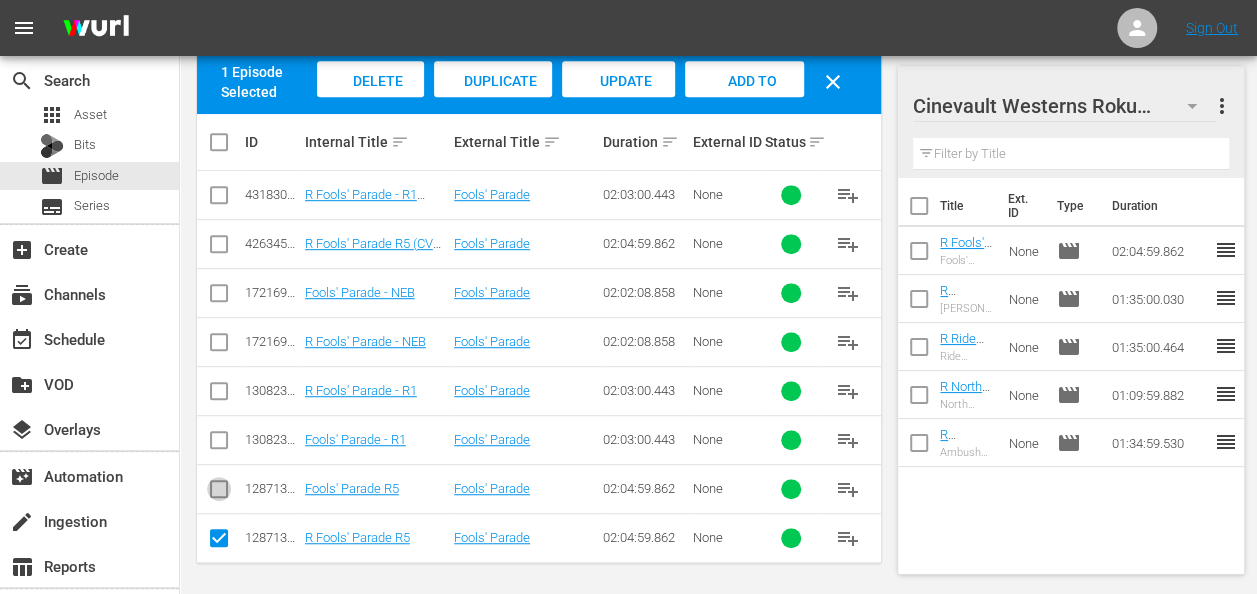 click at bounding box center [219, 493] 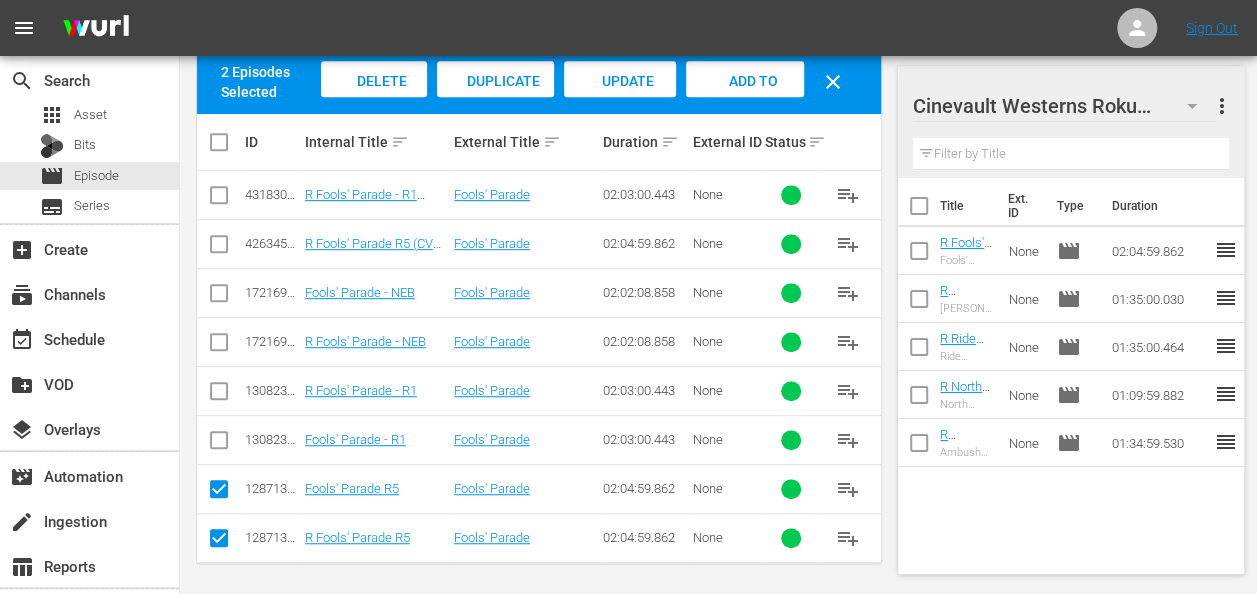 click at bounding box center [219, 542] 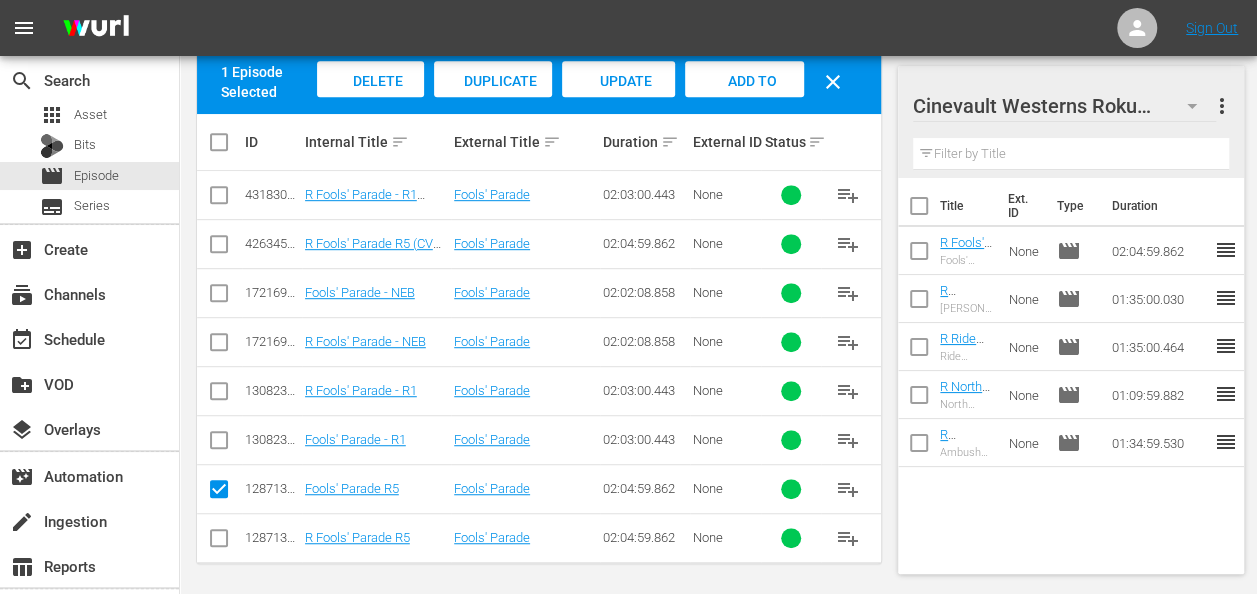 click 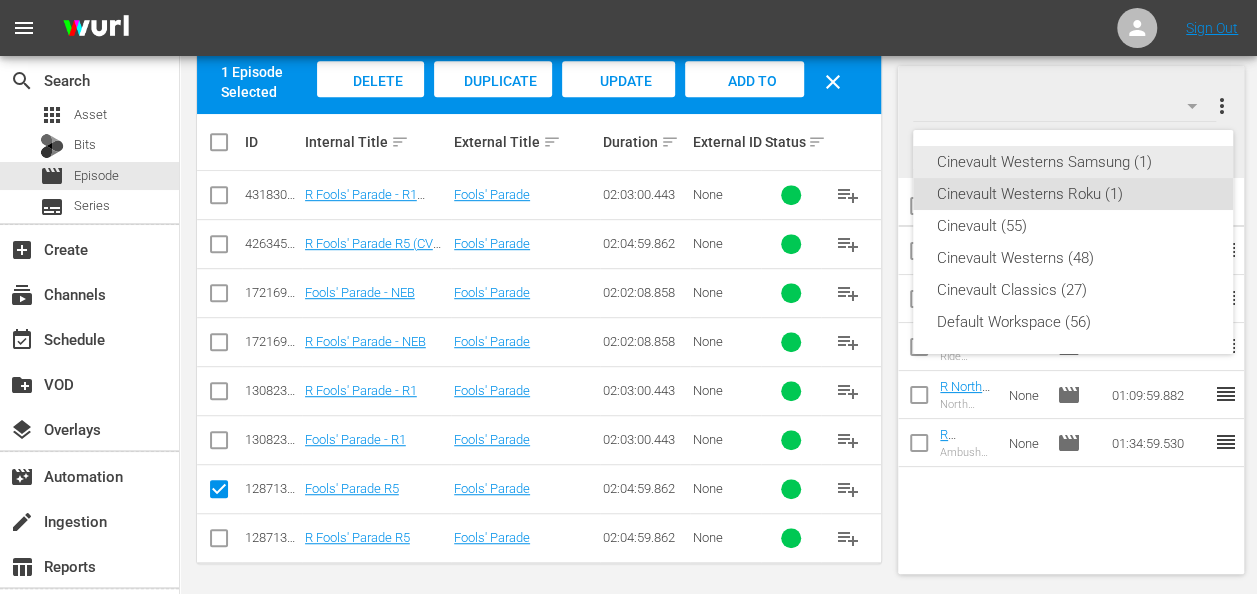 click on "Cinevault Westerns Samsung (1)" at bounding box center [1073, 162] 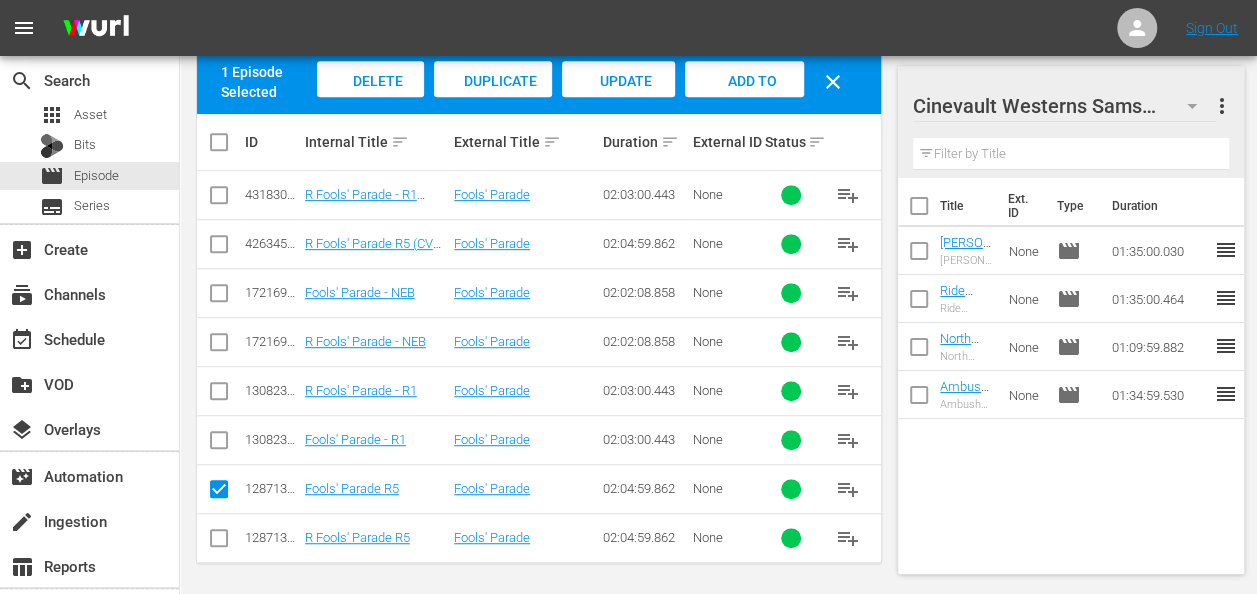 click on "Add to Workspace" at bounding box center (744, 100) 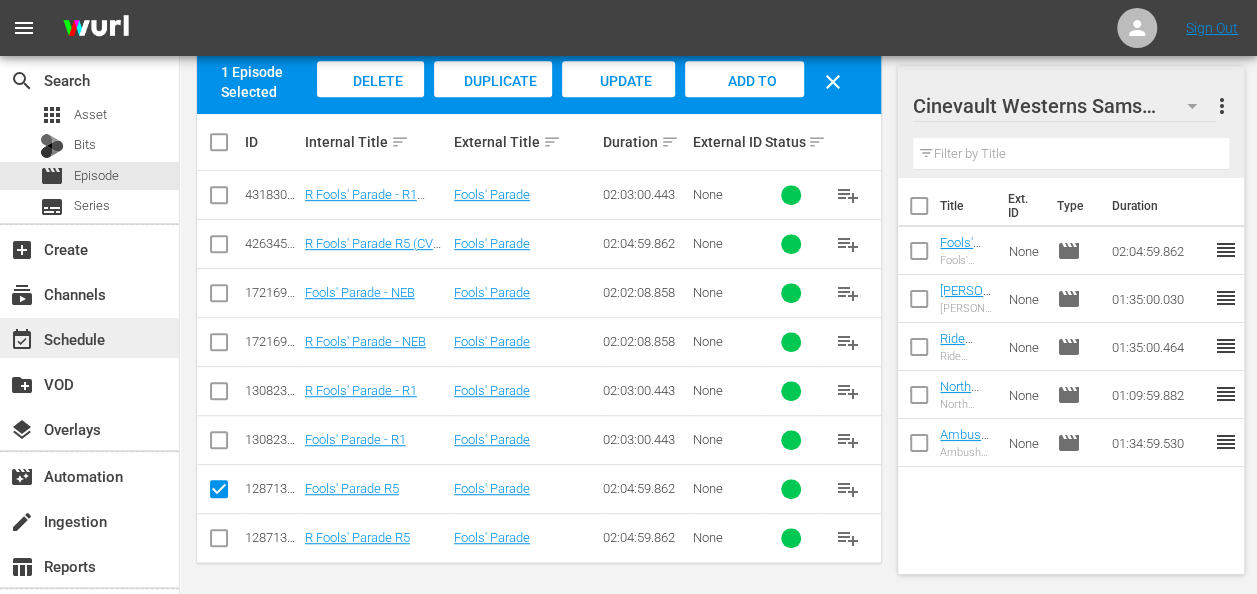 click on "event_available   Schedule" at bounding box center (56, 336) 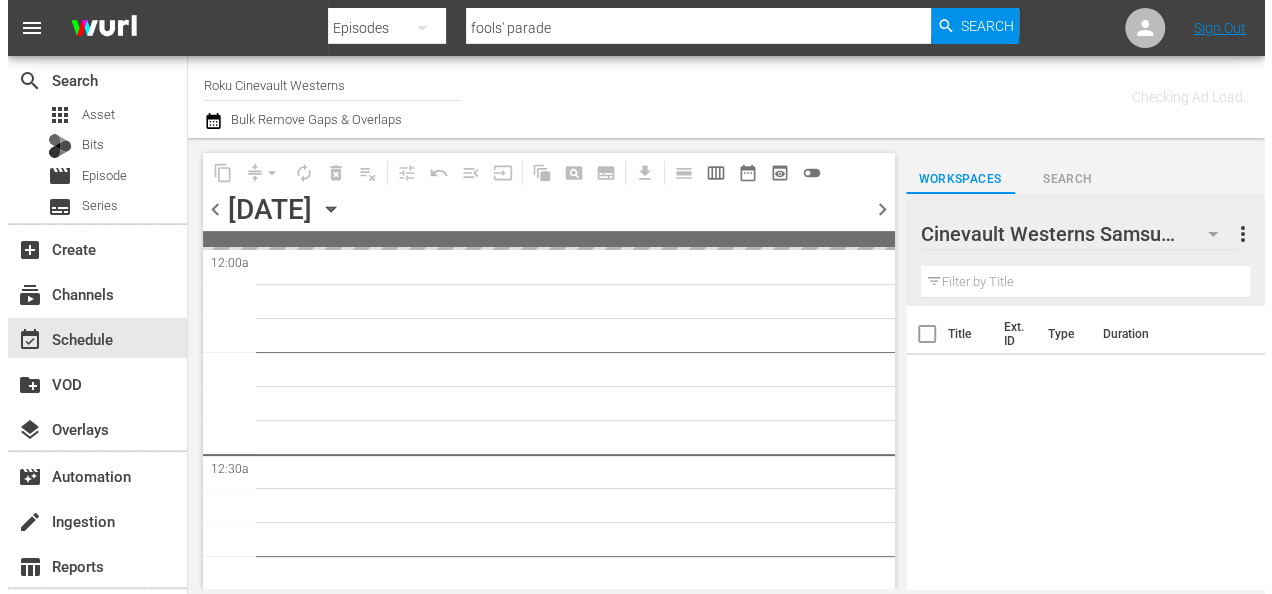 scroll, scrollTop: 0, scrollLeft: 0, axis: both 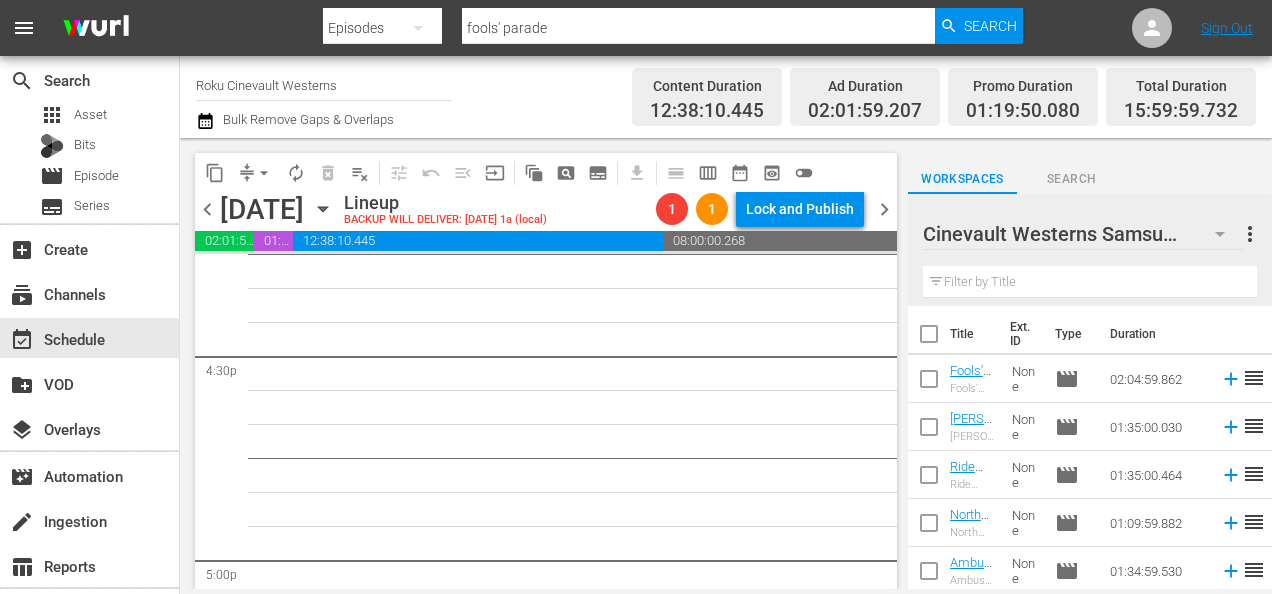 click 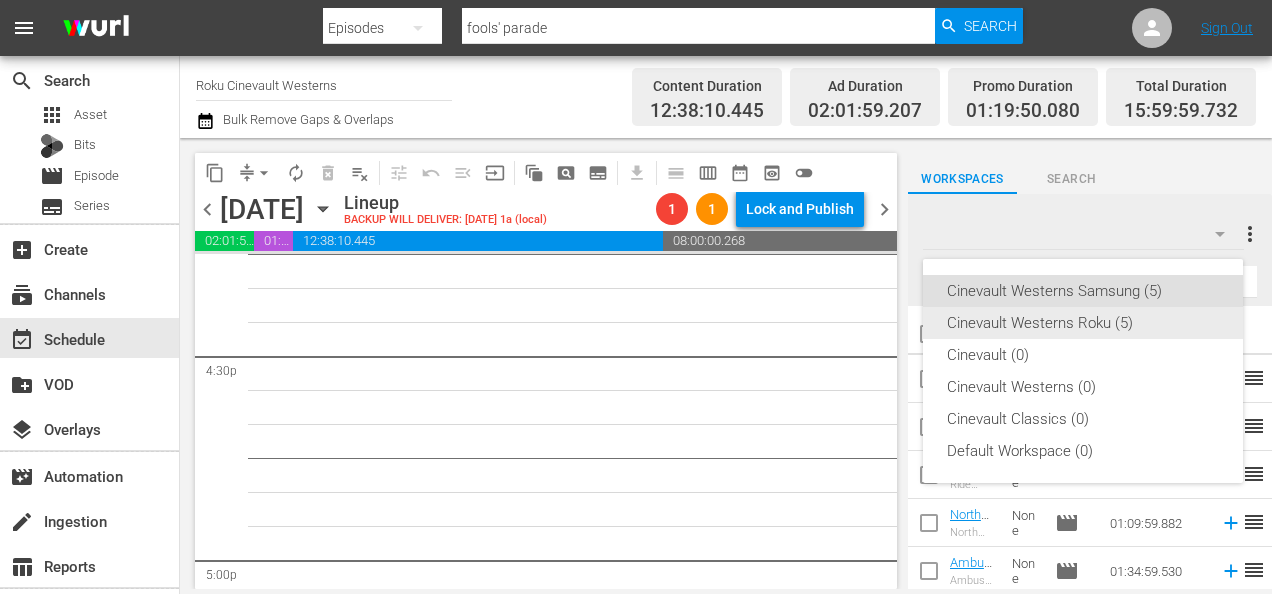 click on "Cinevault Westerns Roku  (5)" at bounding box center (1083, 323) 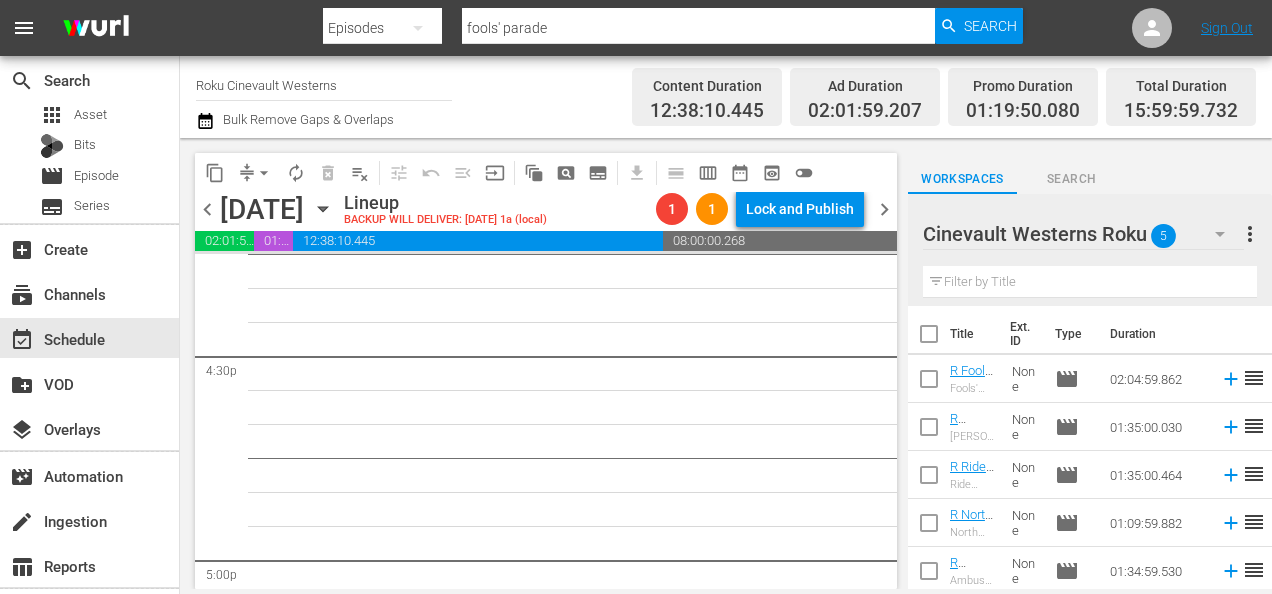 scroll, scrollTop: 2, scrollLeft: 0, axis: vertical 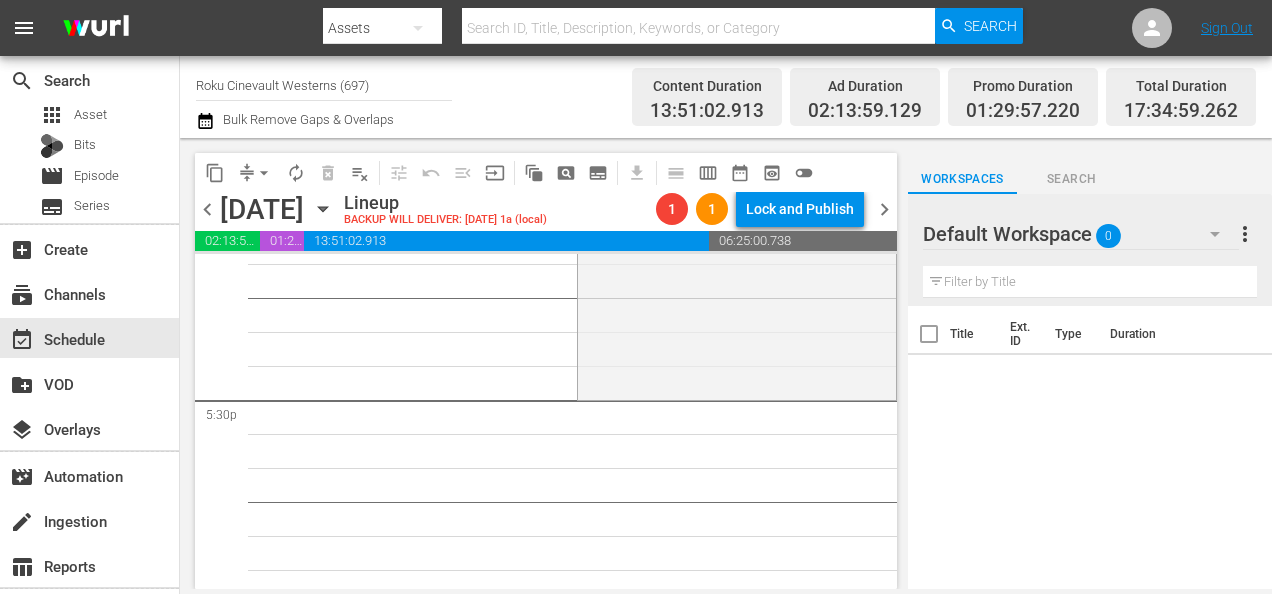 click 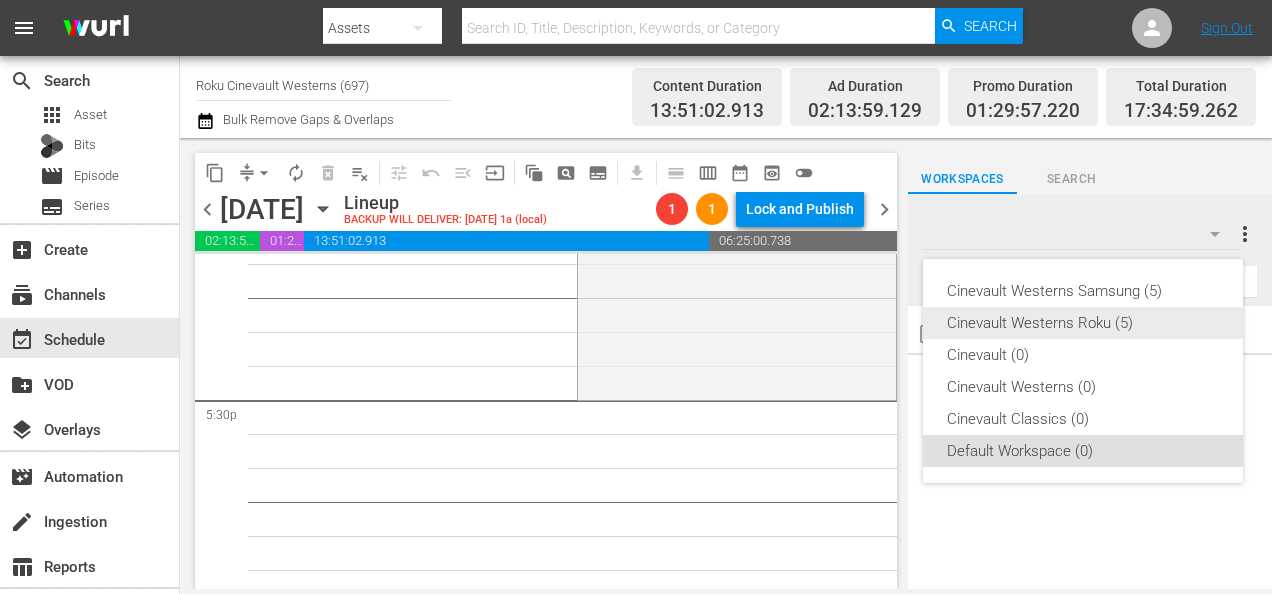 click on "Cinevault Westerns Roku  (5)" at bounding box center [1083, 323] 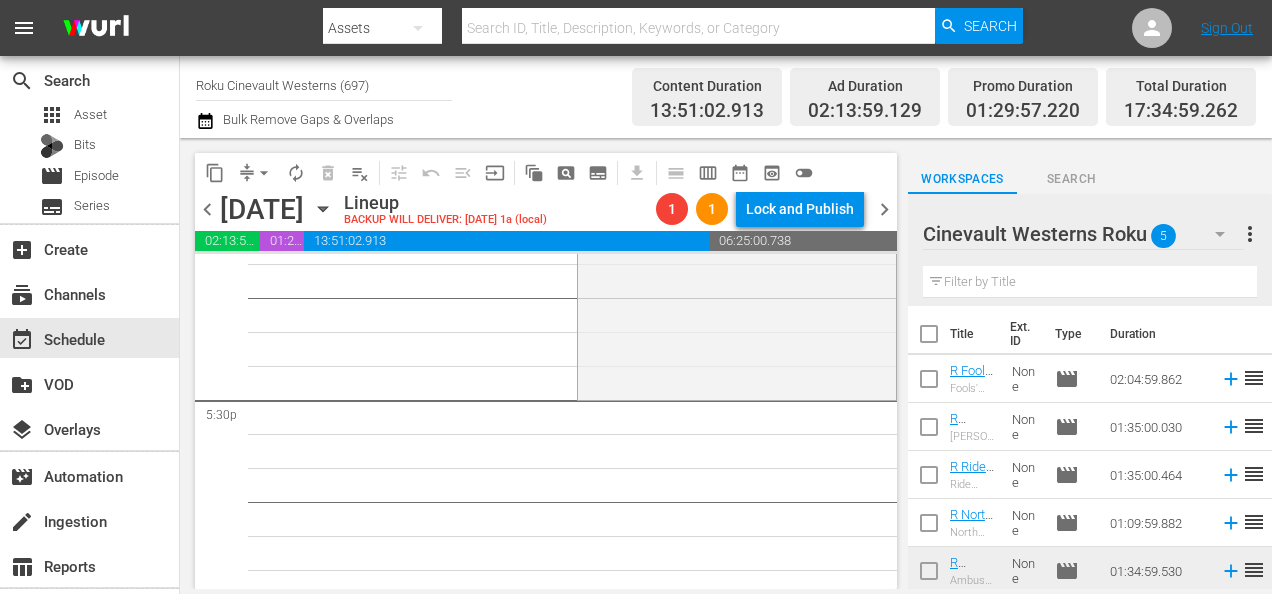 scroll, scrollTop: 2, scrollLeft: 0, axis: vertical 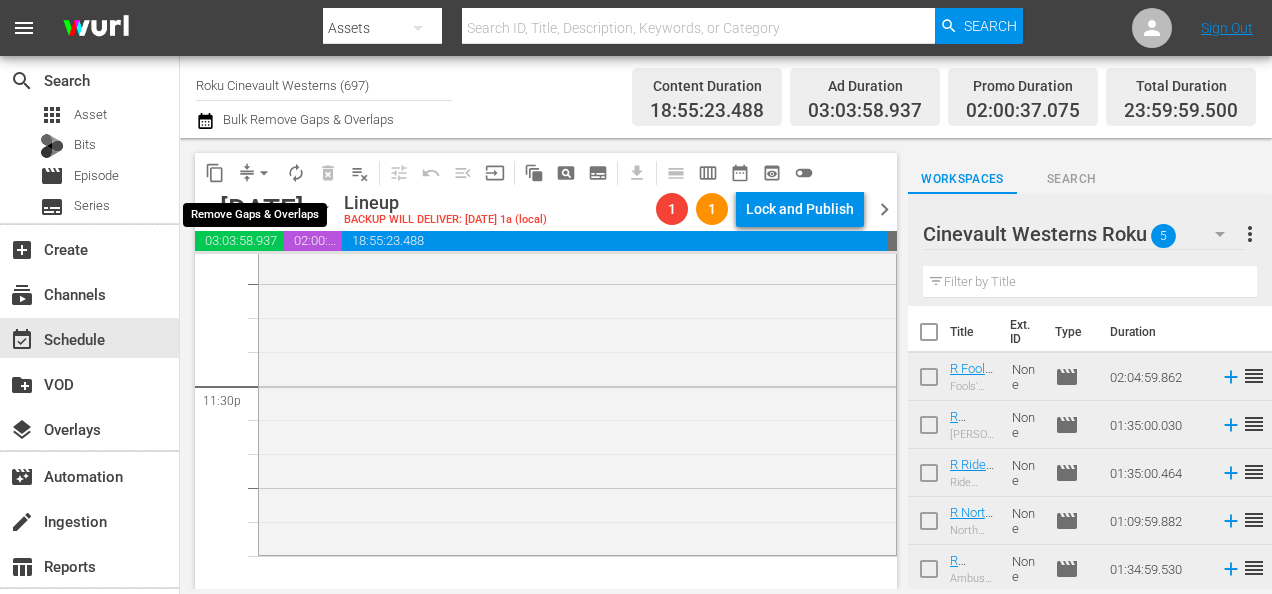 click on "arrow_drop_down" at bounding box center [264, 173] 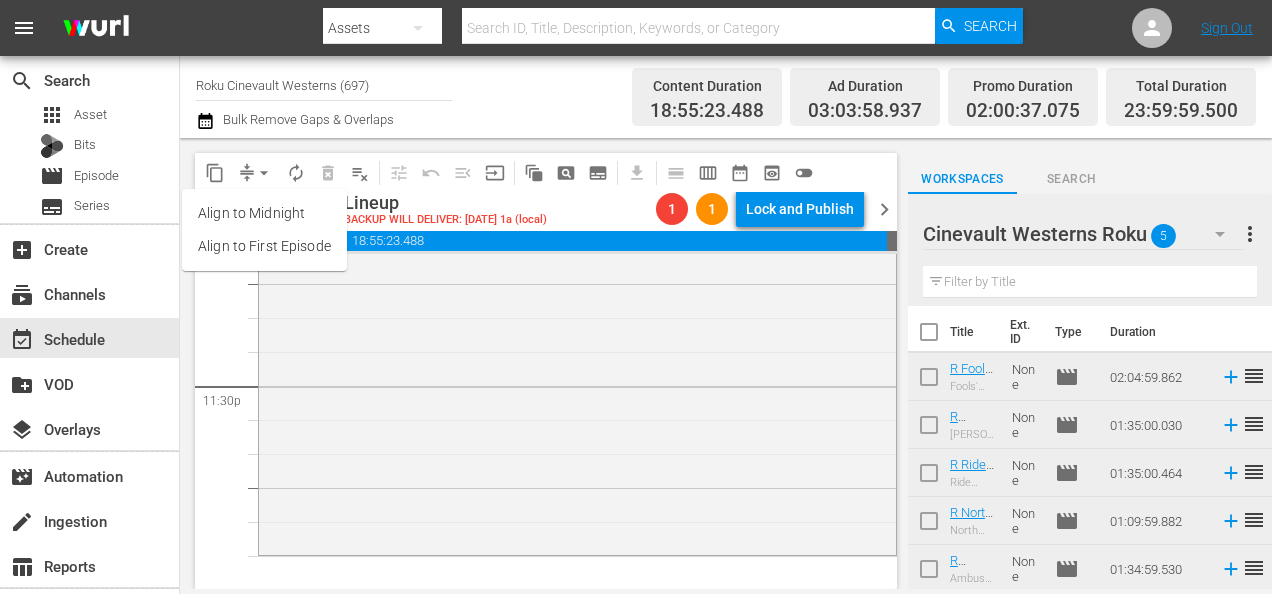 click on "Align to Midnight" at bounding box center (264, 213) 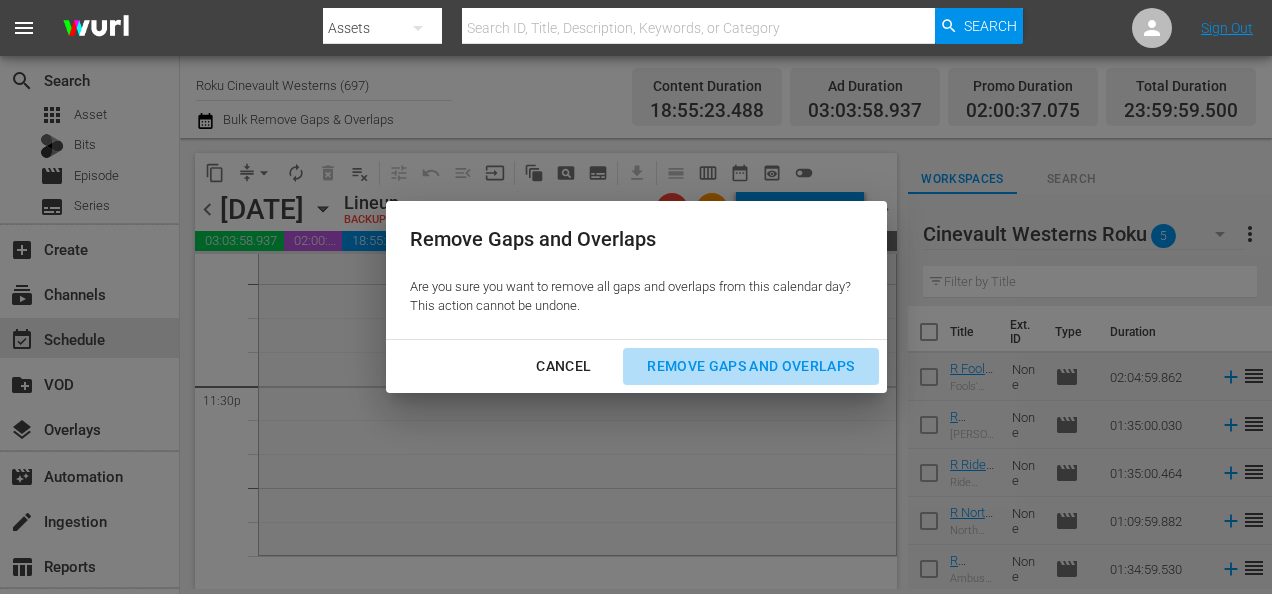 click on "Remove Gaps and Overlaps" at bounding box center [750, 366] 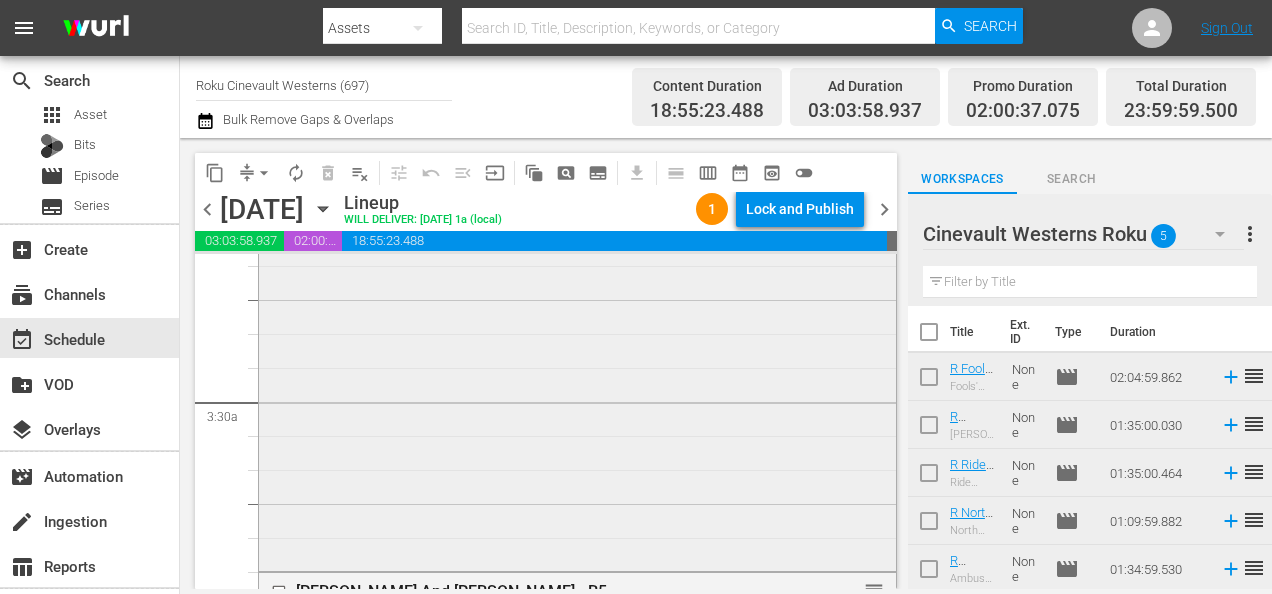 scroll, scrollTop: 1232, scrollLeft: 0, axis: vertical 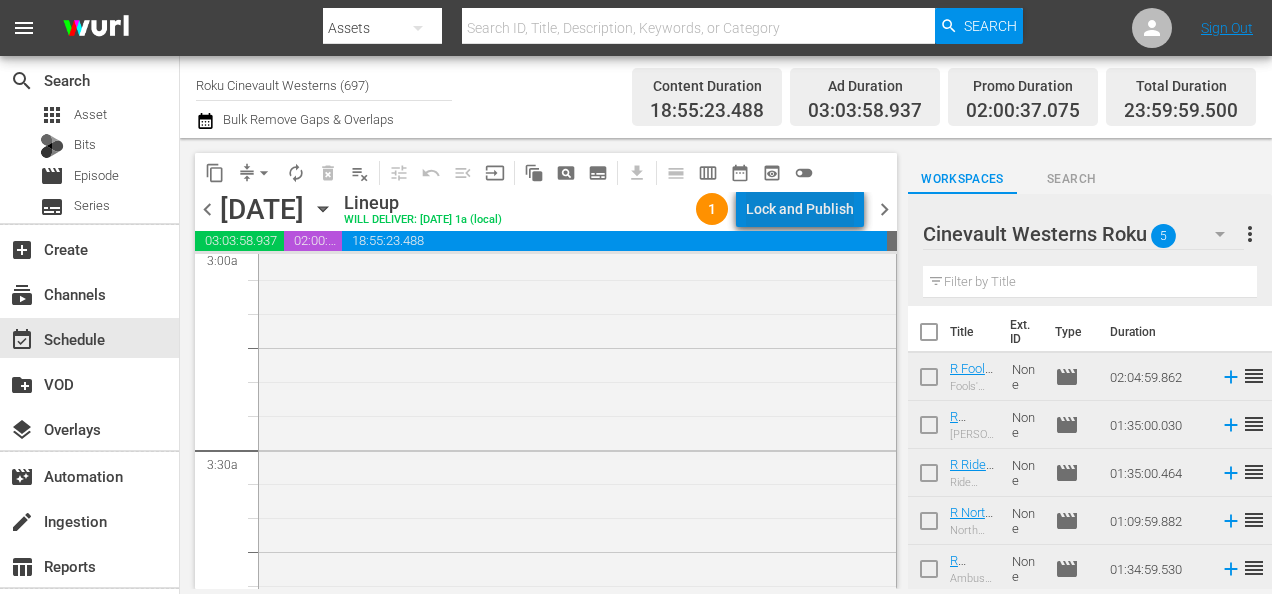 click on "Lock and Publish" at bounding box center (800, 209) 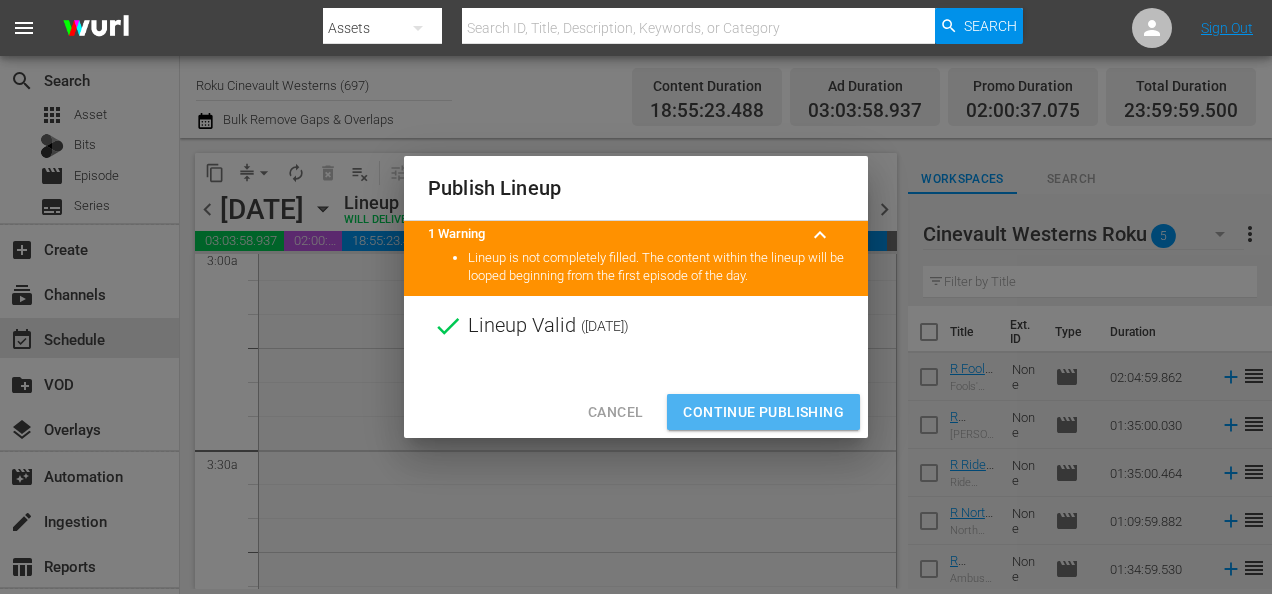 click on "Continue Publishing" at bounding box center (763, 412) 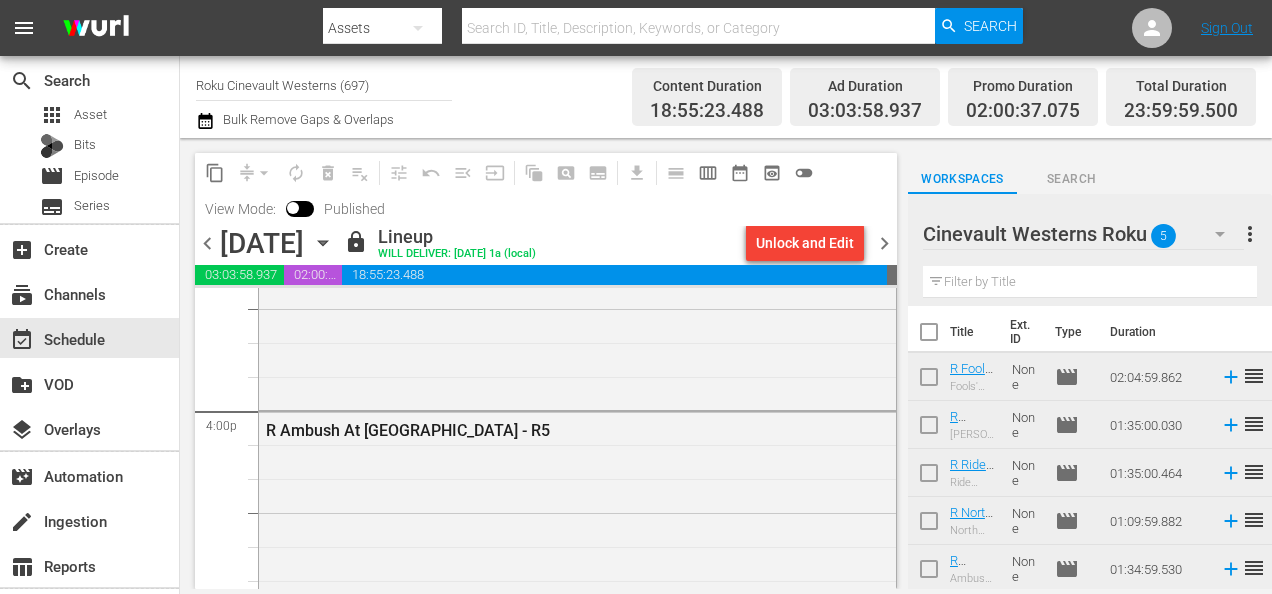 scroll, scrollTop: 6406, scrollLeft: 0, axis: vertical 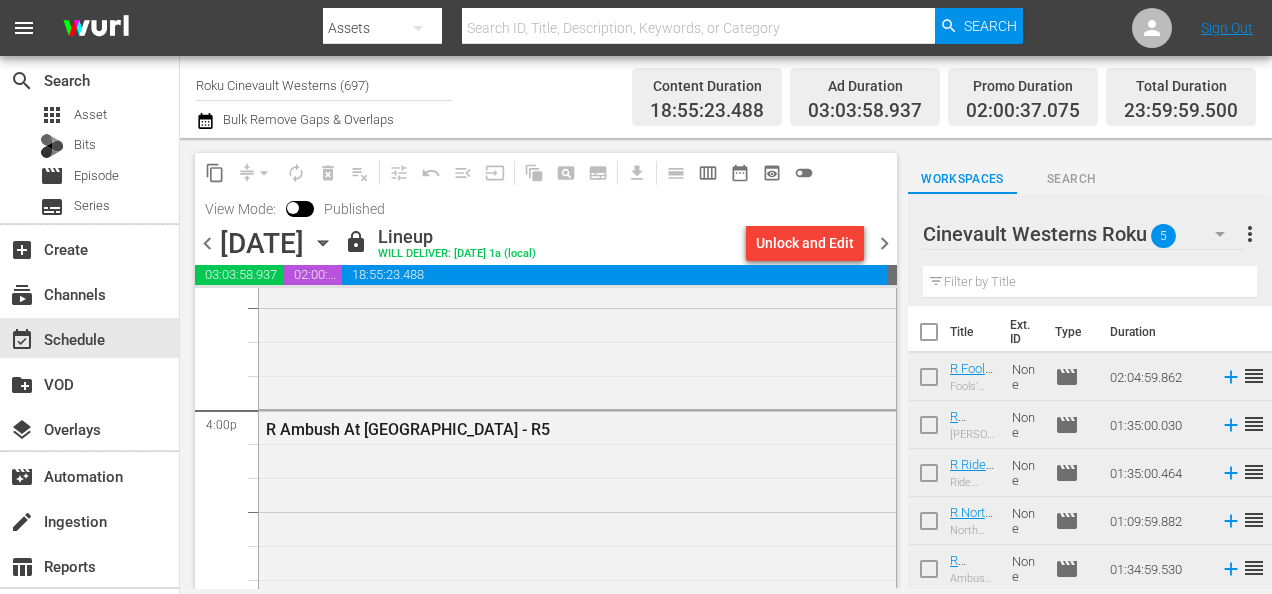 click on "Roku Cinevault Westerns (697)" at bounding box center [324, 85] 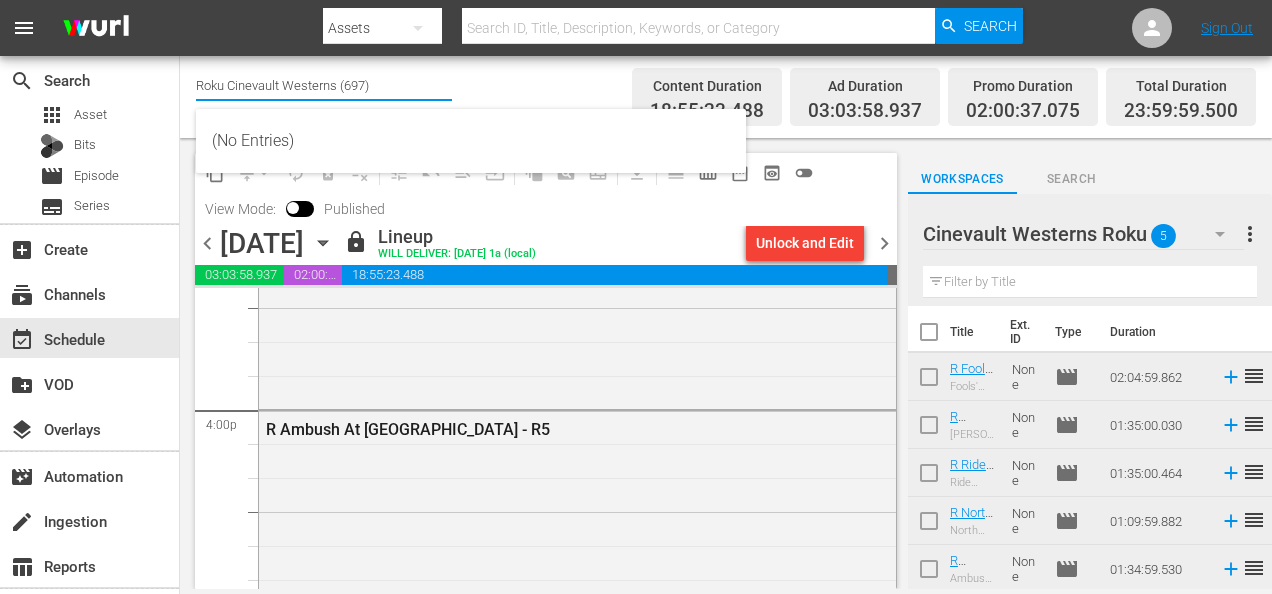 click on "Roku Cinevault Westerns (697)" at bounding box center [324, 85] 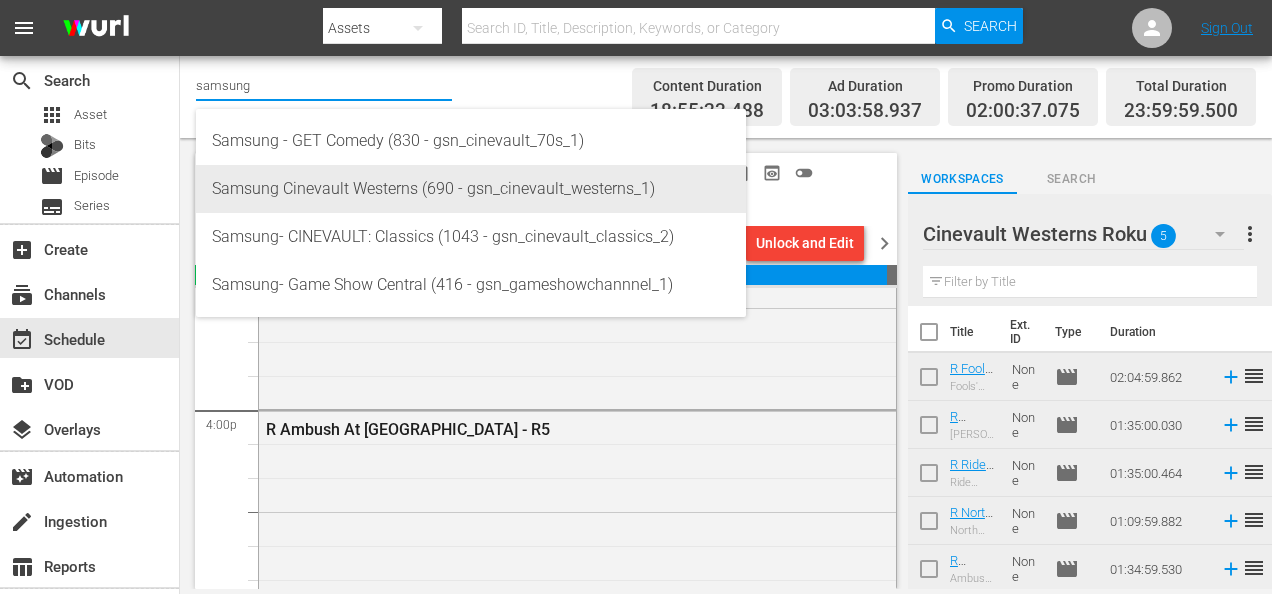 click on "Samsung Cinevault Westerns (690 - gsn_cinevault_westerns_1)" at bounding box center (471, 189) 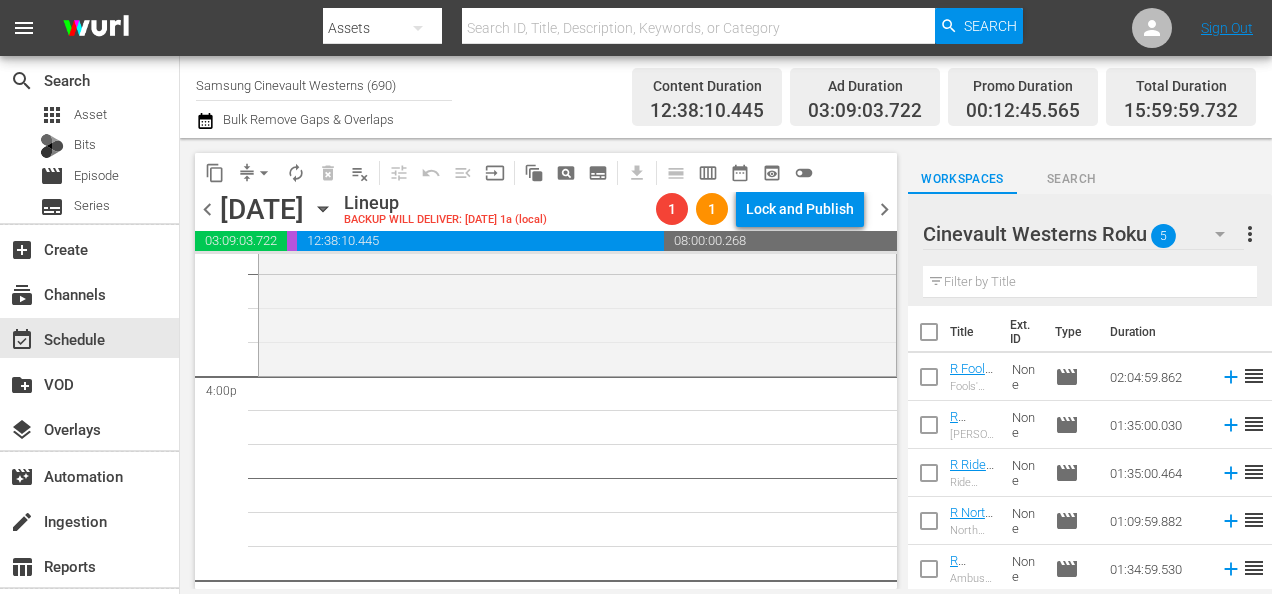 click 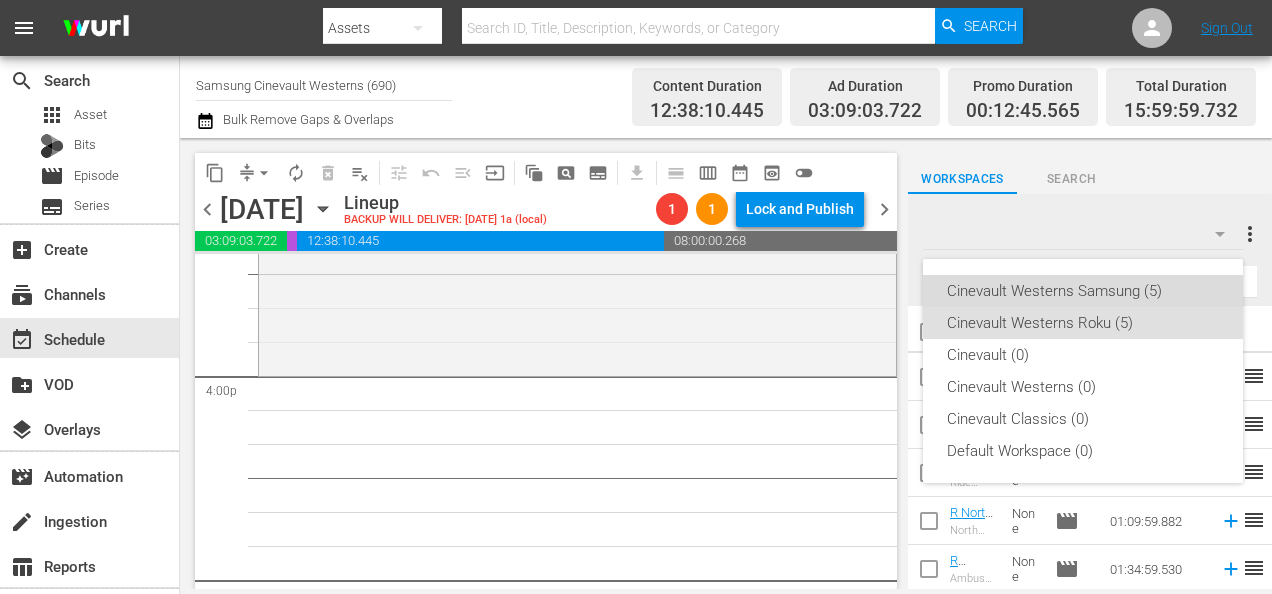 click on "Cinevault Westerns Samsung (5)" at bounding box center [1083, 291] 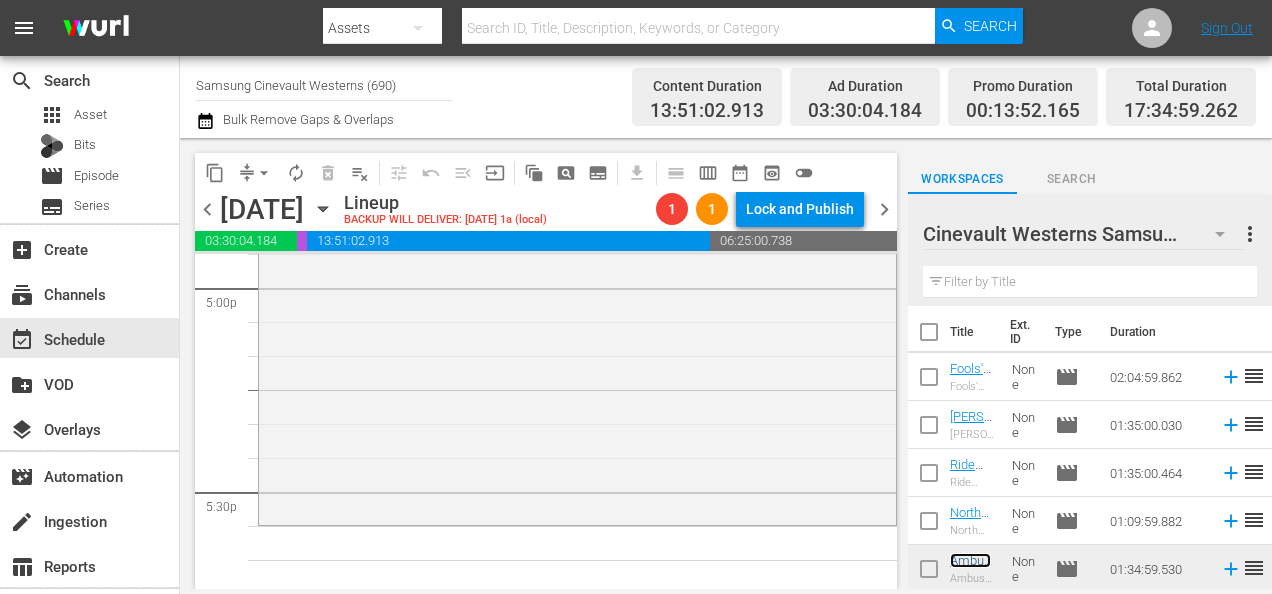 scroll, scrollTop: 6986, scrollLeft: 0, axis: vertical 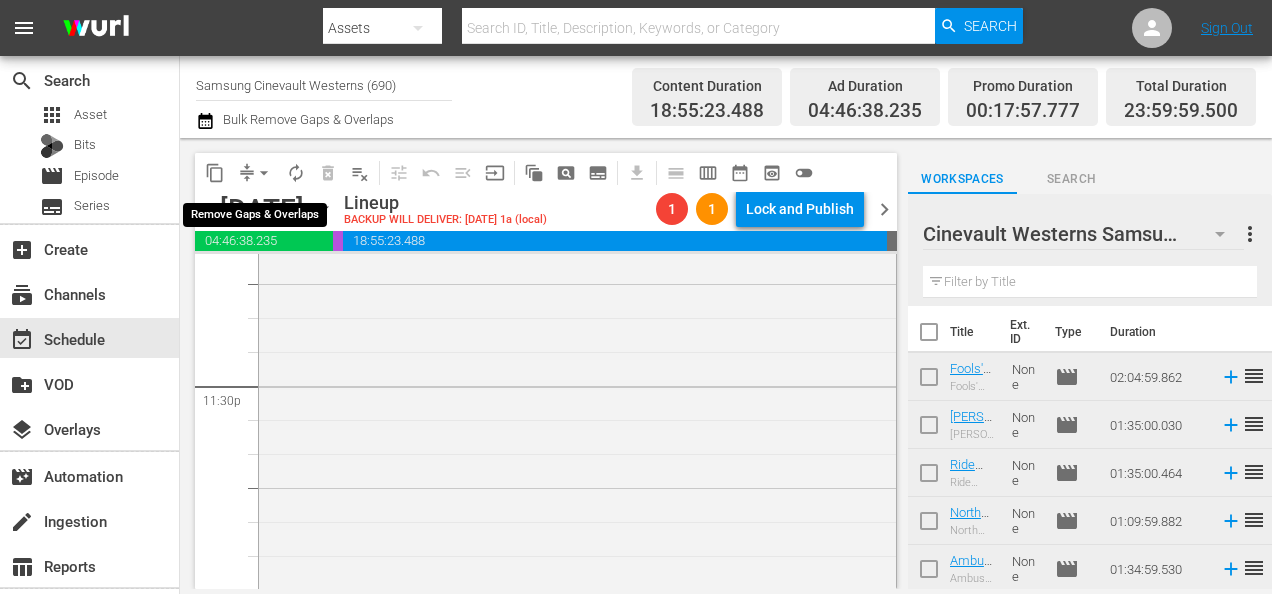 click on "arrow_drop_down" at bounding box center (264, 173) 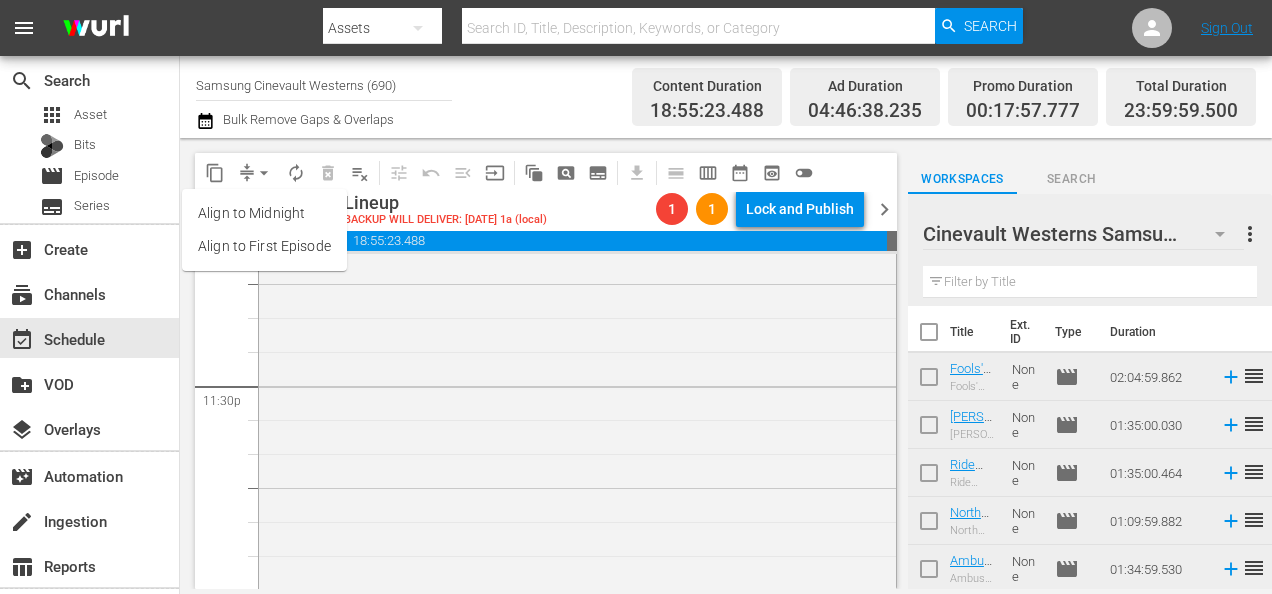 click on "Align to Midnight" at bounding box center [264, 213] 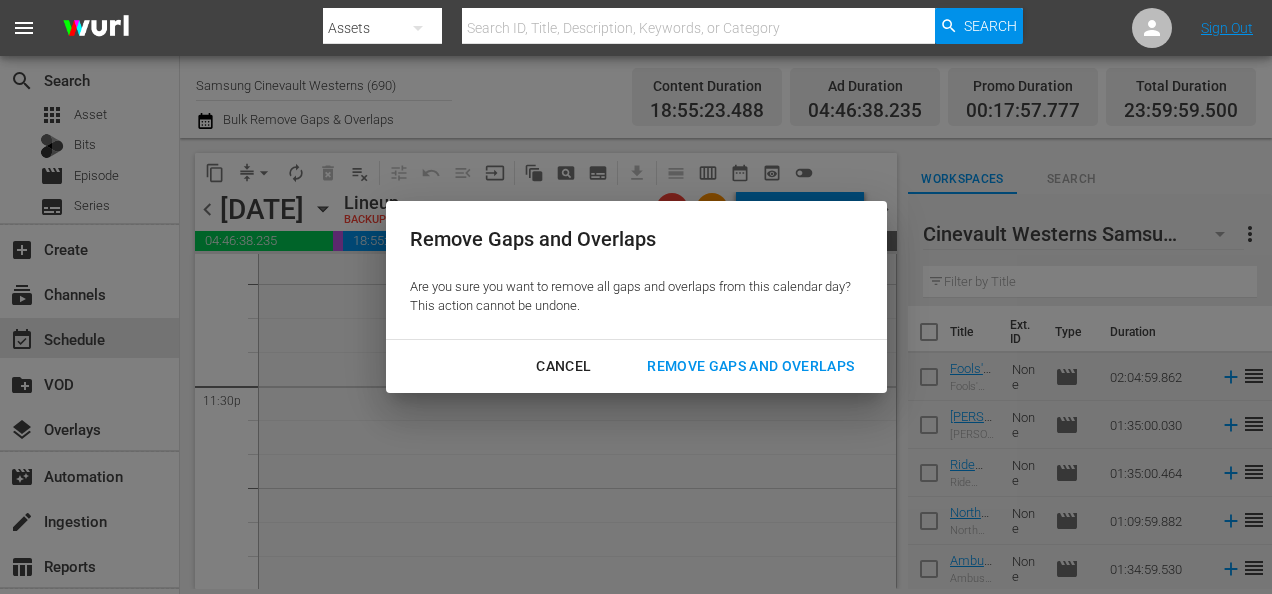 click on "Remove Gaps and Overlaps" at bounding box center (750, 366) 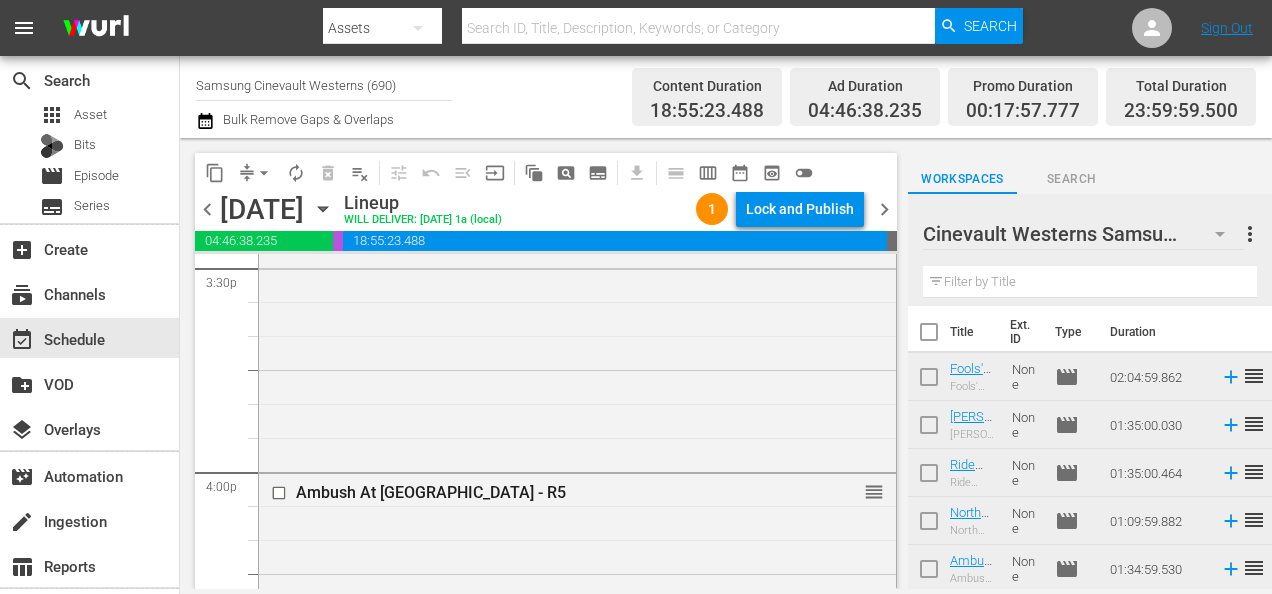 scroll, scrollTop: 6308, scrollLeft: 0, axis: vertical 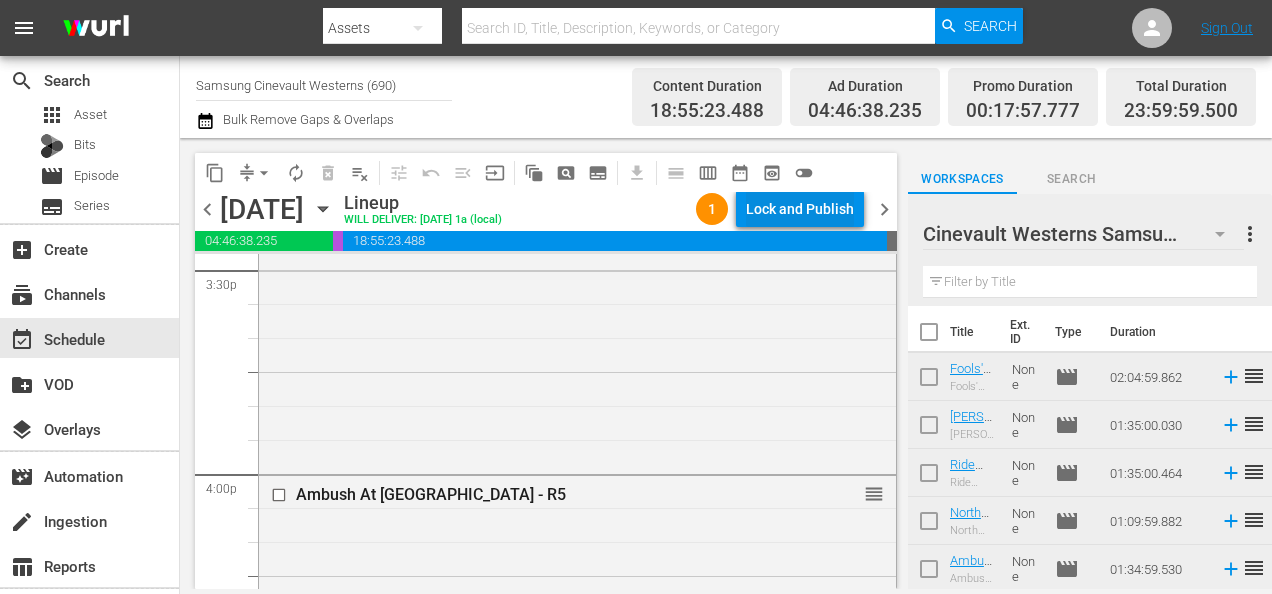 click on "Lock and Publish" at bounding box center (800, 209) 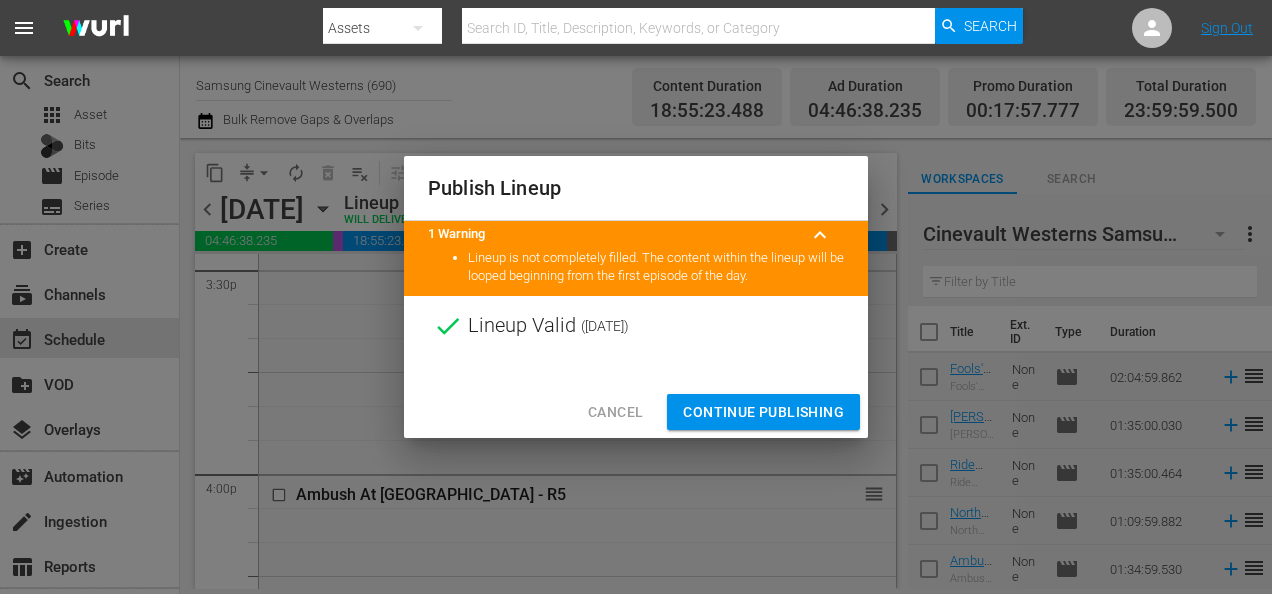 click on "Continue Publishing" at bounding box center [763, 412] 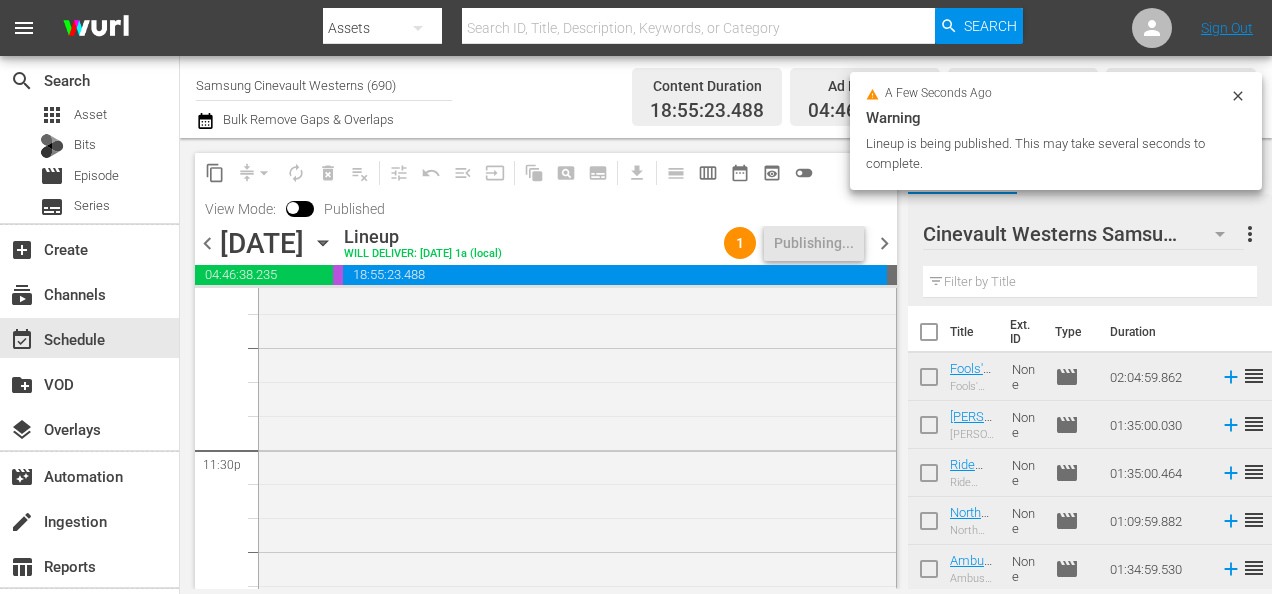scroll, scrollTop: 9531, scrollLeft: 0, axis: vertical 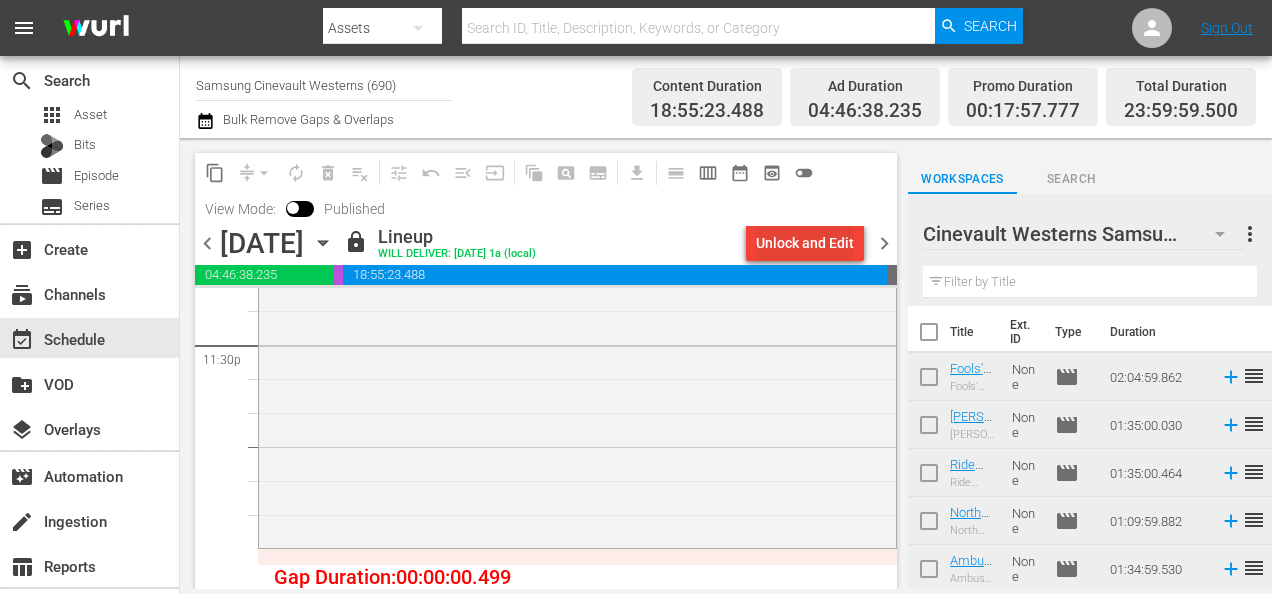 click on "Unlock and Edit" at bounding box center [805, 243] 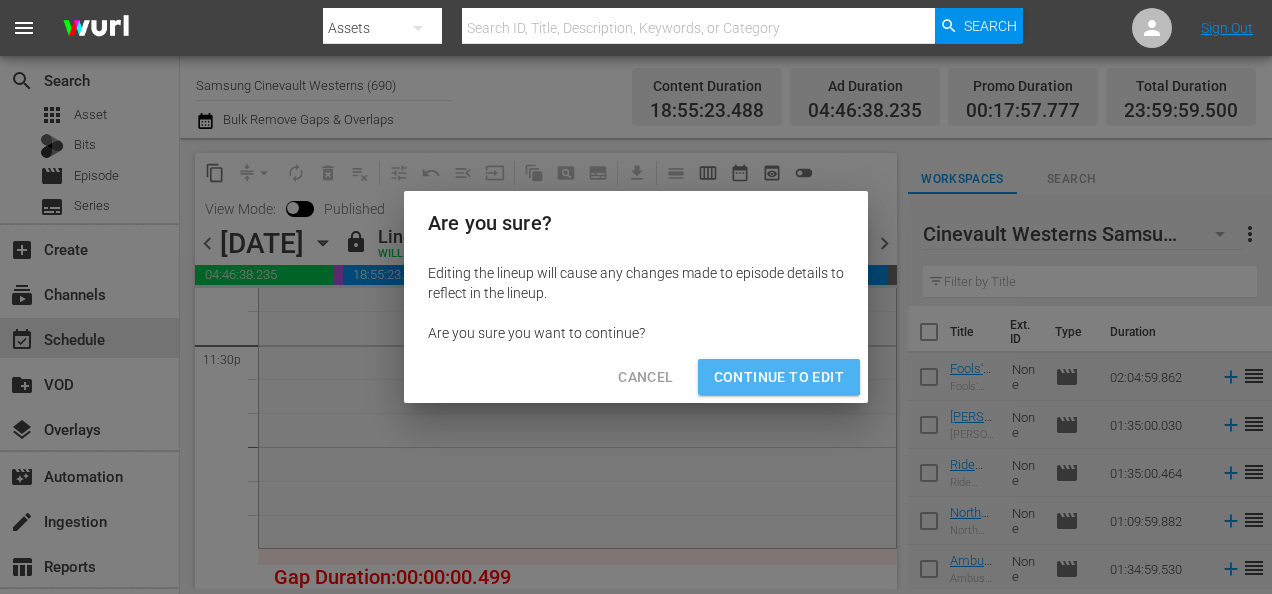 click on "Continue to Edit" at bounding box center [779, 377] 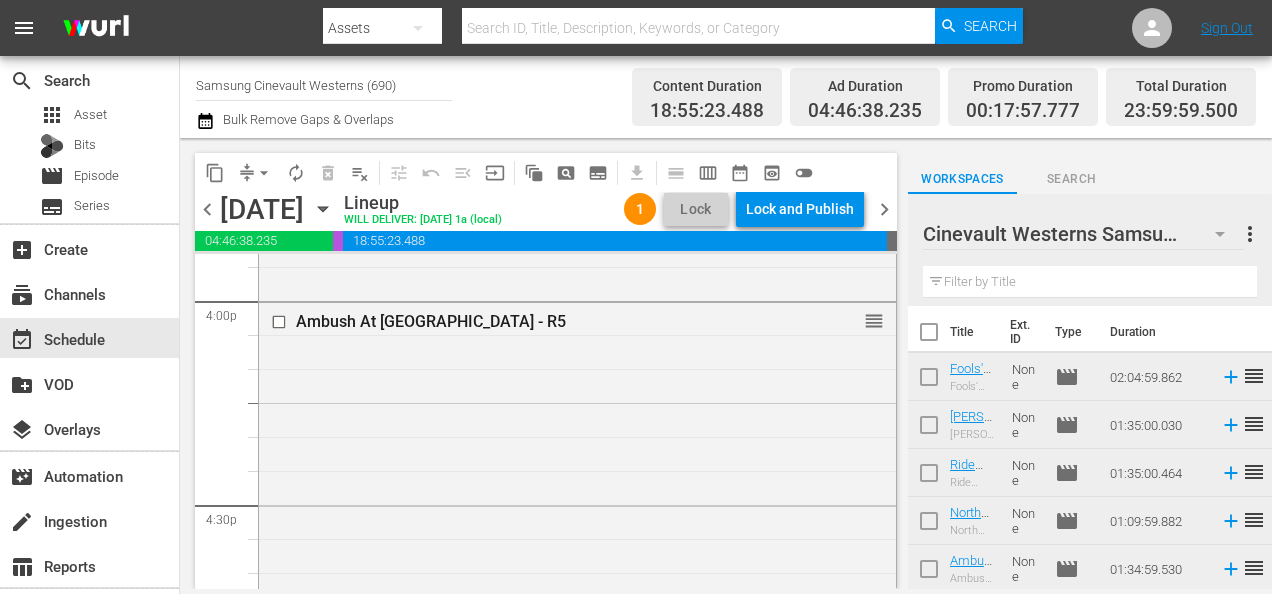 scroll, scrollTop: 6480, scrollLeft: 0, axis: vertical 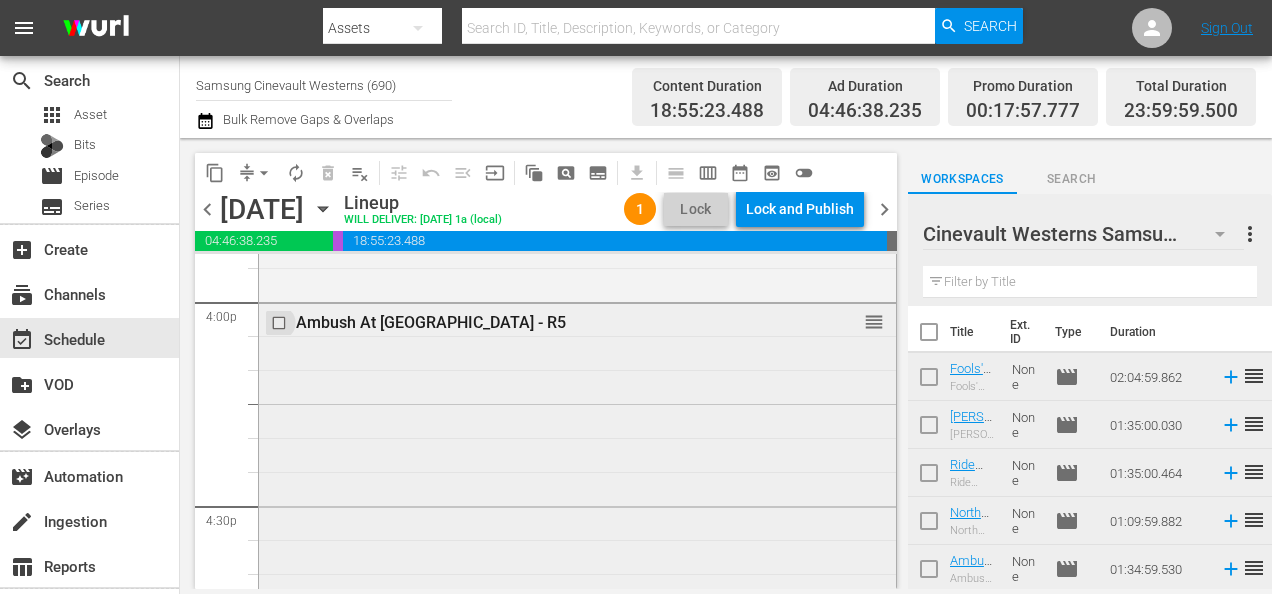 click at bounding box center (281, 322) 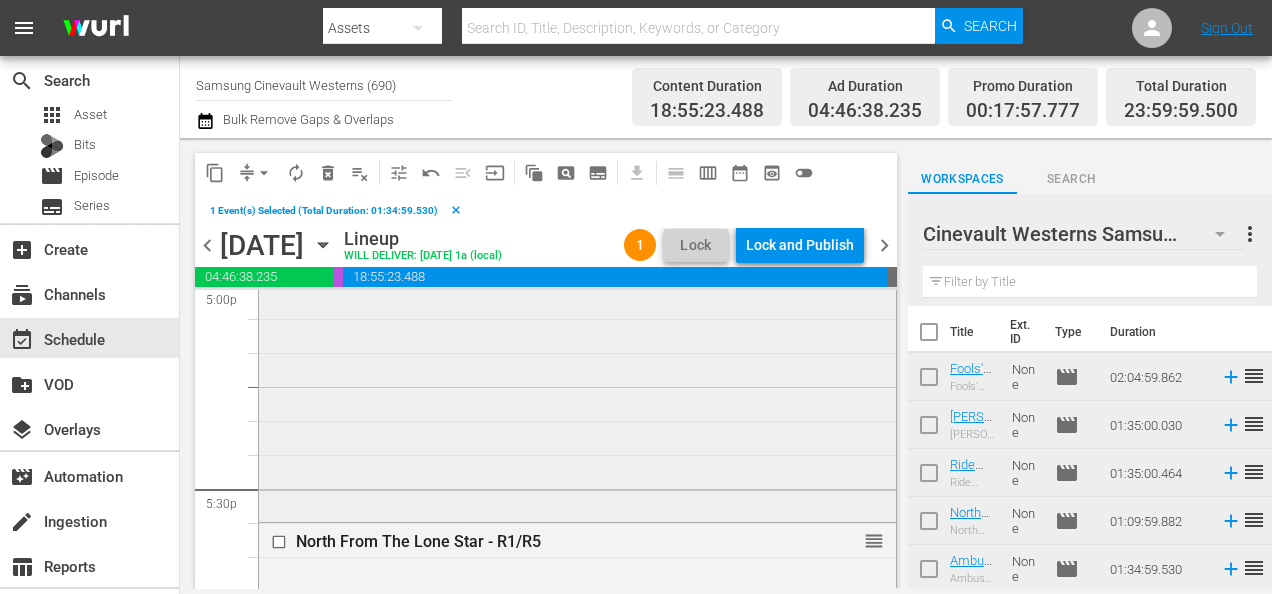 scroll, scrollTop: 6969, scrollLeft: 0, axis: vertical 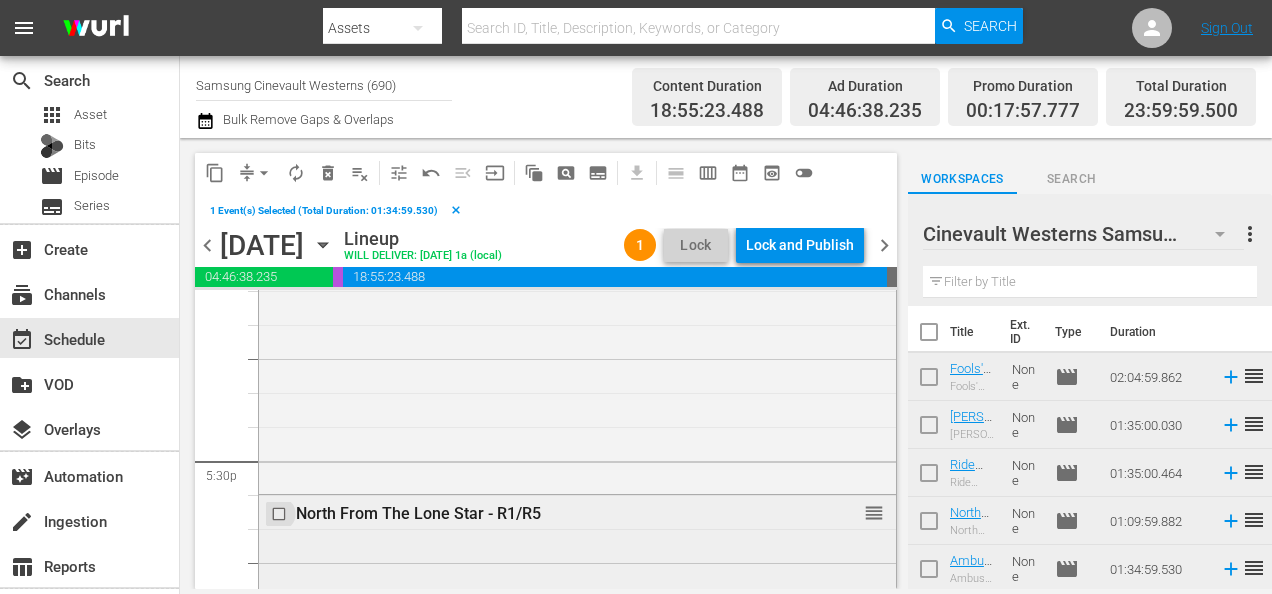 click at bounding box center [281, 514] 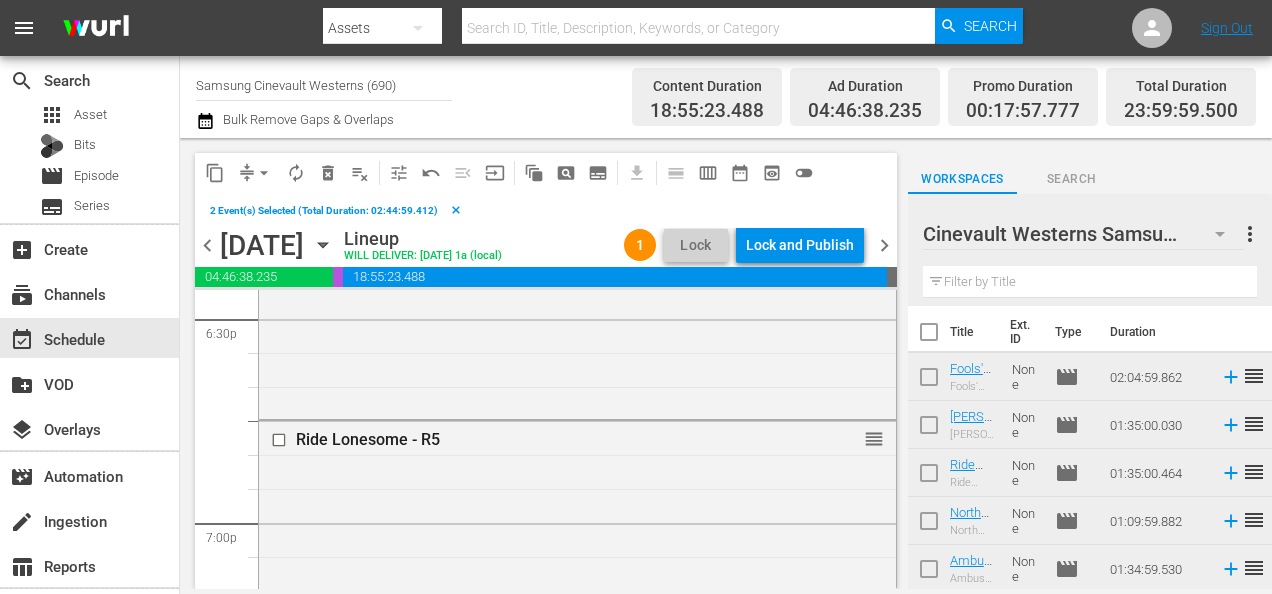 scroll, scrollTop: 7531, scrollLeft: 0, axis: vertical 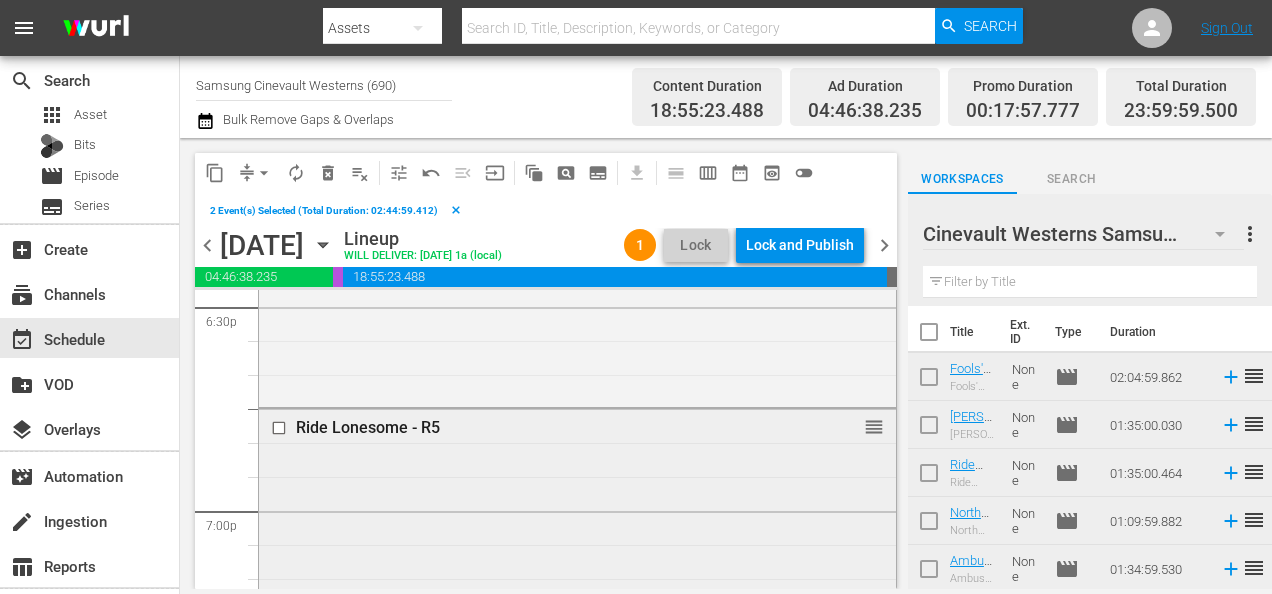 click at bounding box center [281, 428] 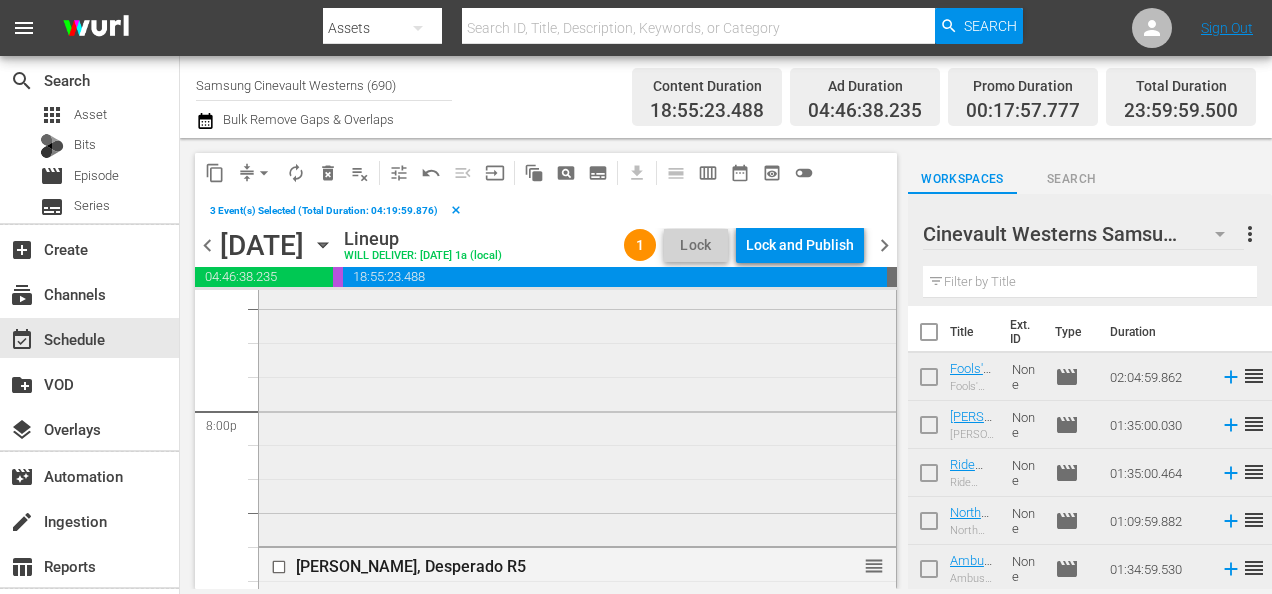 scroll, scrollTop: 8043, scrollLeft: 0, axis: vertical 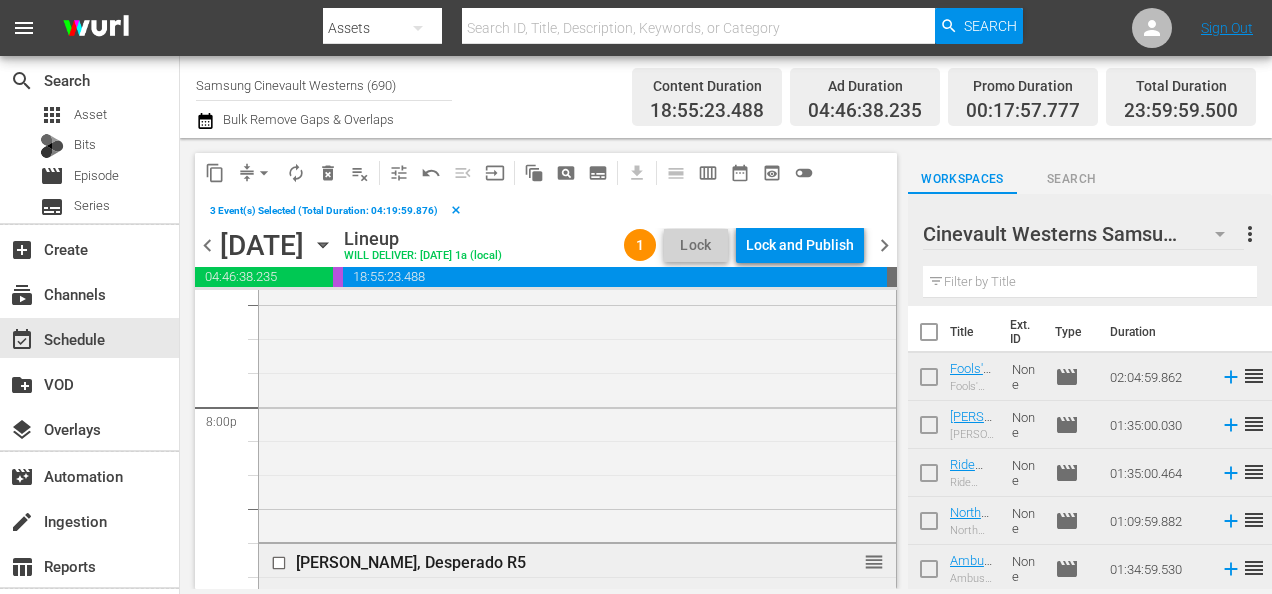 click at bounding box center [281, 562] 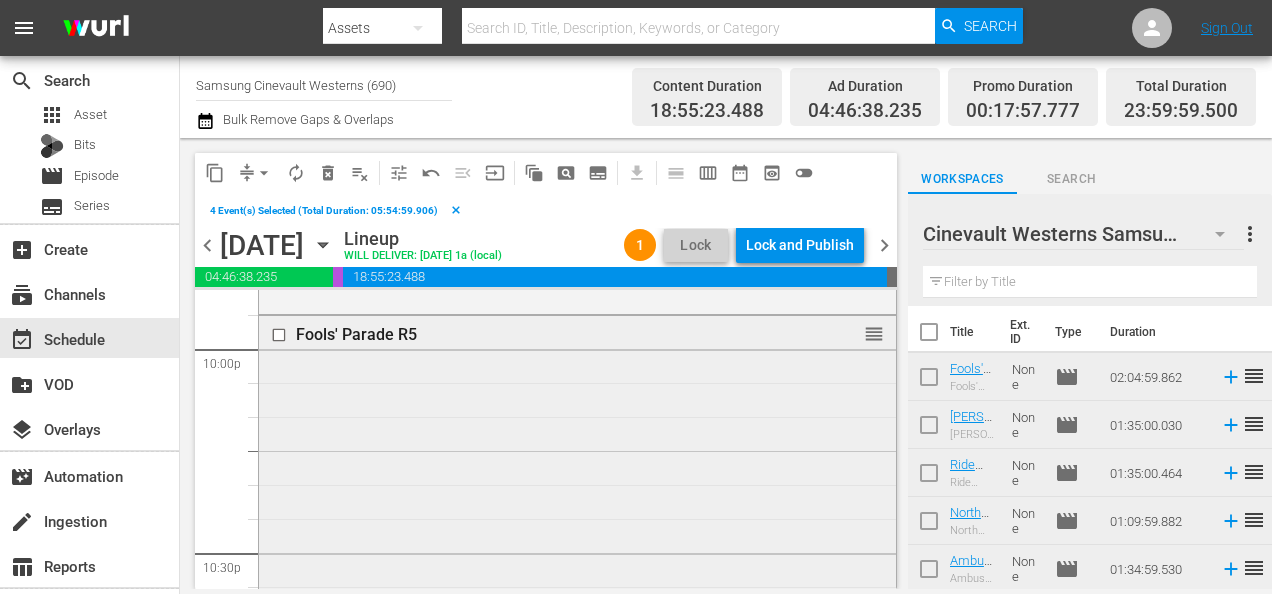 scroll, scrollTop: 8927, scrollLeft: 0, axis: vertical 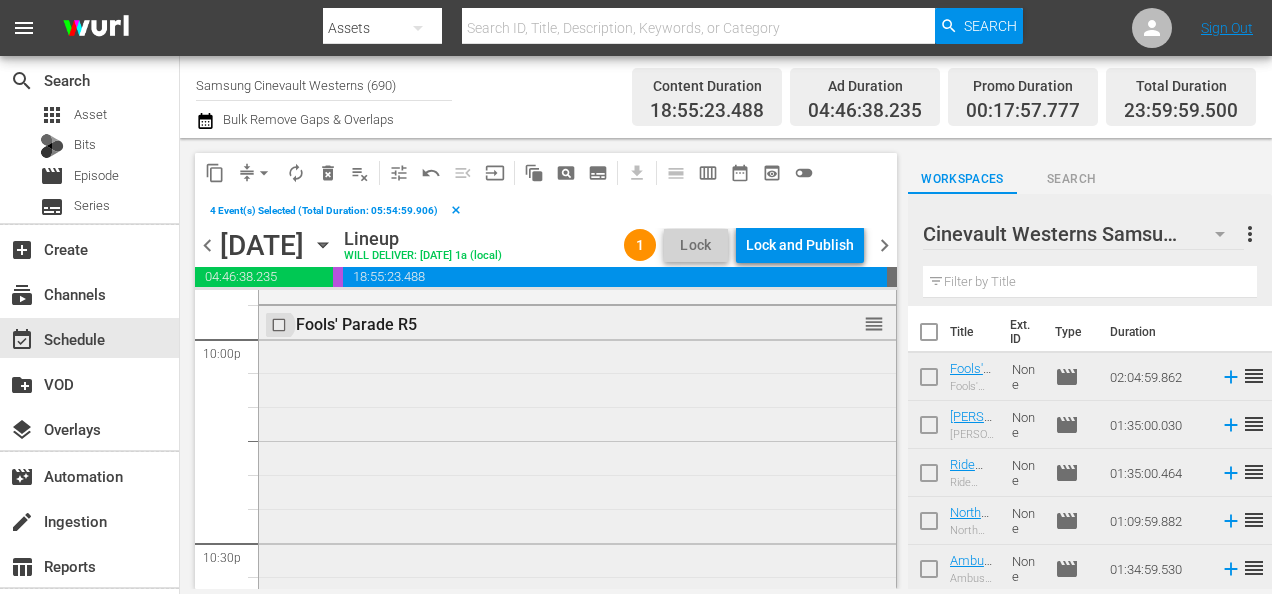 click at bounding box center (281, 325) 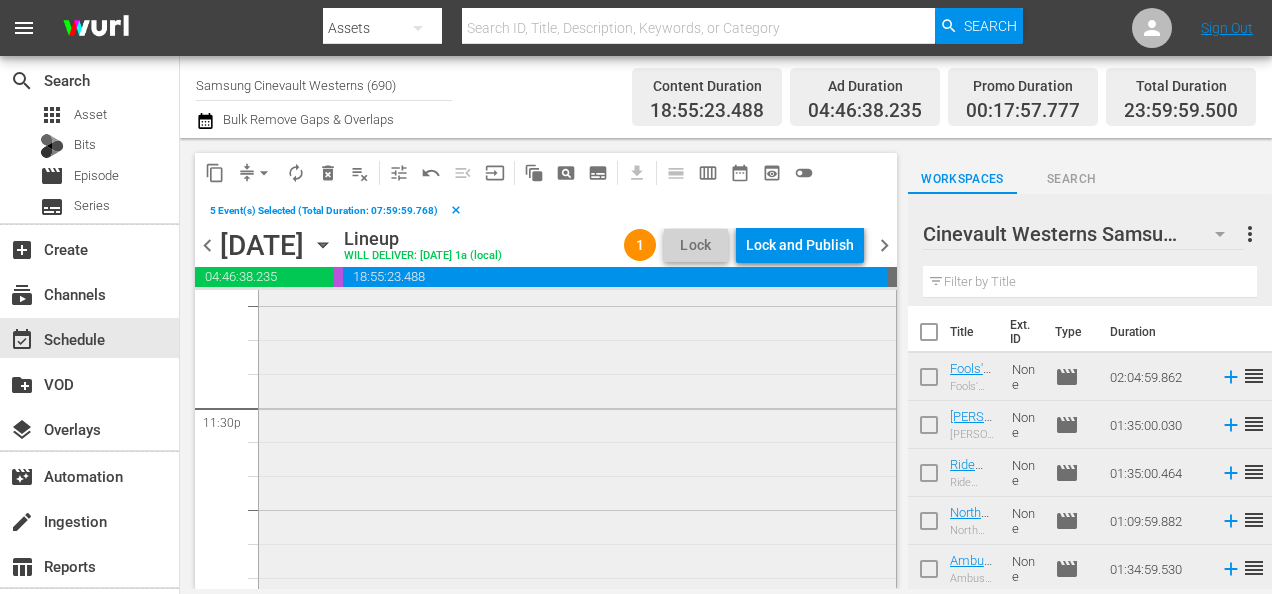 scroll, scrollTop: 9492, scrollLeft: 0, axis: vertical 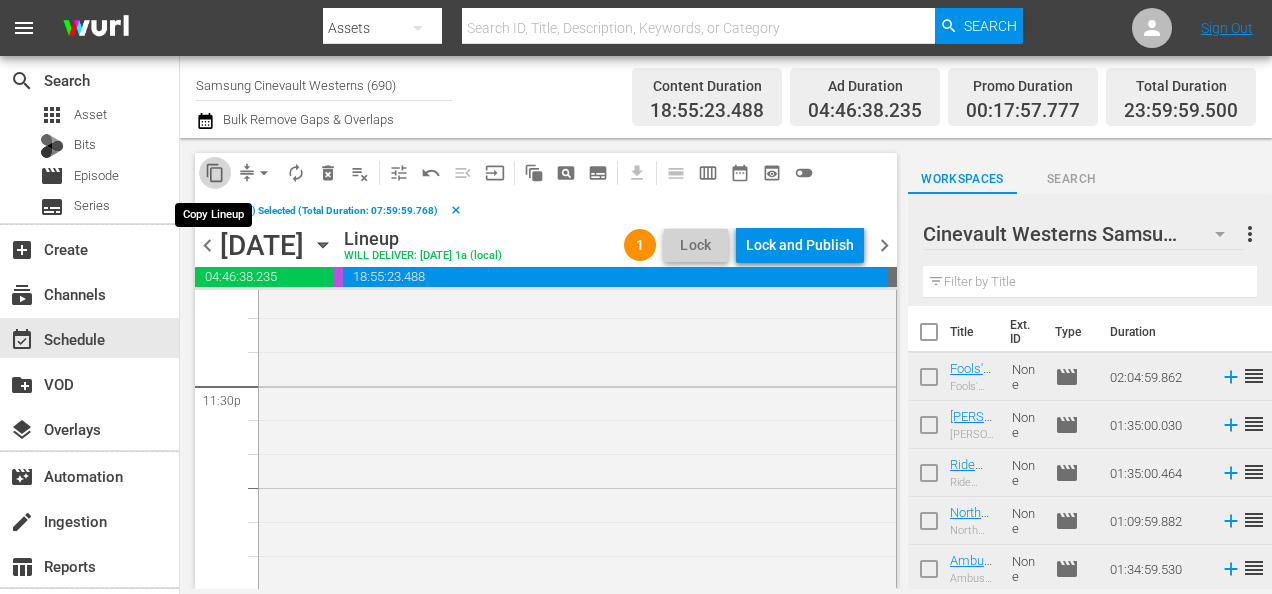 click on "content_copy" at bounding box center [215, 173] 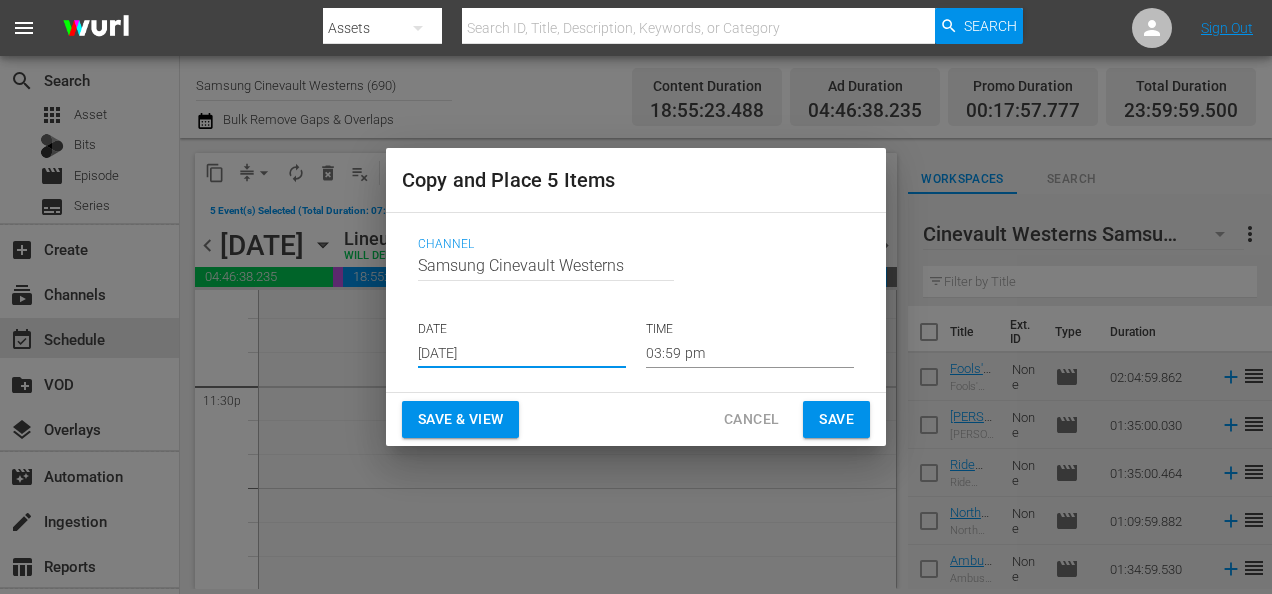 click on "[DATE]" at bounding box center (522, 353) 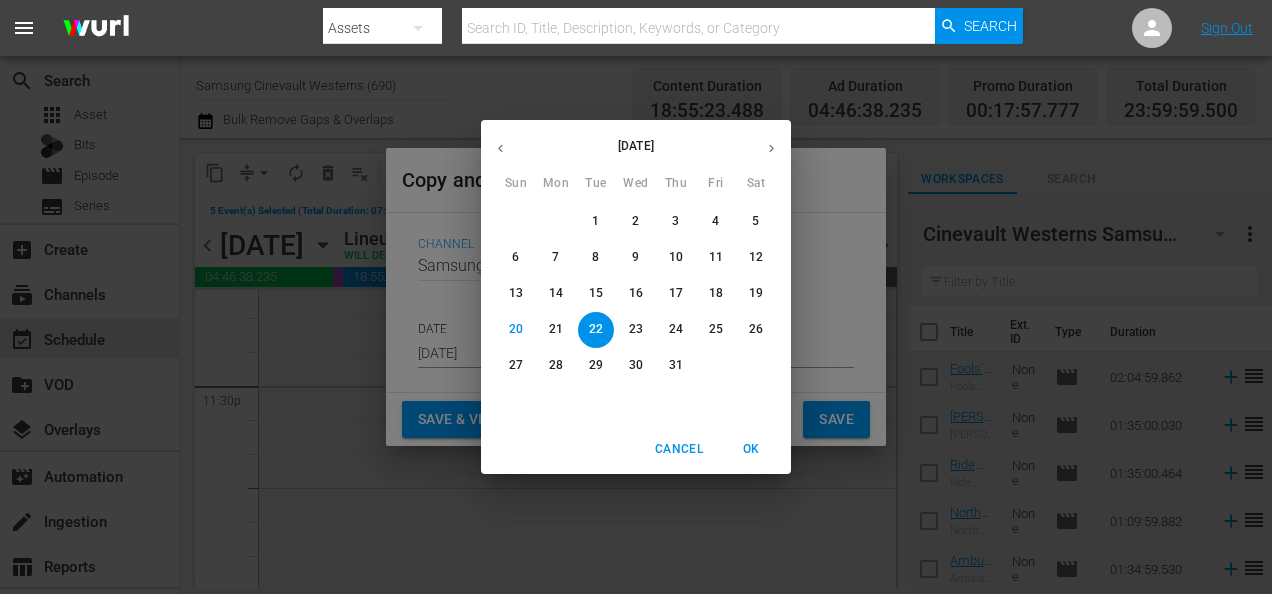 click on "30" at bounding box center (636, 365) 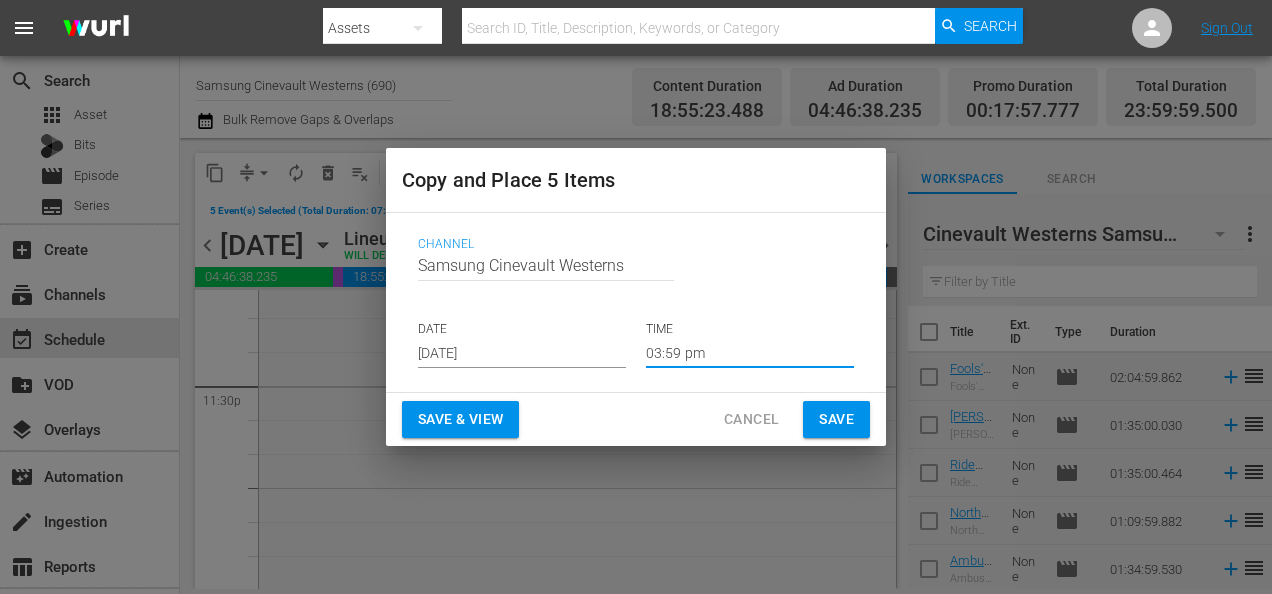 click on "03:59 pm" at bounding box center (750, 353) 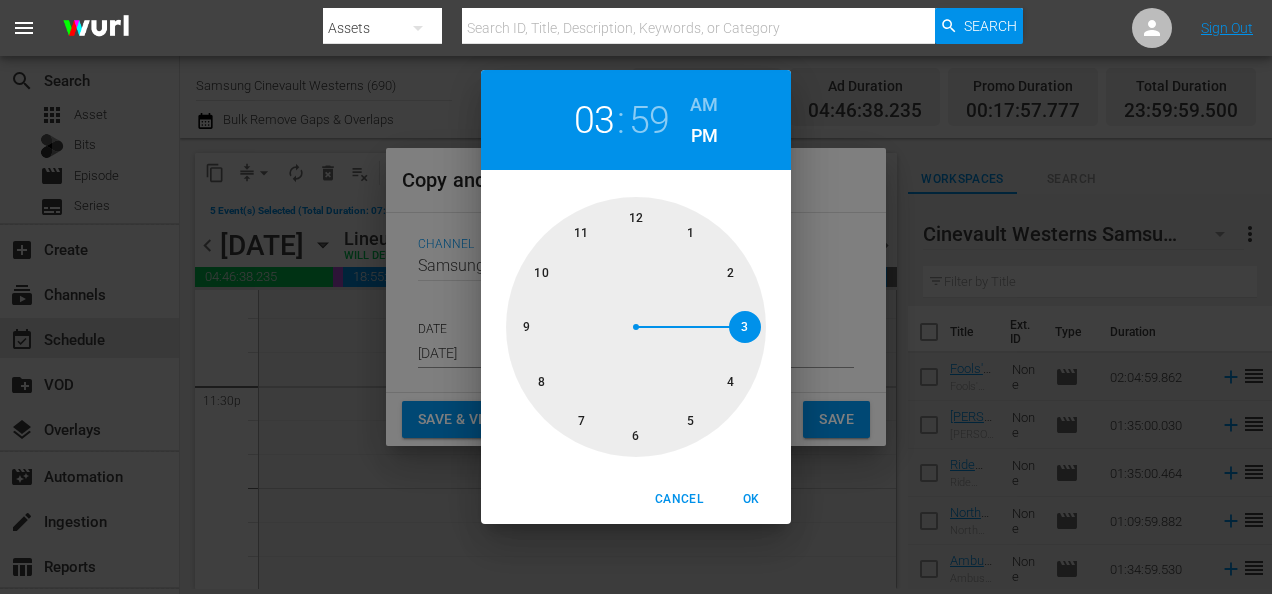 click at bounding box center (636, 327) 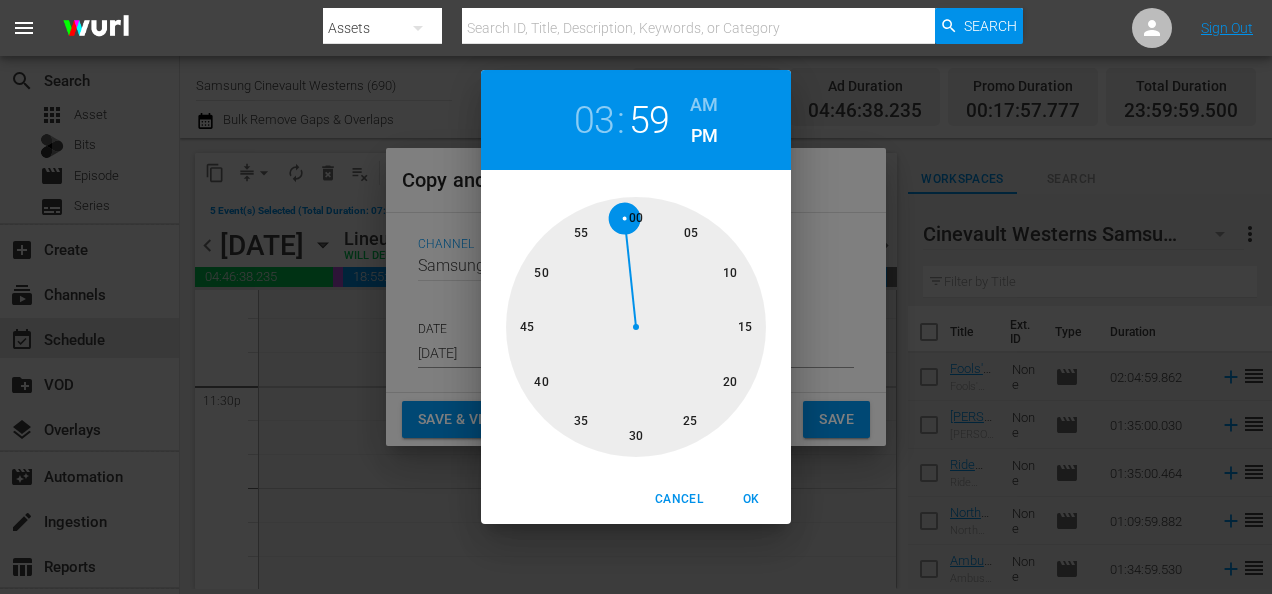 click at bounding box center (636, 327) 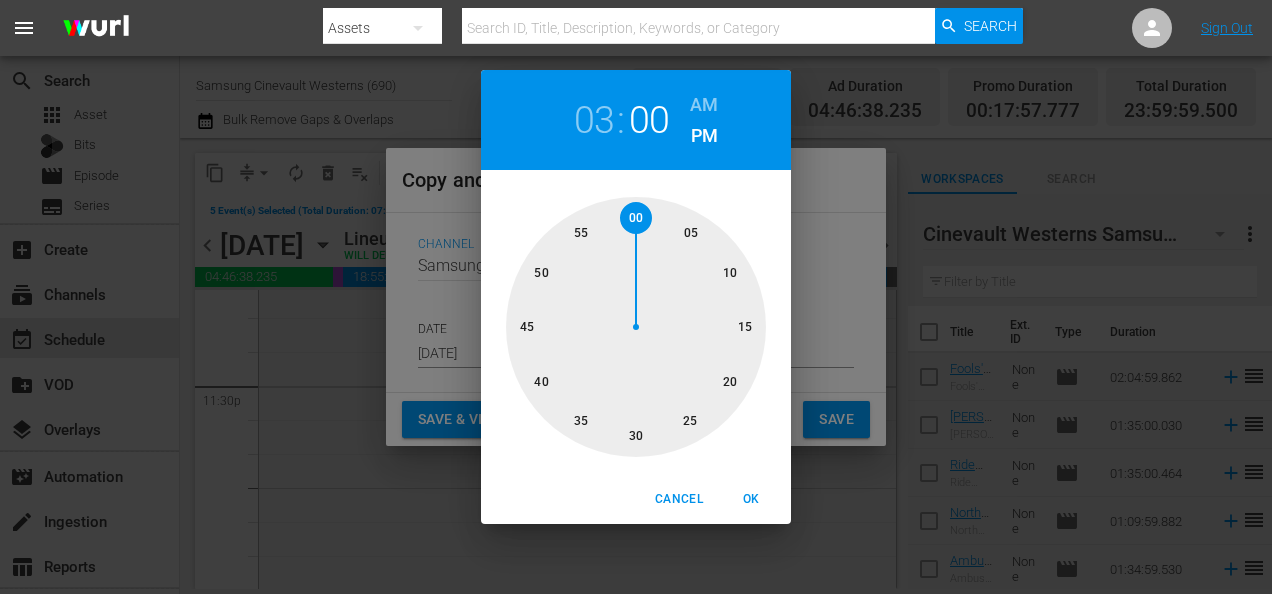 click on "03" at bounding box center (594, 120) 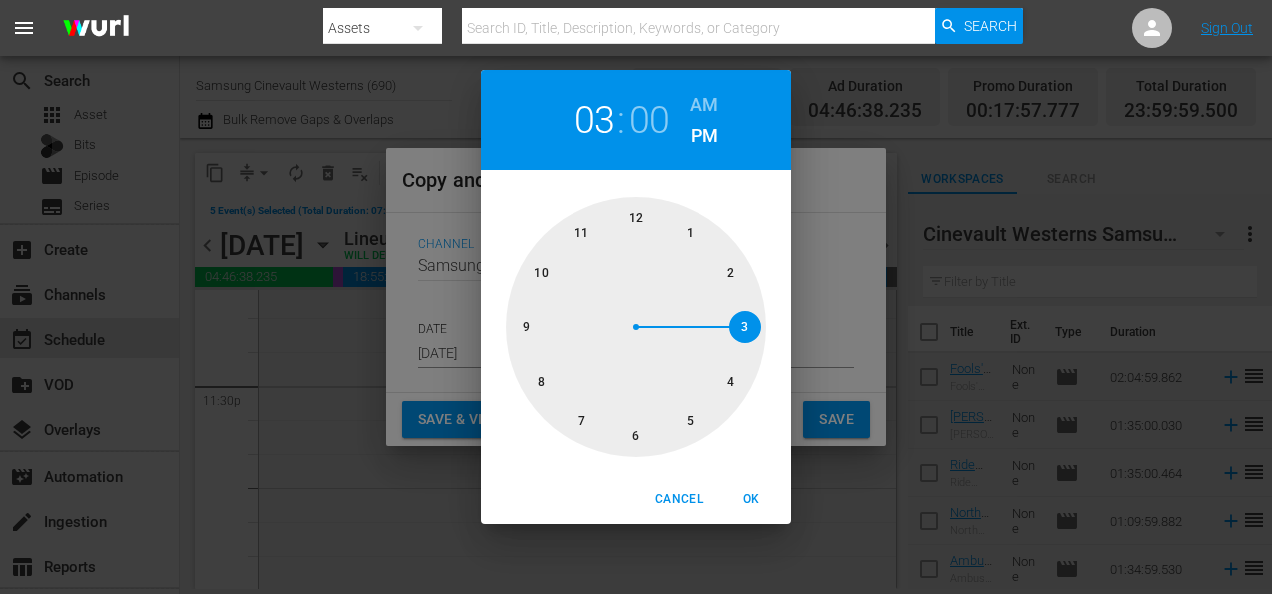 click at bounding box center [636, 327] 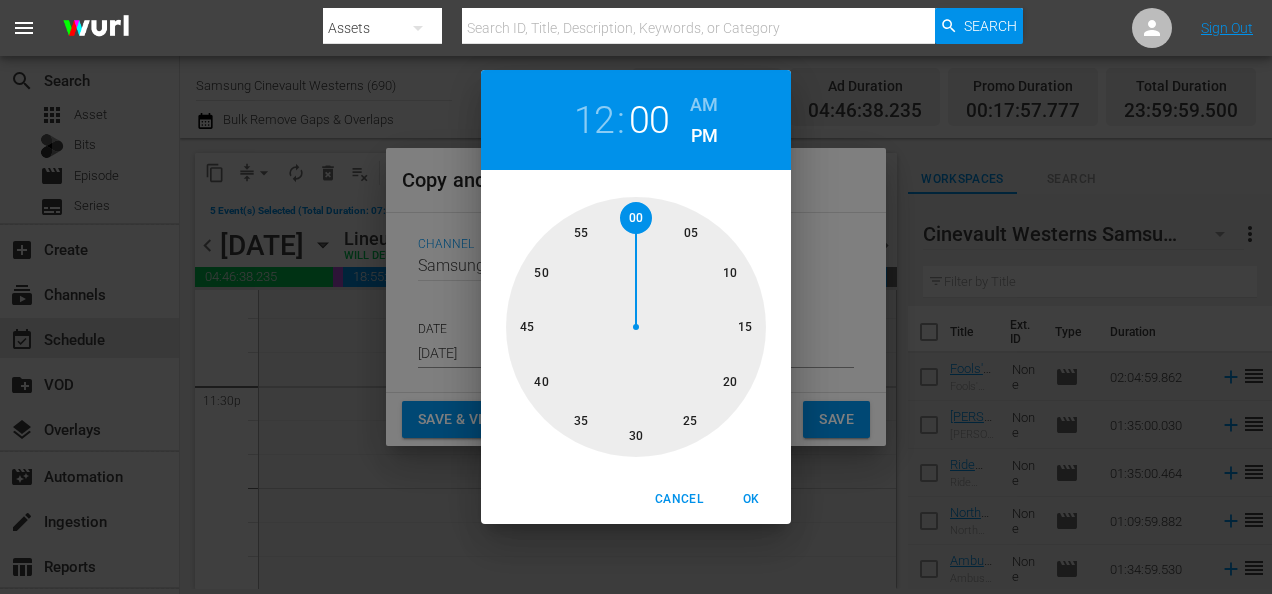 click on "AM" at bounding box center (704, 105) 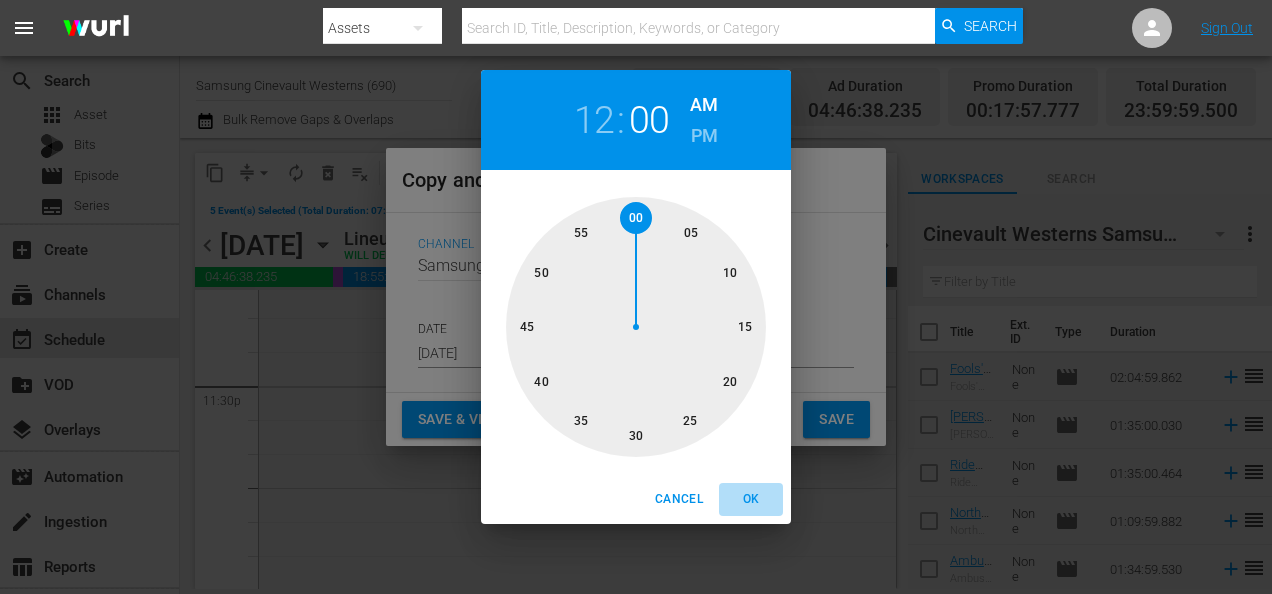 click on "OK" at bounding box center [751, 499] 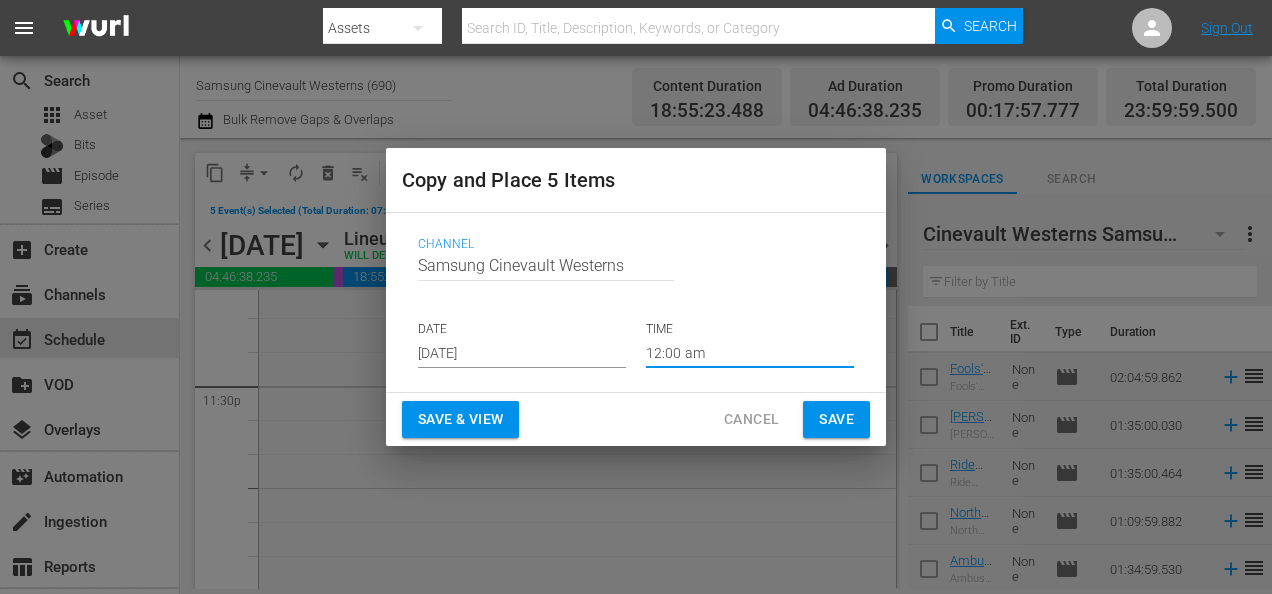 click on "Save" at bounding box center (836, 419) 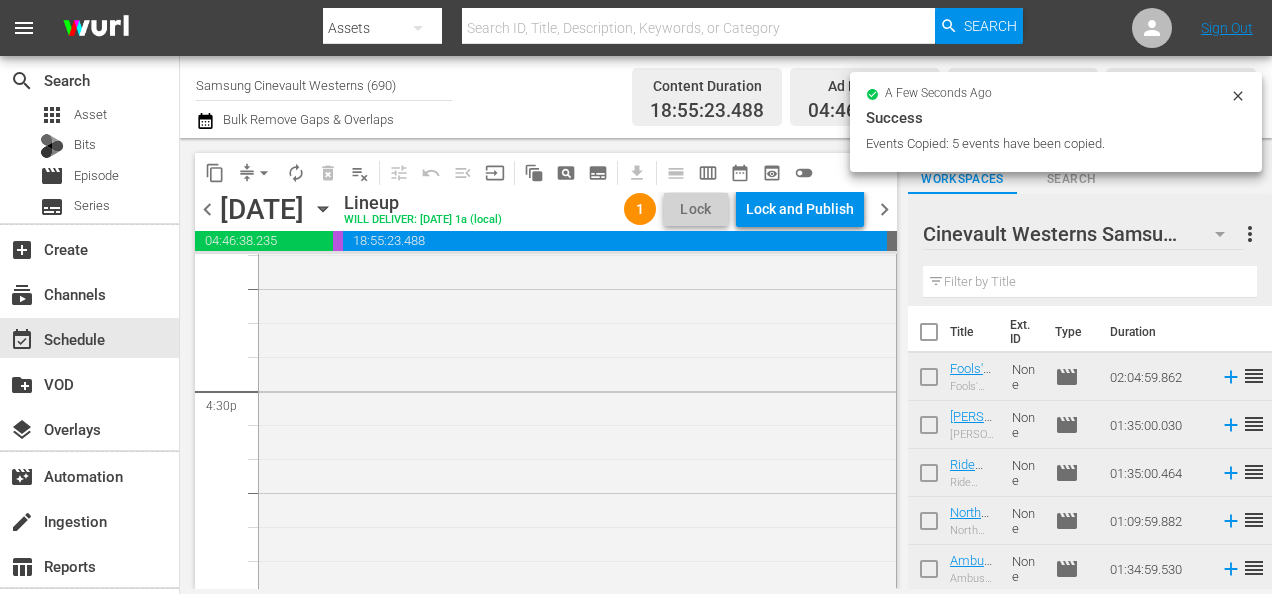 click on "Ambush At Tomahawk Gap - R5 reorder" at bounding box center [577, 509] 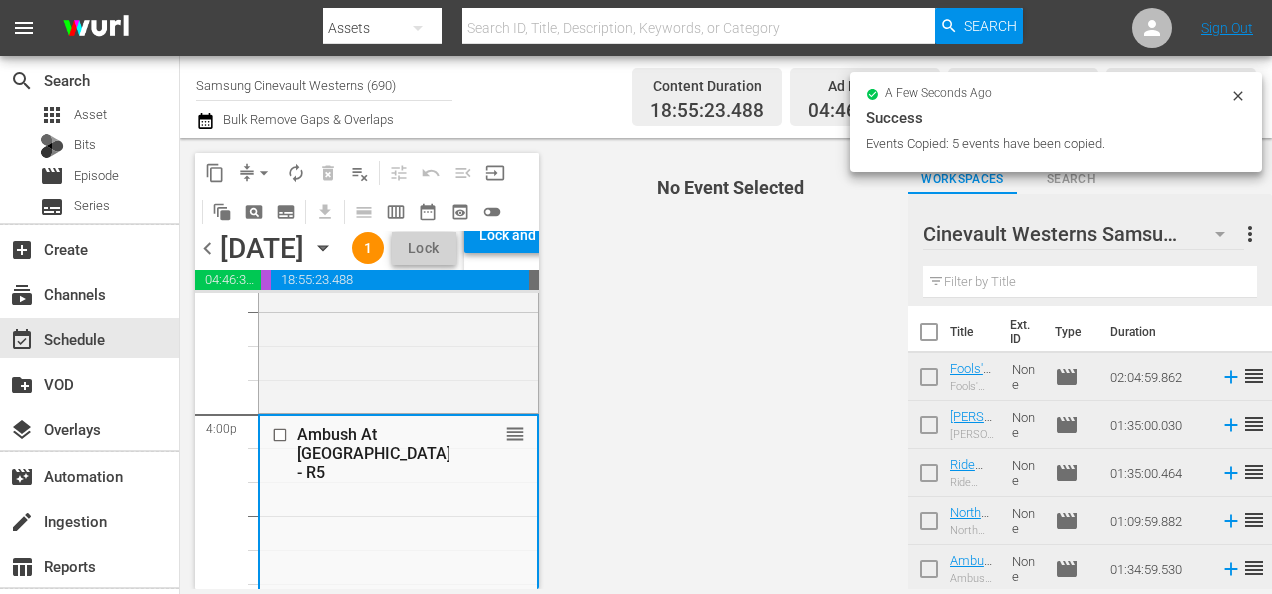 scroll, scrollTop: 6428, scrollLeft: 0, axis: vertical 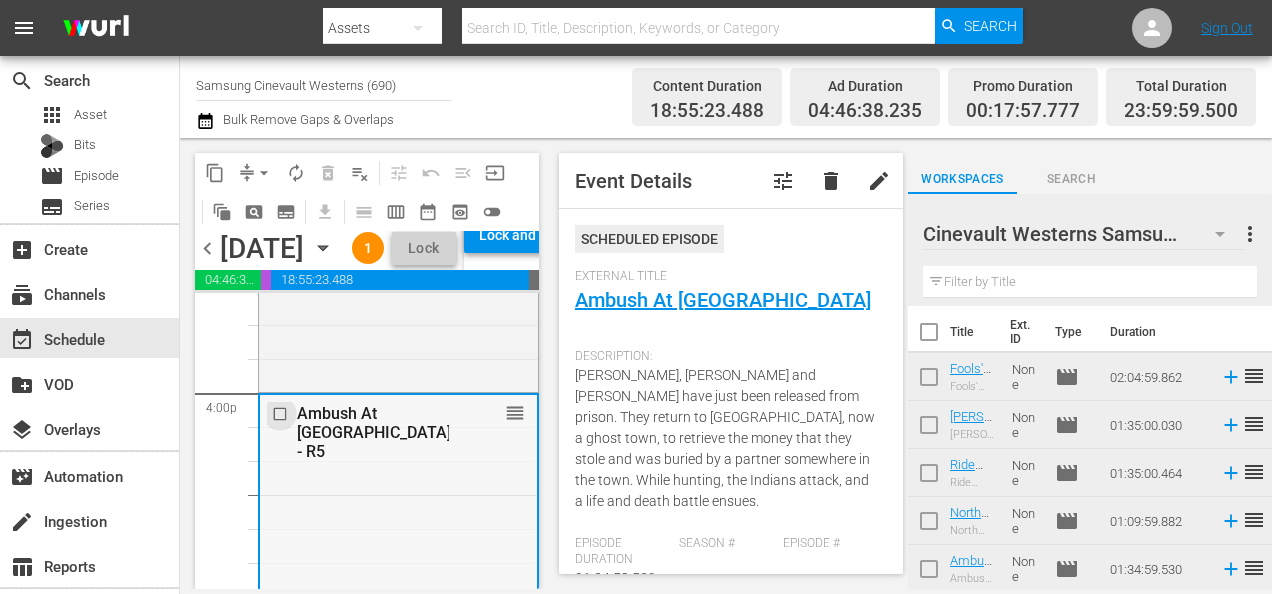 click at bounding box center (282, 414) 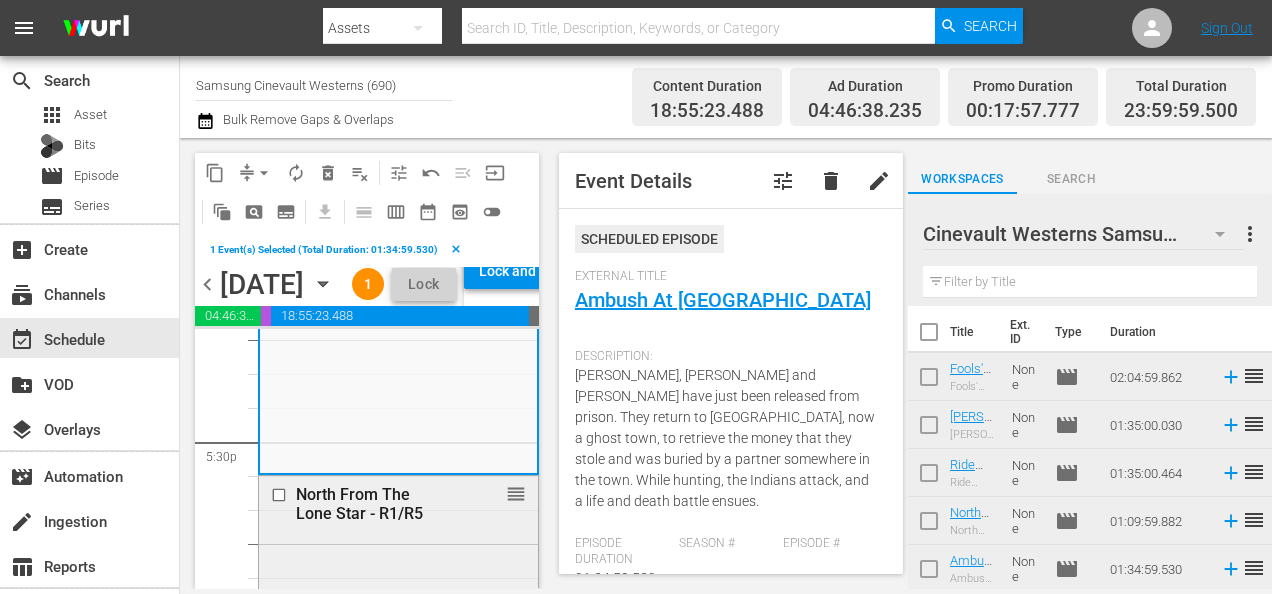 scroll, scrollTop: 7028, scrollLeft: 0, axis: vertical 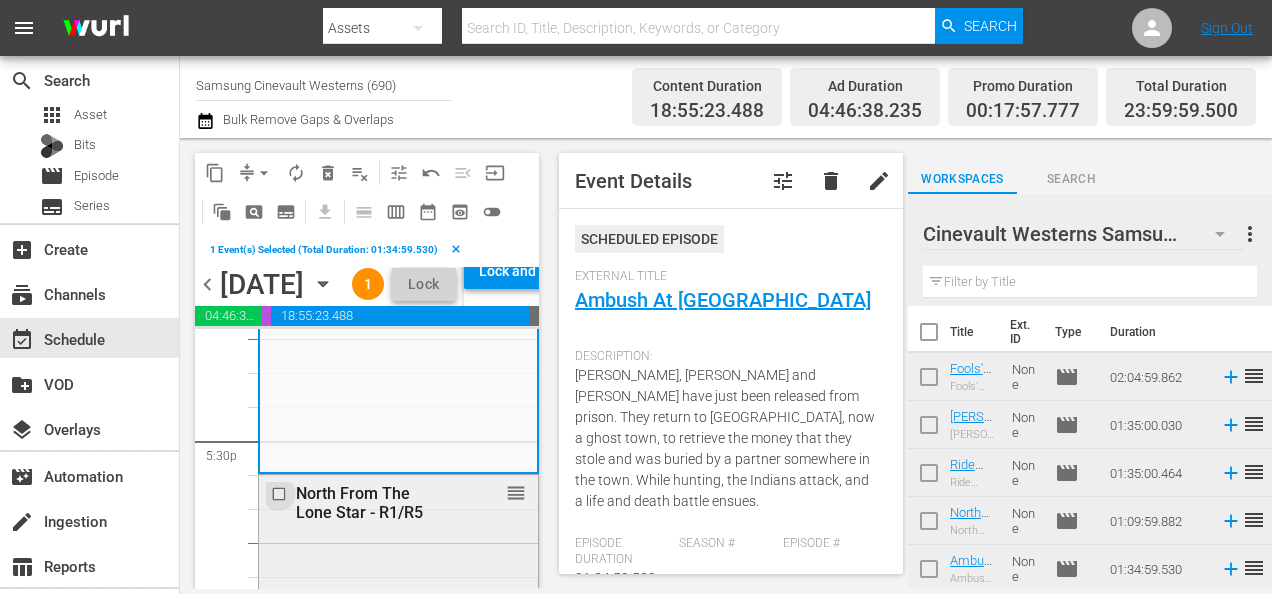click at bounding box center (281, 494) 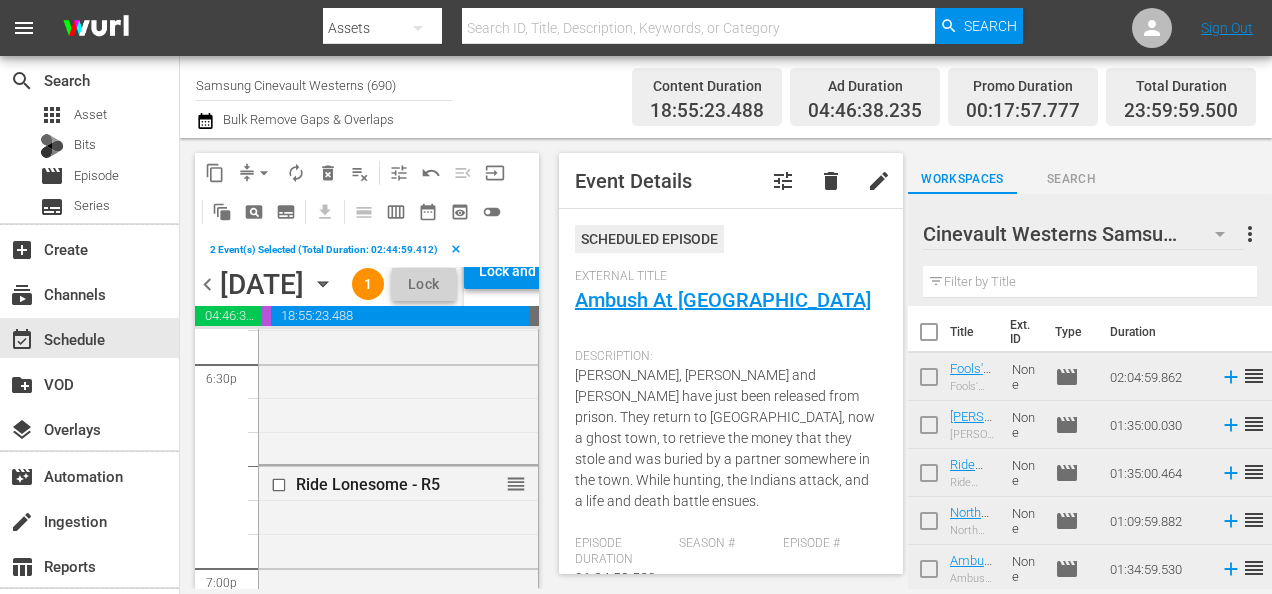 scroll, scrollTop: 7516, scrollLeft: 0, axis: vertical 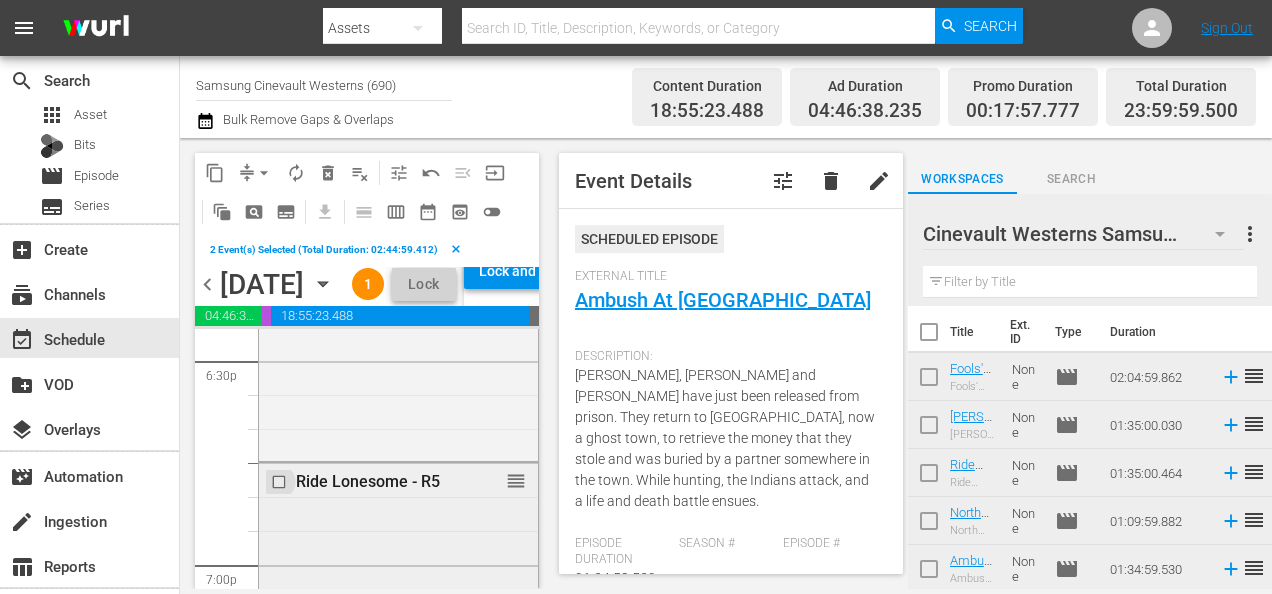 click at bounding box center (281, 482) 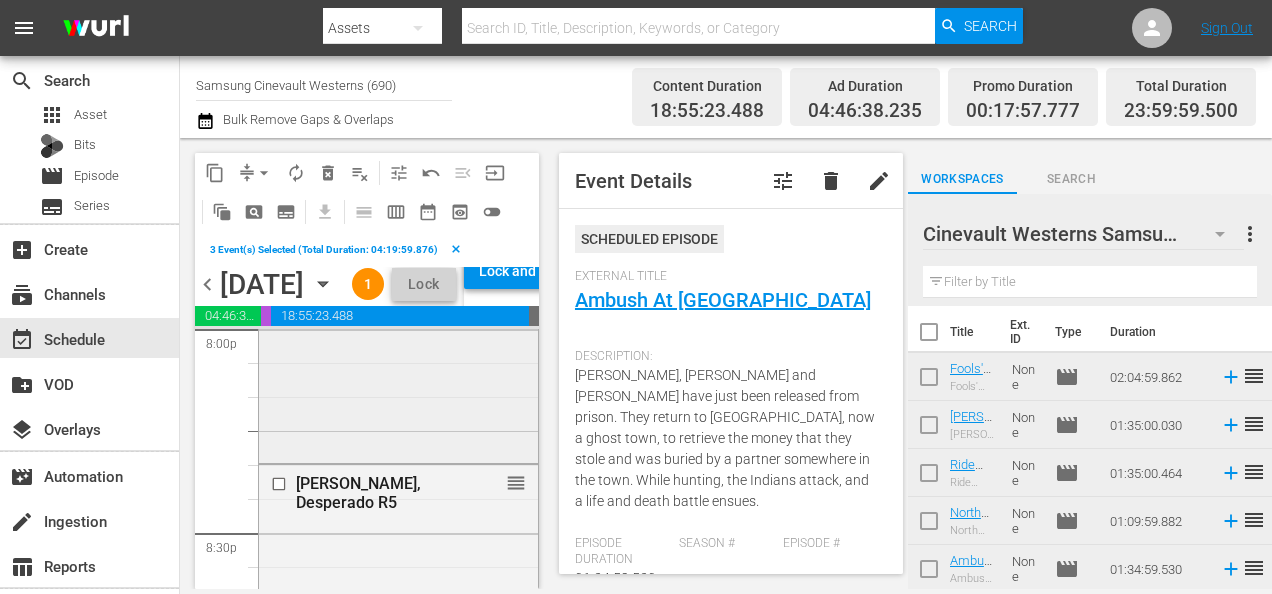 scroll, scrollTop: 8161, scrollLeft: 0, axis: vertical 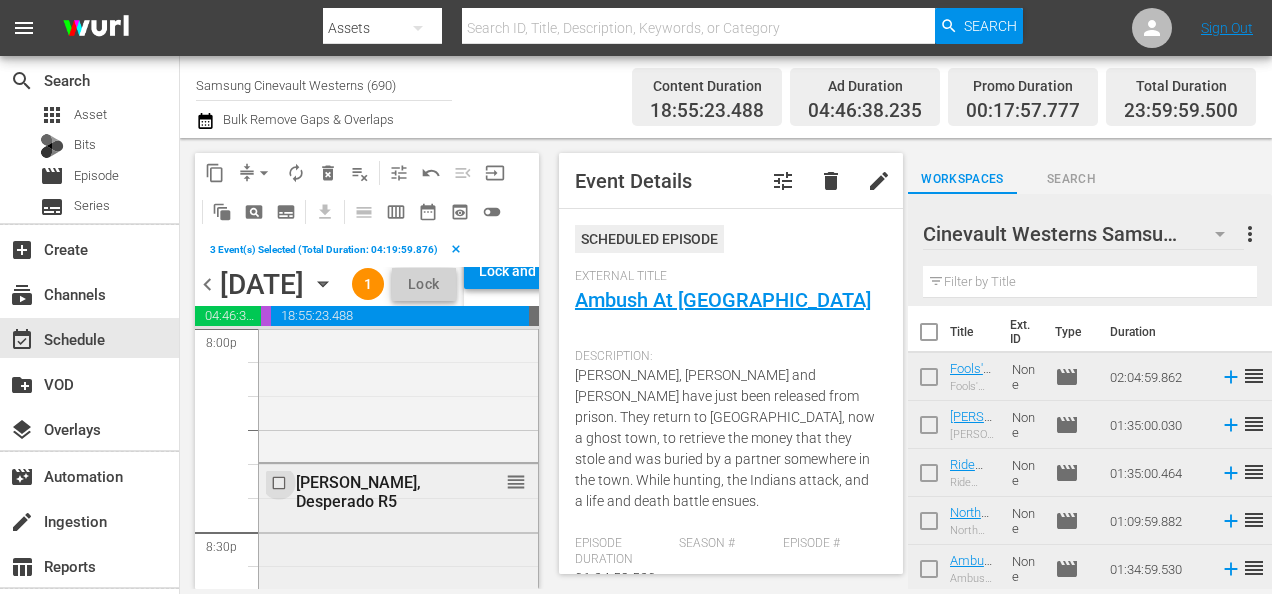 click at bounding box center (281, 483) 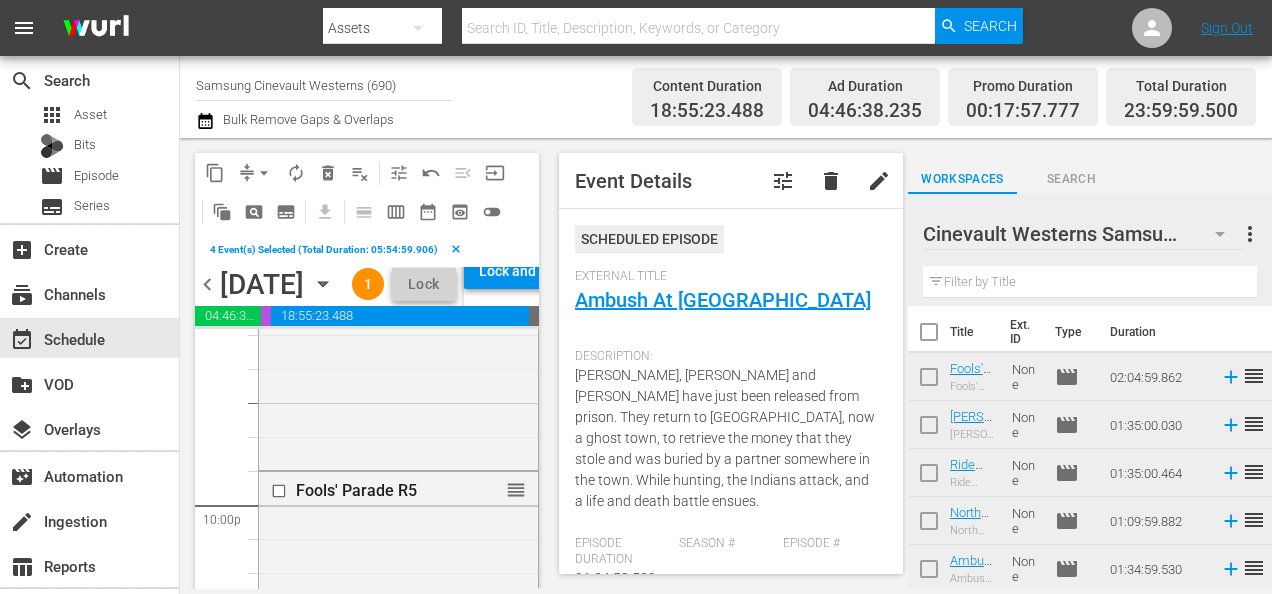 scroll, scrollTop: 8801, scrollLeft: 0, axis: vertical 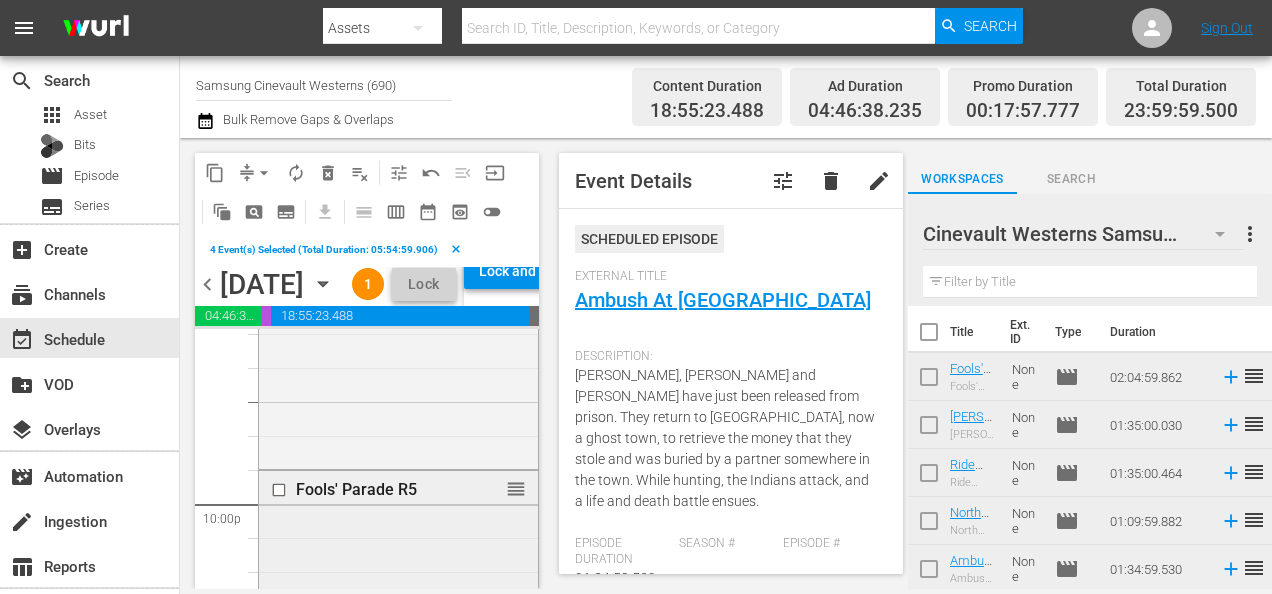click at bounding box center [281, 489] 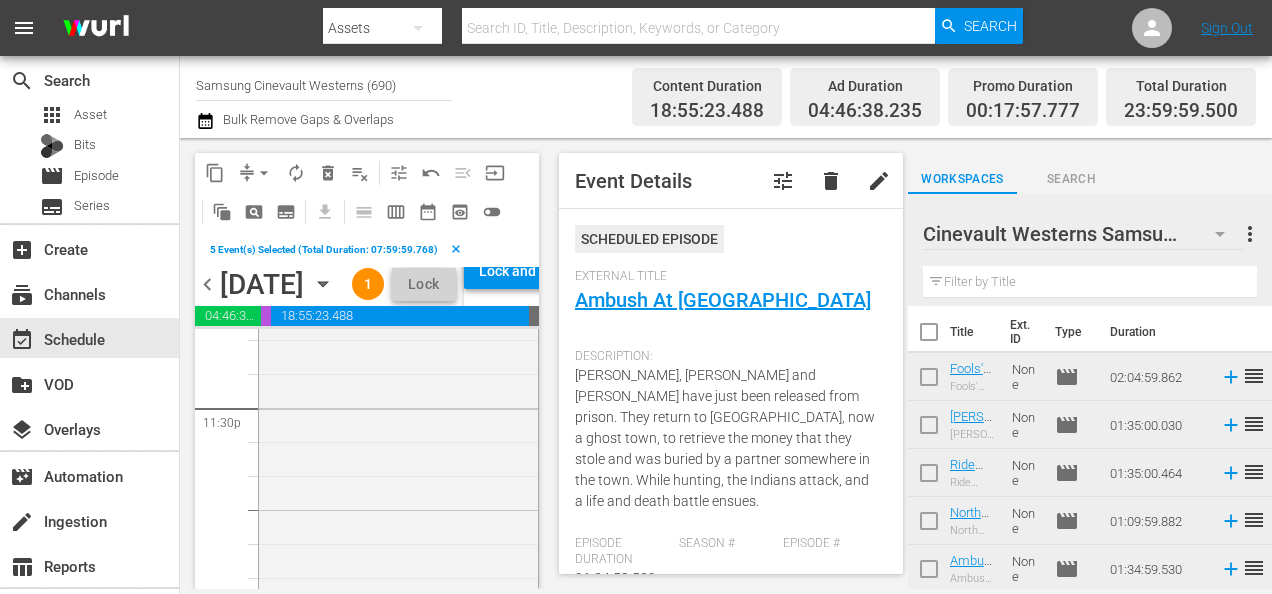 scroll, scrollTop: 9564, scrollLeft: 0, axis: vertical 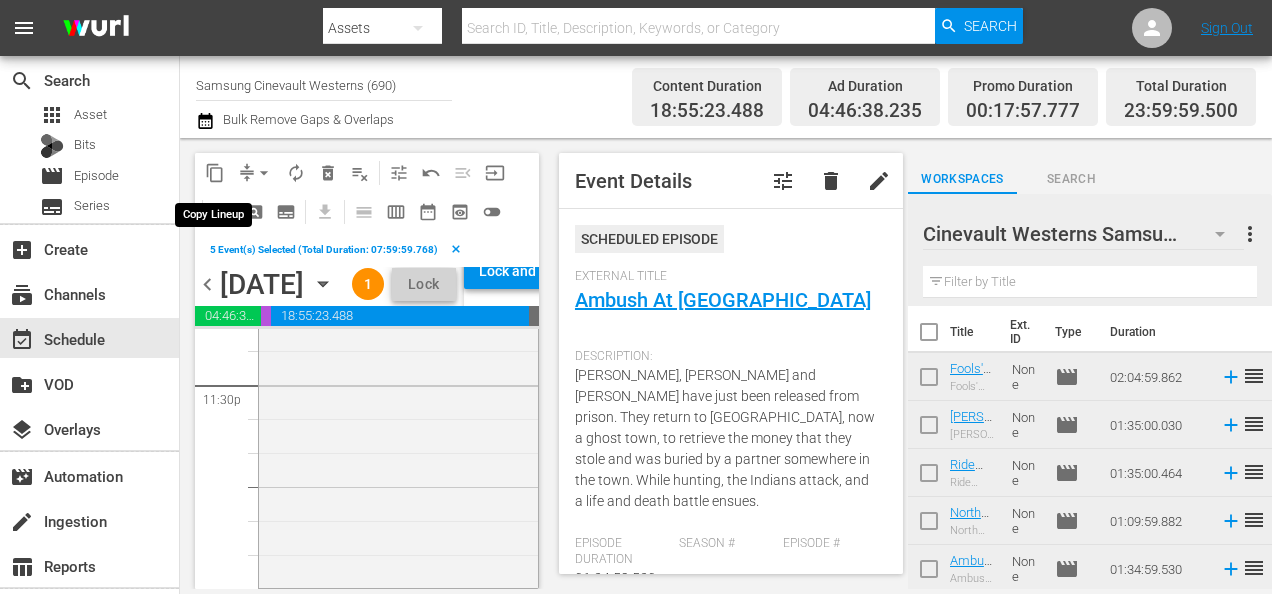 click on "content_copy" at bounding box center (215, 173) 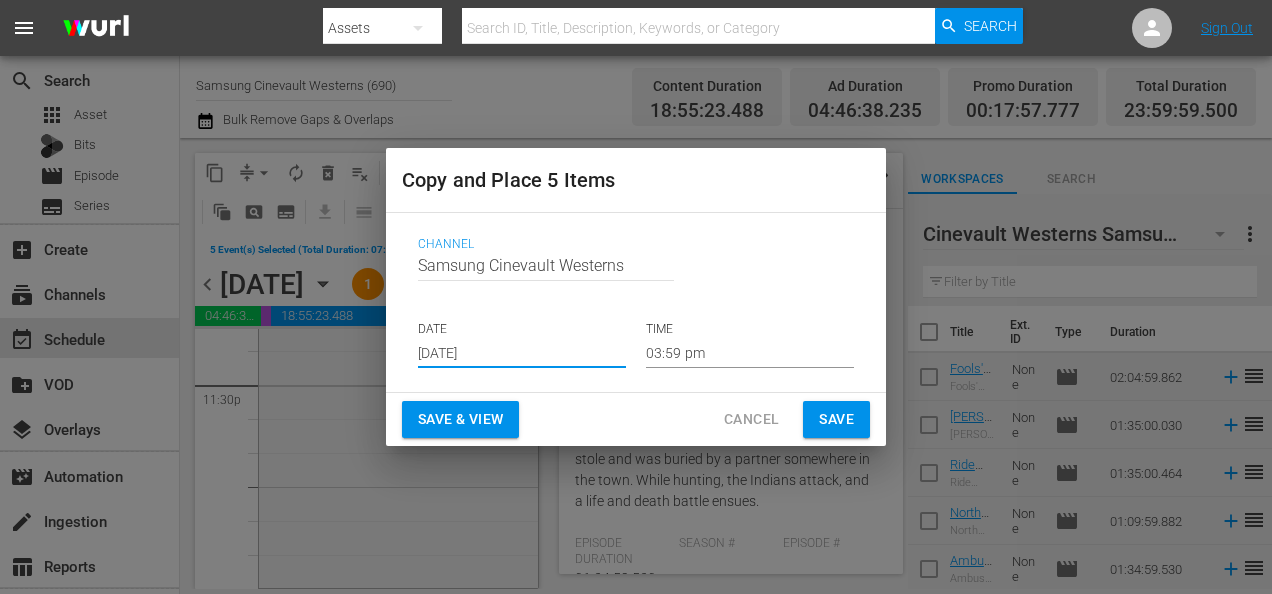 click on "[DATE]" at bounding box center (522, 353) 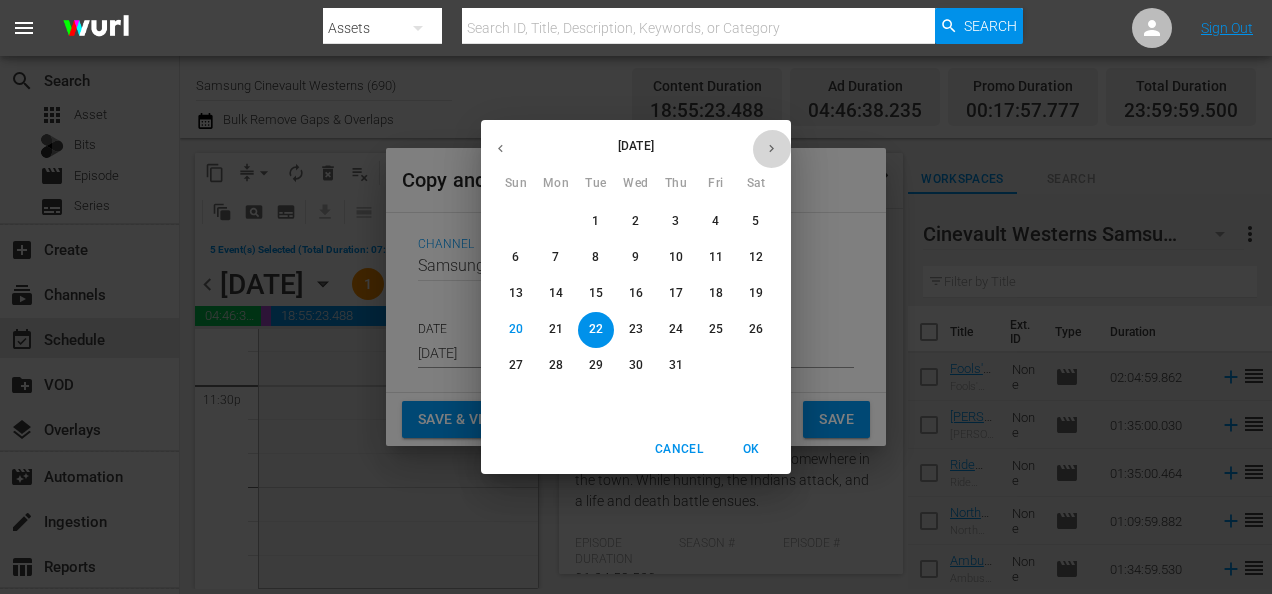 click at bounding box center (771, 148) 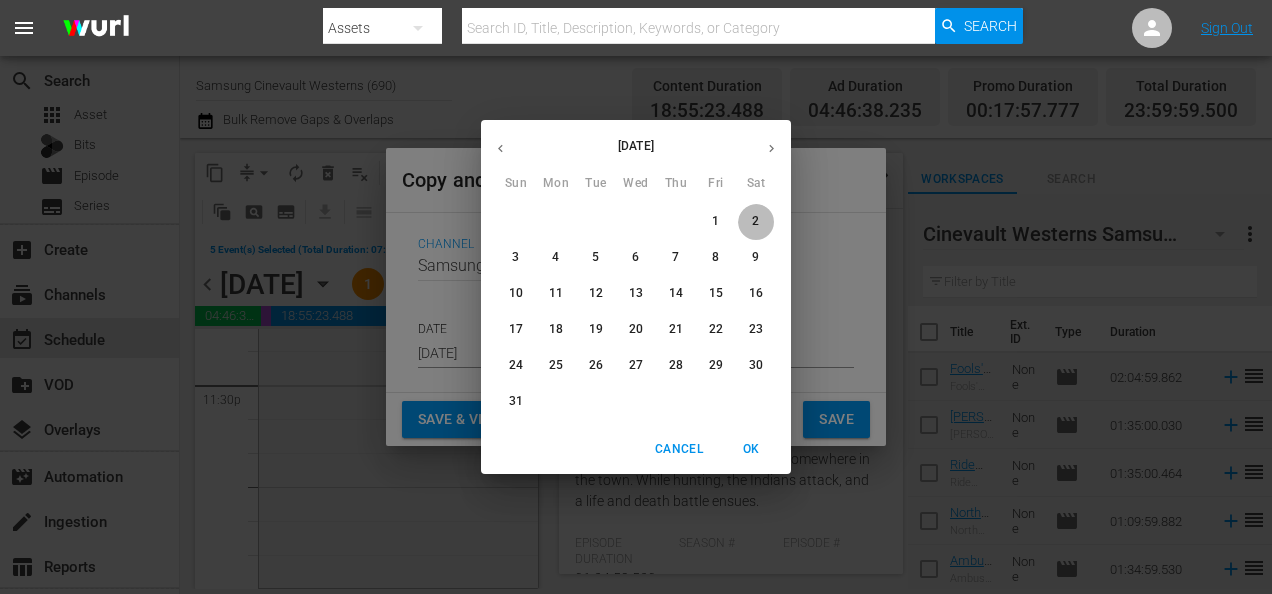click on "2" at bounding box center (756, 221) 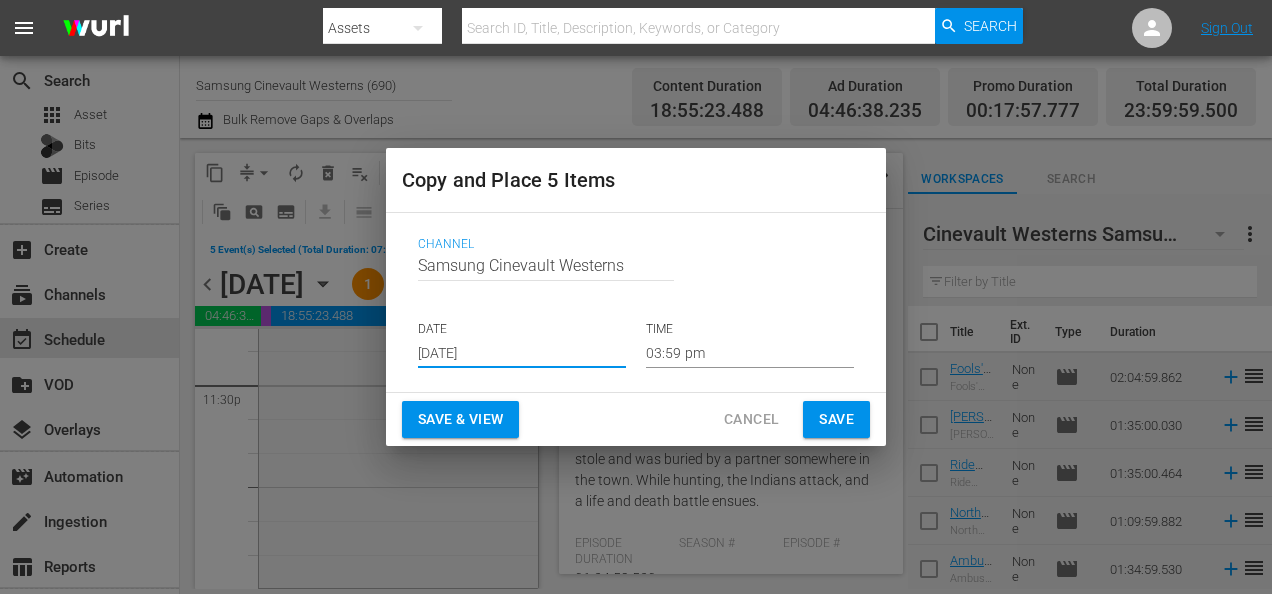 click on "03:59 pm" at bounding box center (750, 353) 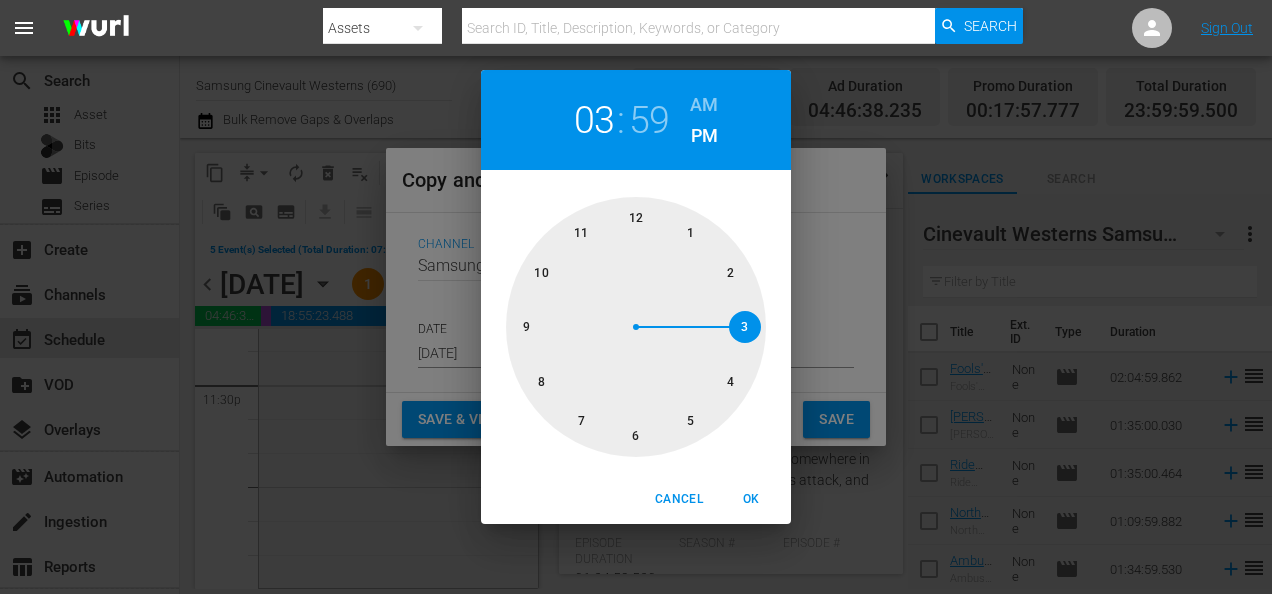 click at bounding box center (636, 327) 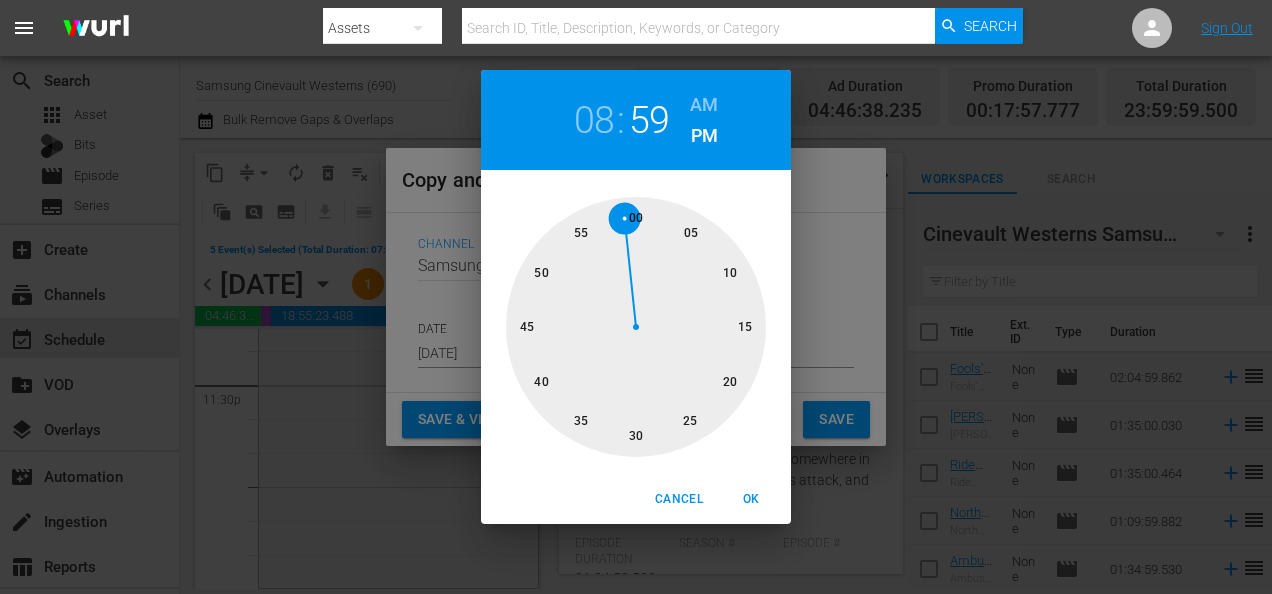 click at bounding box center (636, 327) 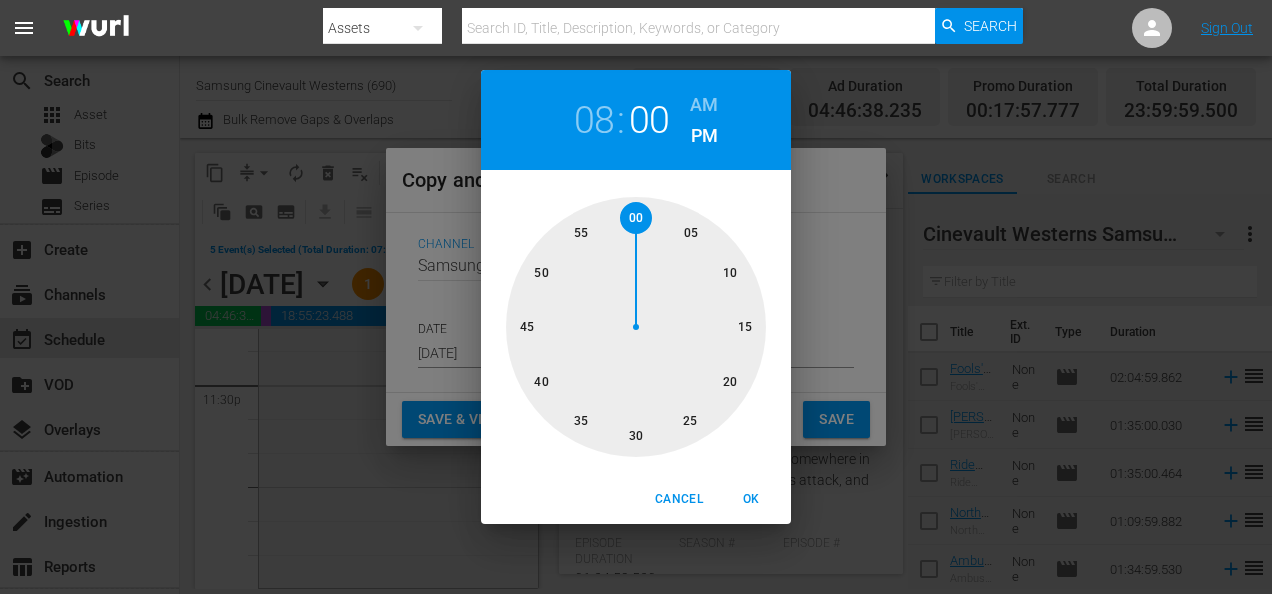 click on "PM" at bounding box center [704, 136] 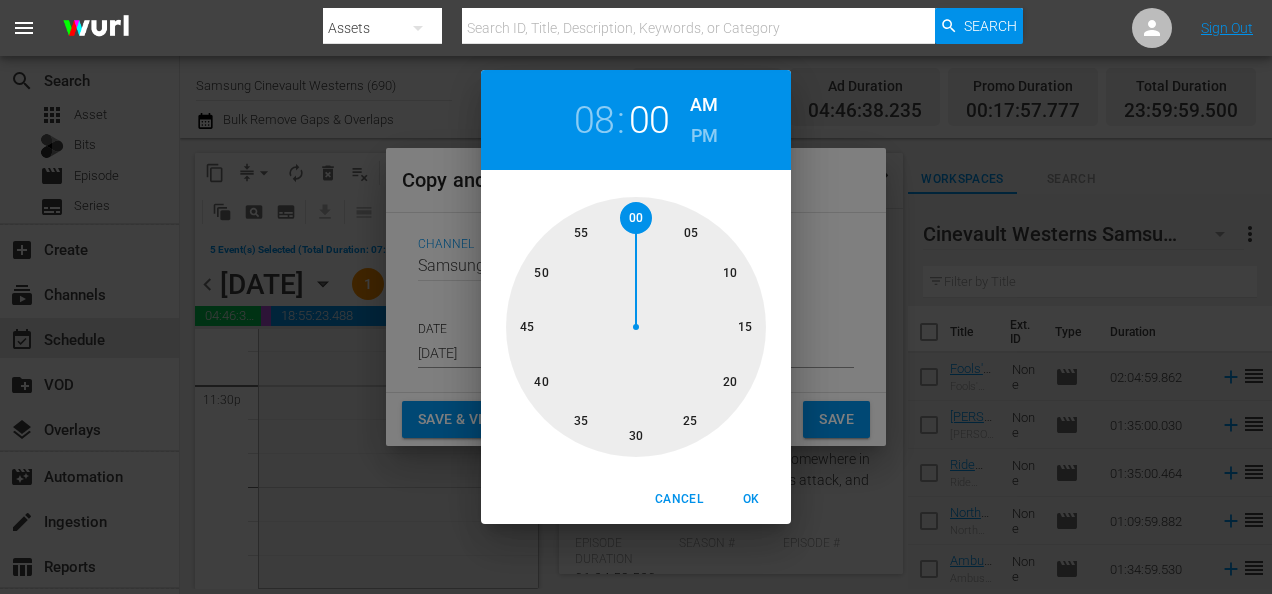 click on "OK" at bounding box center [751, 499] 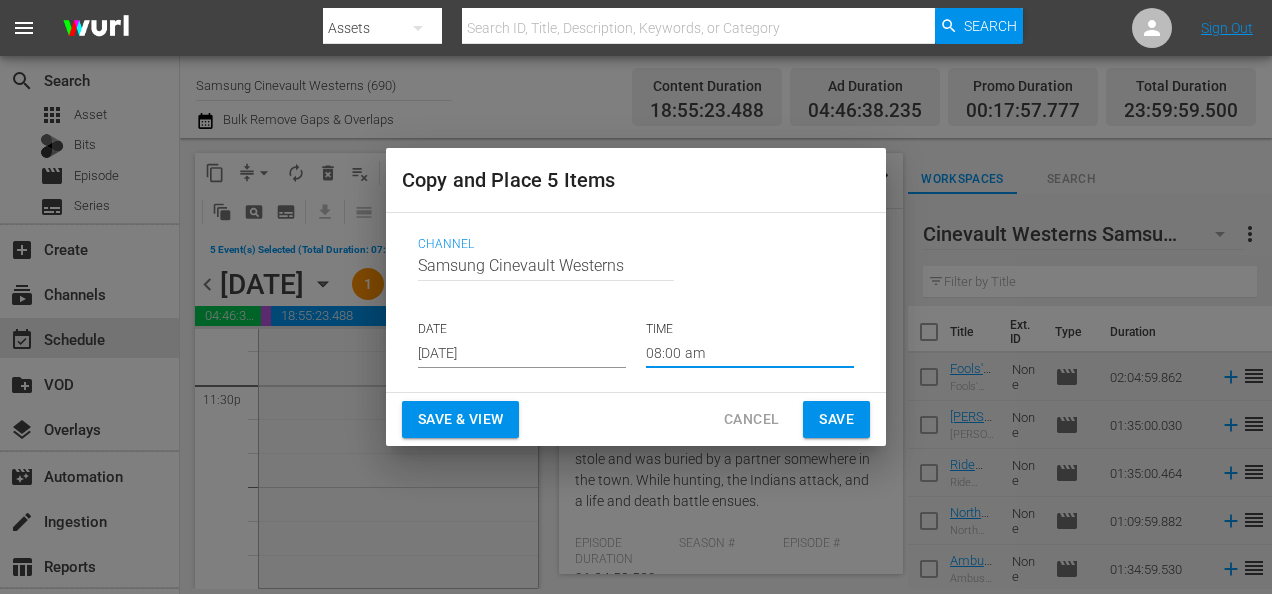 click on "Save" at bounding box center (836, 419) 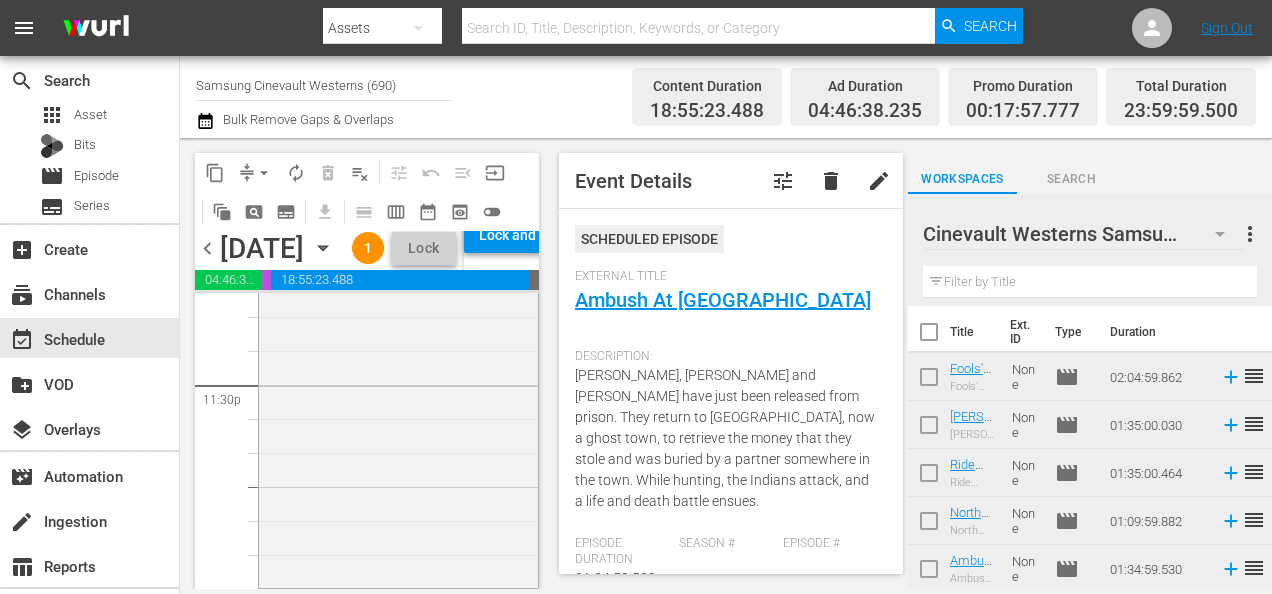 scroll, scrollTop: 9529, scrollLeft: 0, axis: vertical 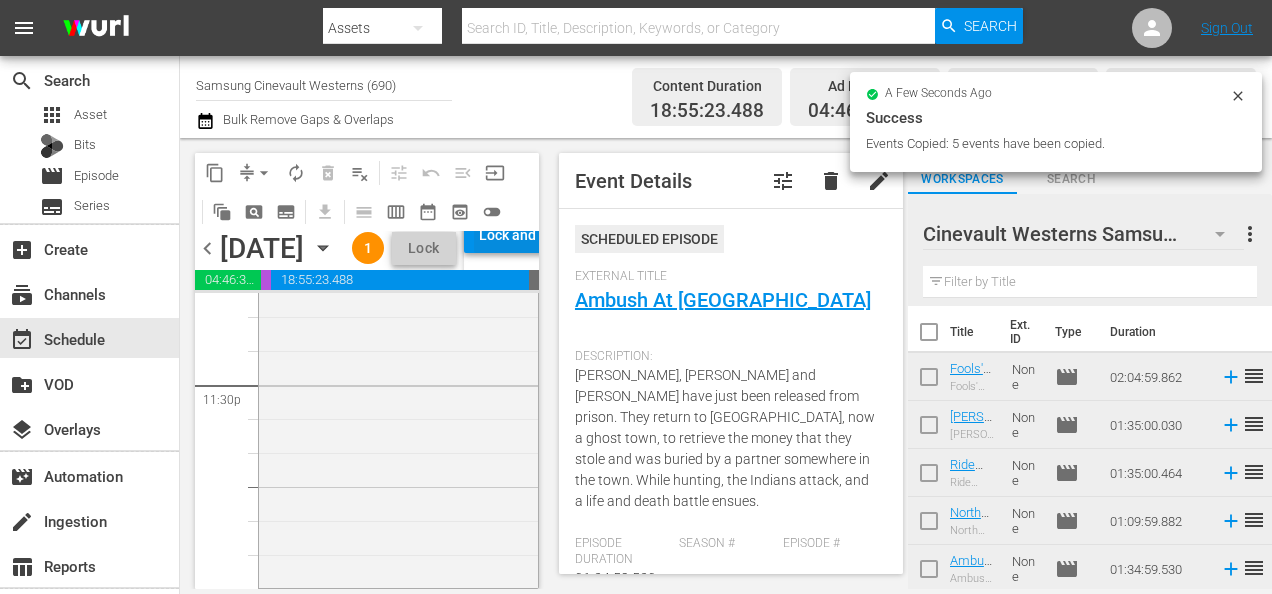 click on "Lock and Publish" at bounding box center [508, 235] 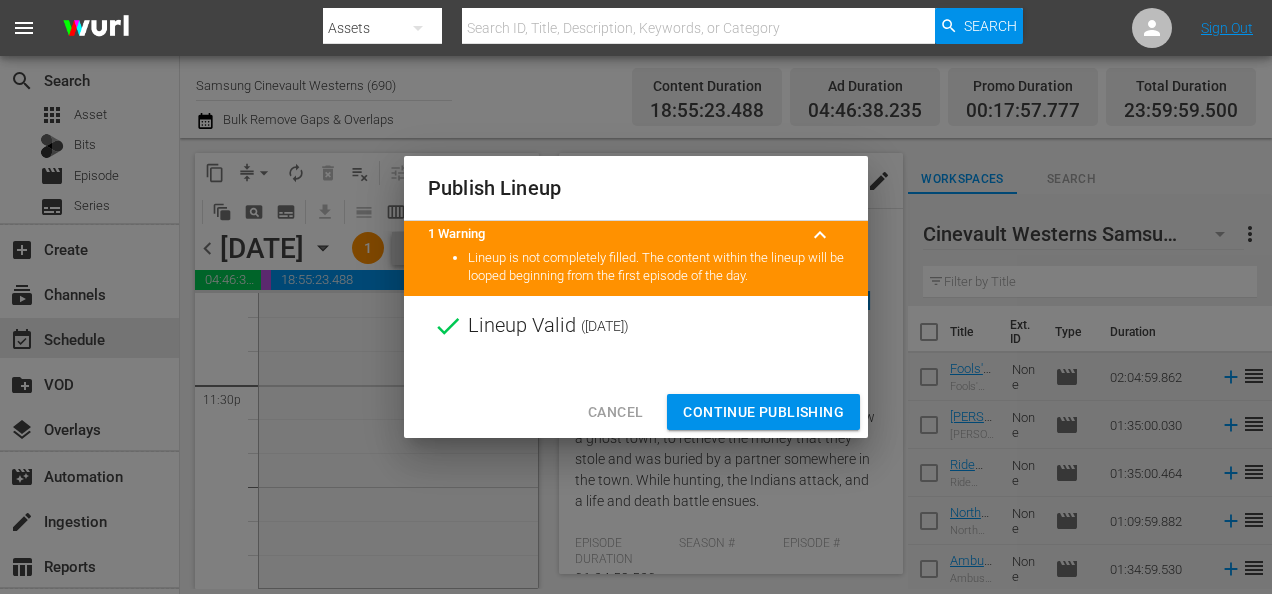 click on "Continue Publishing" at bounding box center [763, 412] 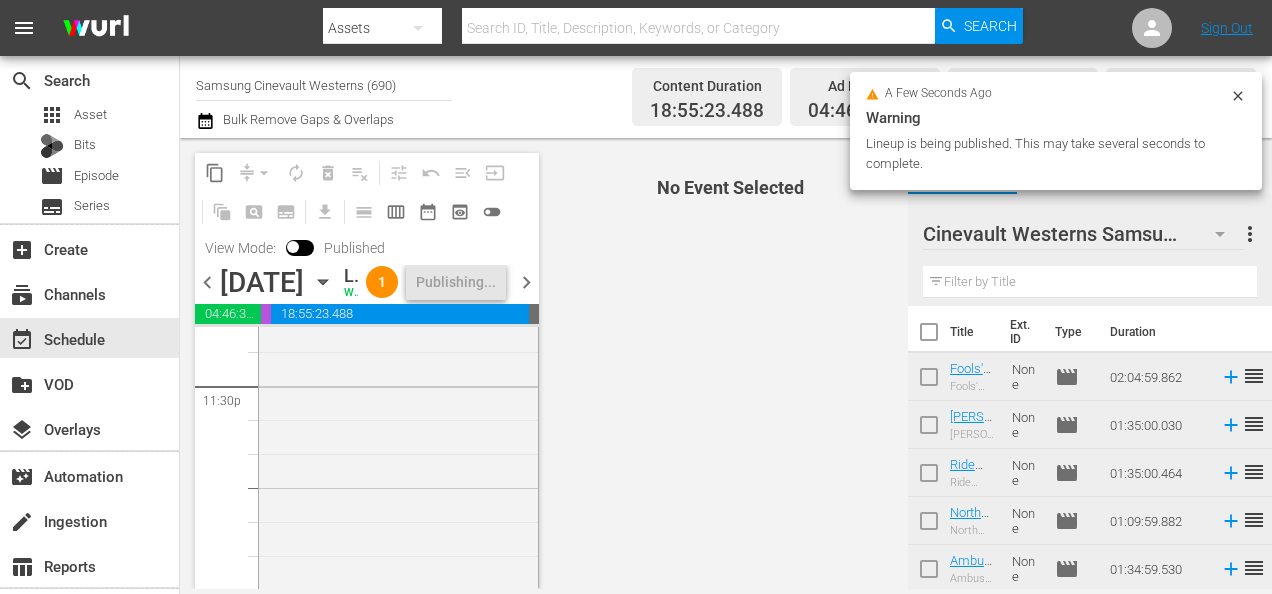 scroll, scrollTop: 9564, scrollLeft: 0, axis: vertical 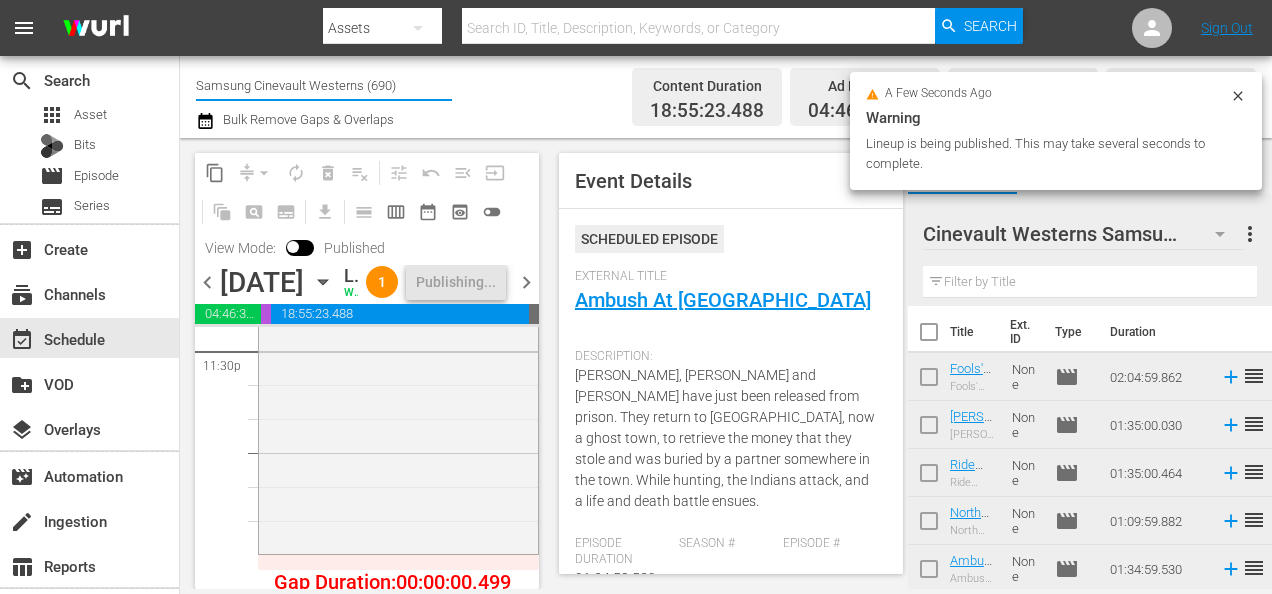 click on "Samsung Cinevault Westerns (690)" at bounding box center [324, 85] 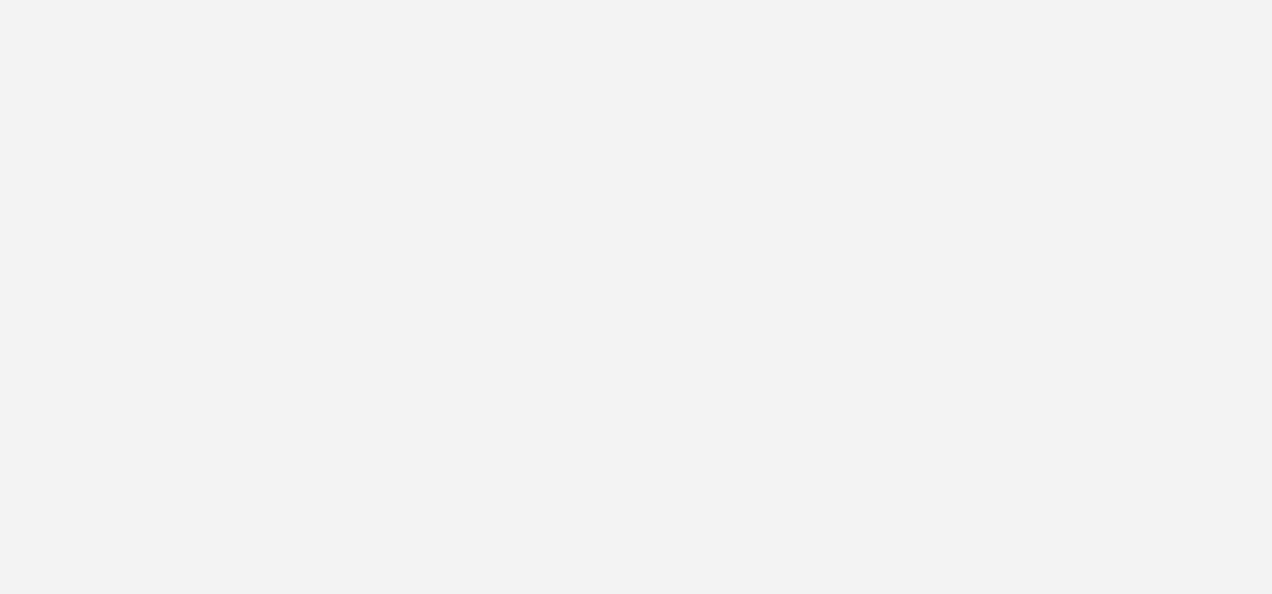 scroll, scrollTop: 0, scrollLeft: 0, axis: both 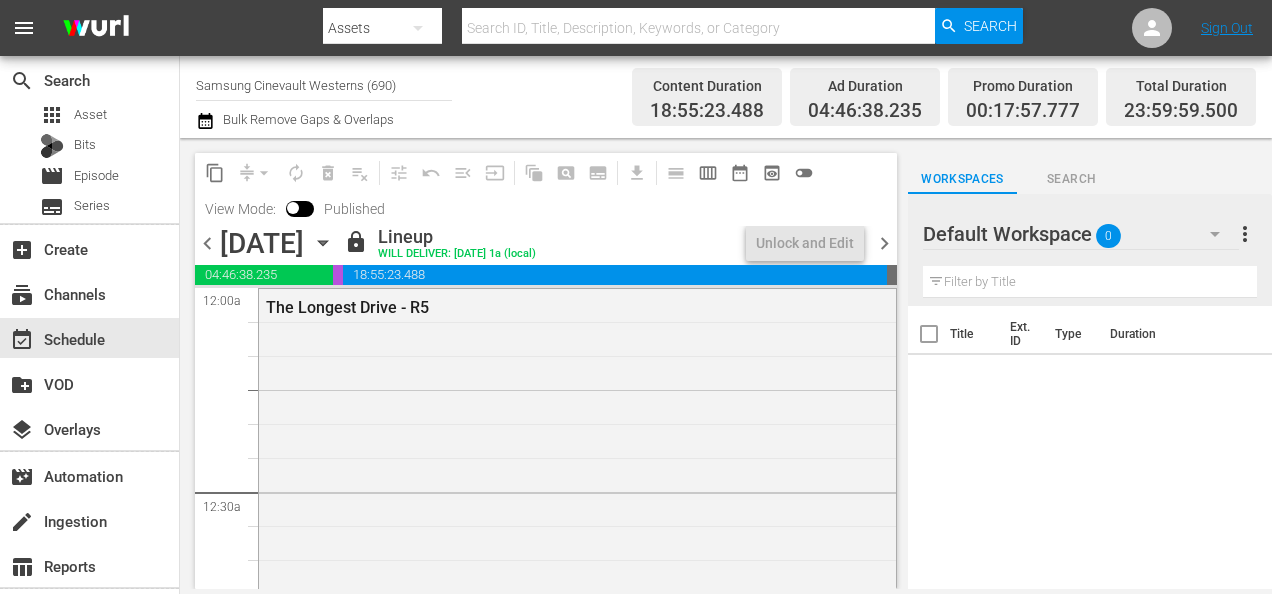 click on "Samsung Cinevault Westerns (690)" at bounding box center [324, 85] 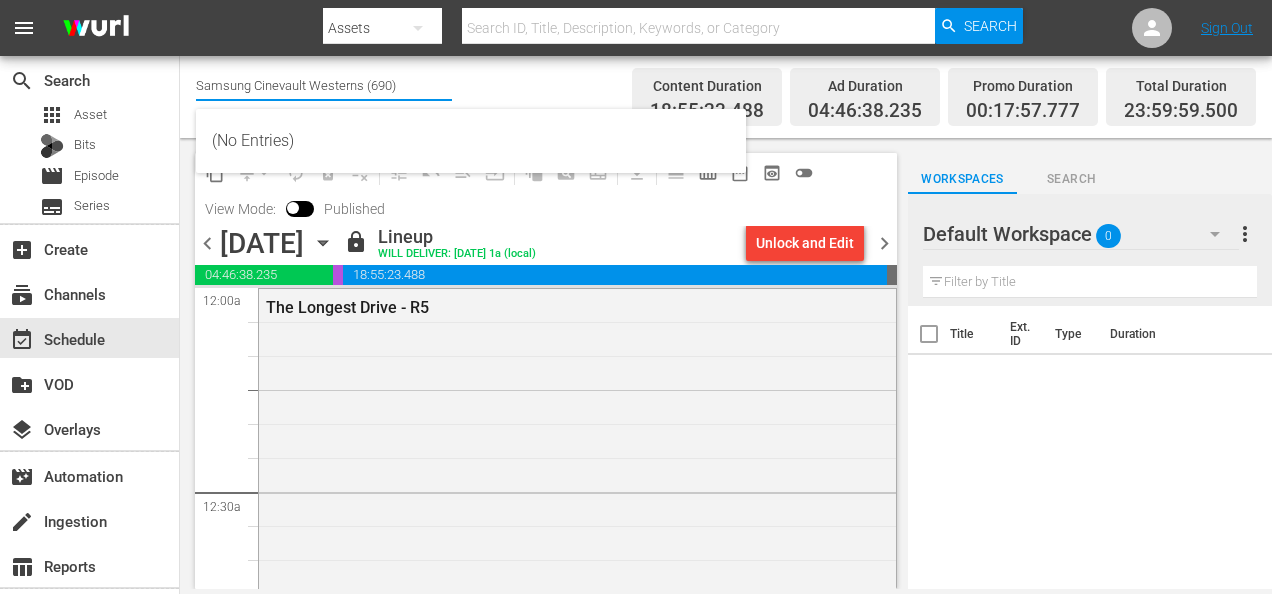 click on "Samsung Cinevault Westerns (690)" at bounding box center [324, 85] 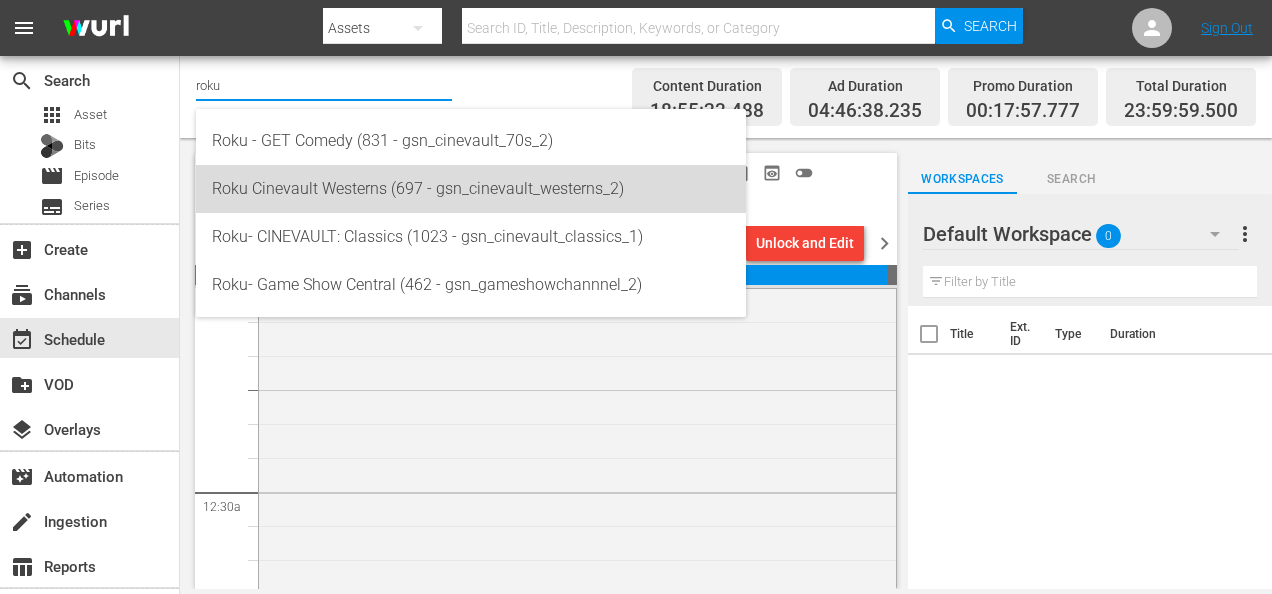 click on "Roku Cinevault Westerns (697 - gsn_cinevault_westerns_2)" at bounding box center [471, 189] 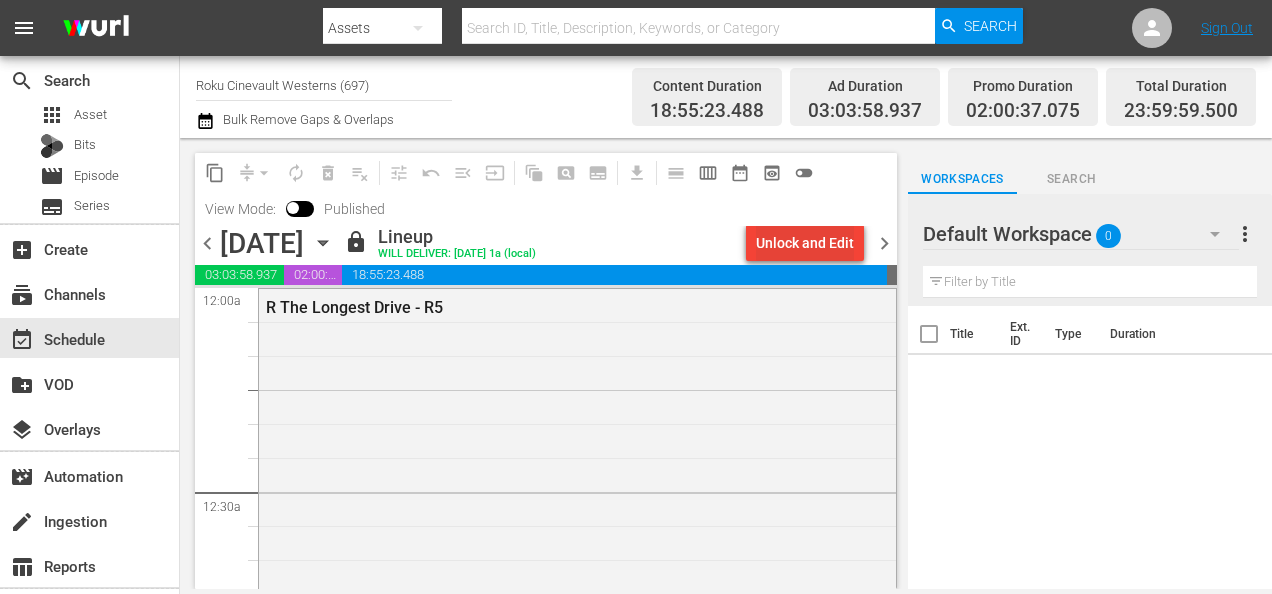 click on "Unlock and Edit" at bounding box center (805, 243) 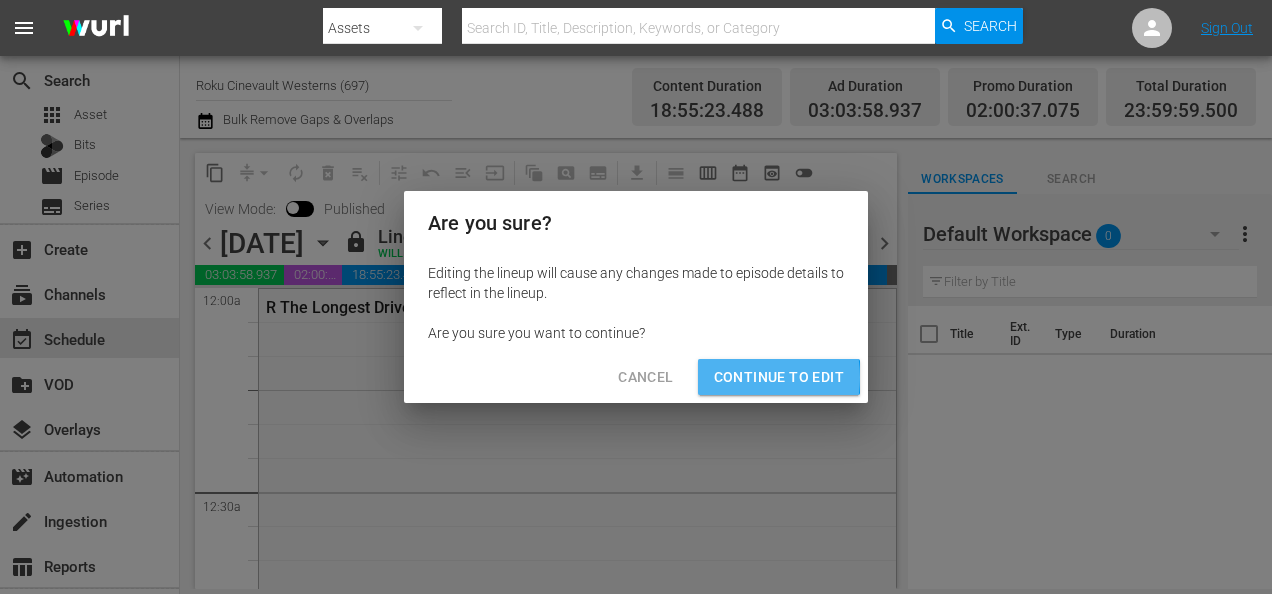 click on "Continue to Edit" at bounding box center (779, 377) 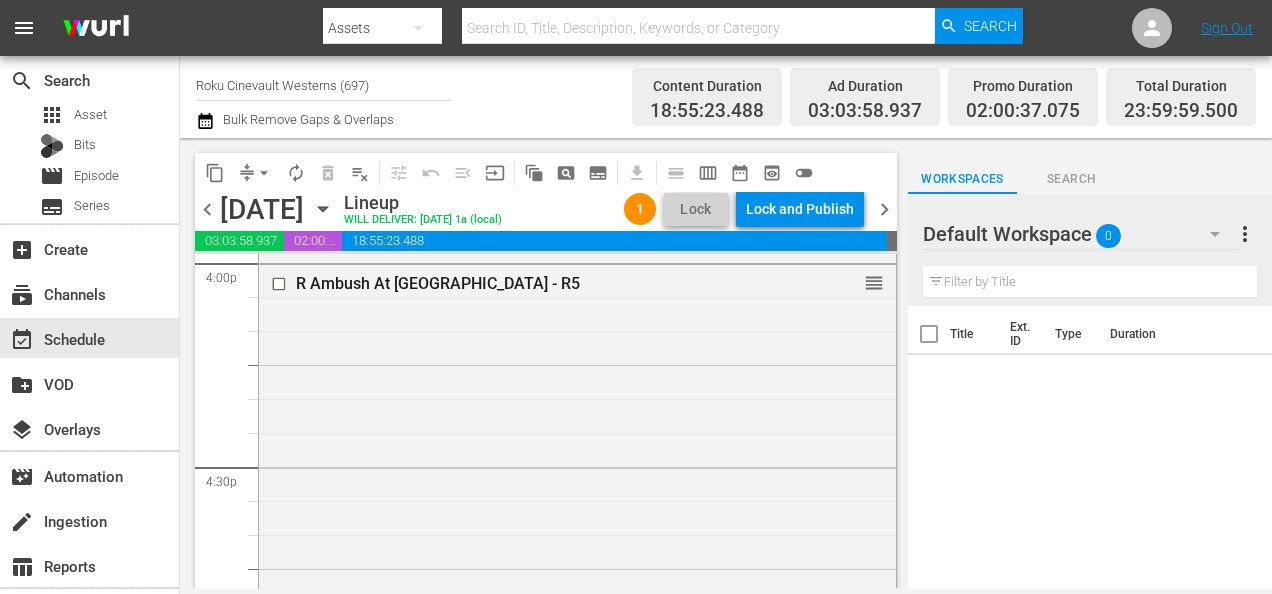 scroll, scrollTop: 6520, scrollLeft: 0, axis: vertical 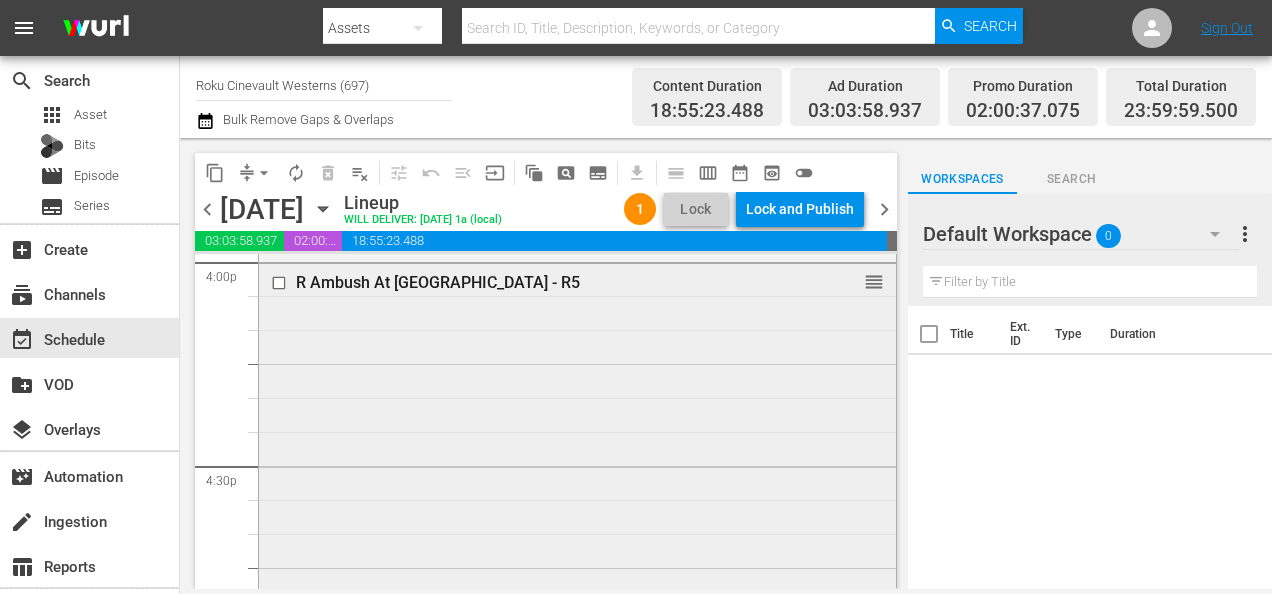 click at bounding box center (281, 282) 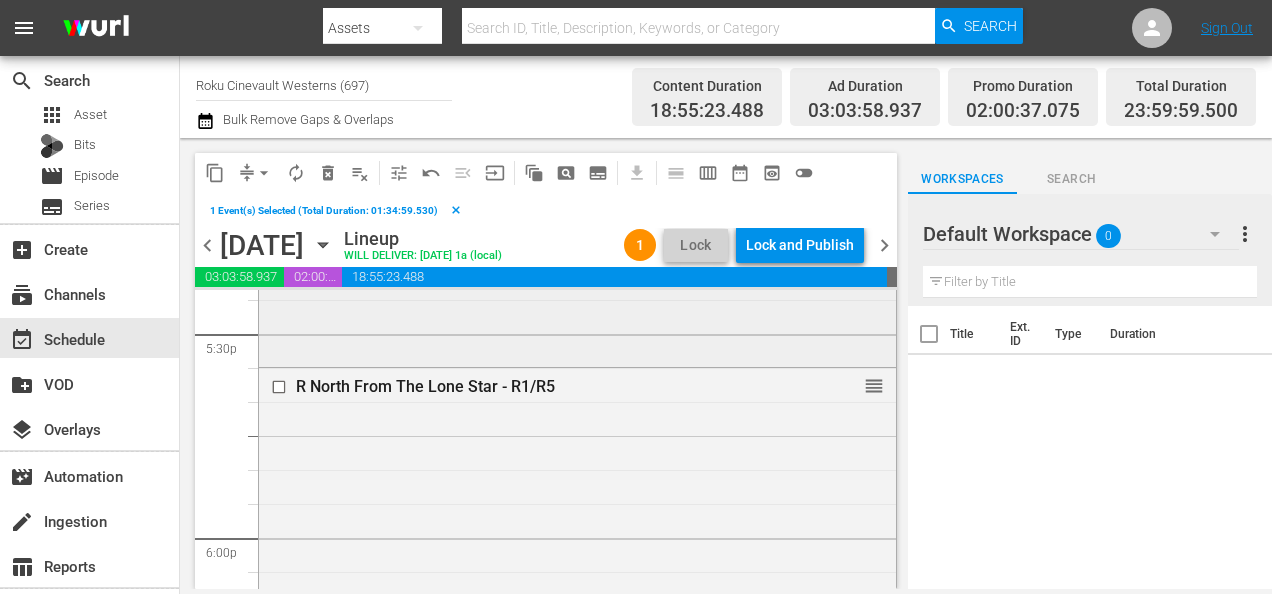 scroll, scrollTop: 7096, scrollLeft: 0, axis: vertical 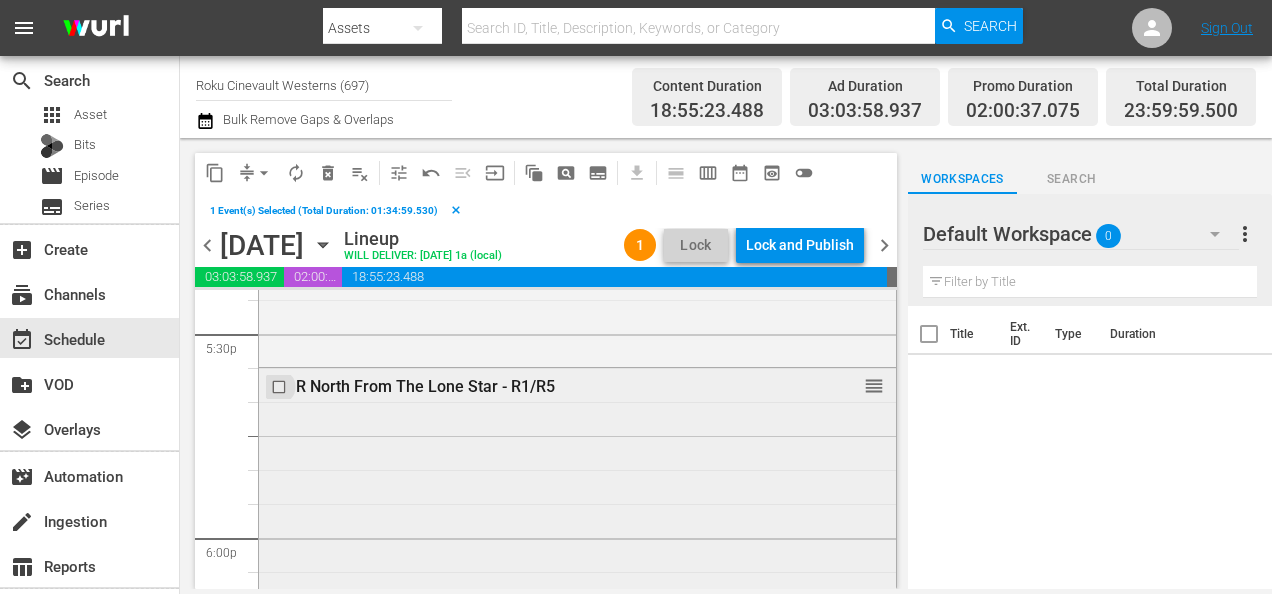 click at bounding box center [281, 387] 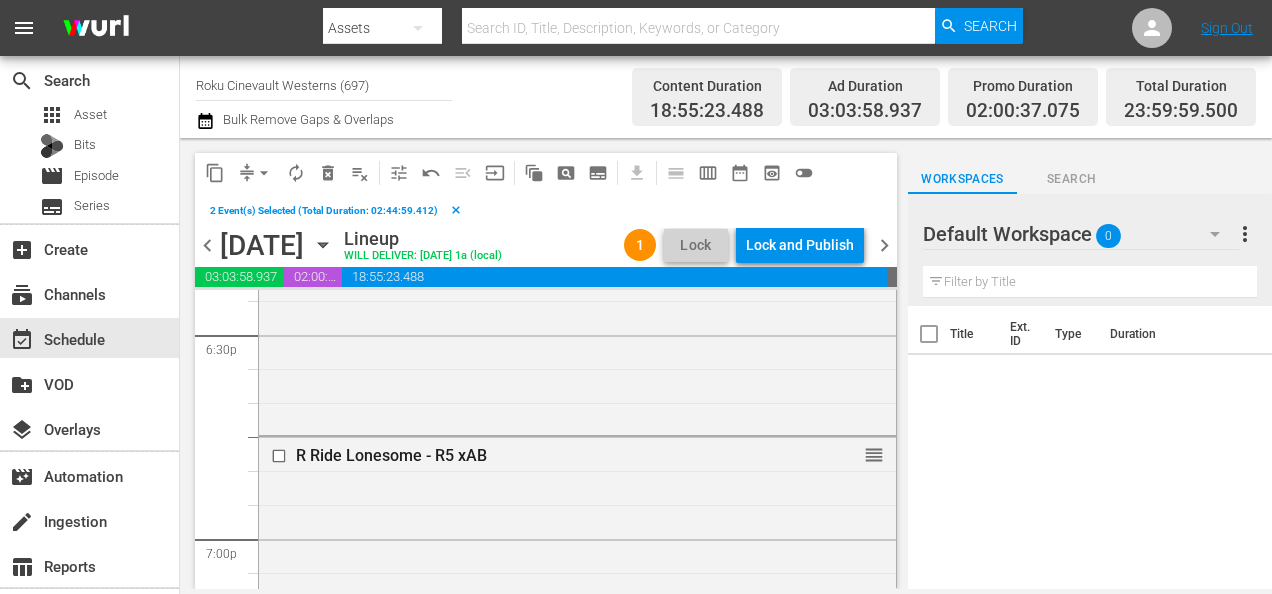 scroll, scrollTop: 7504, scrollLeft: 0, axis: vertical 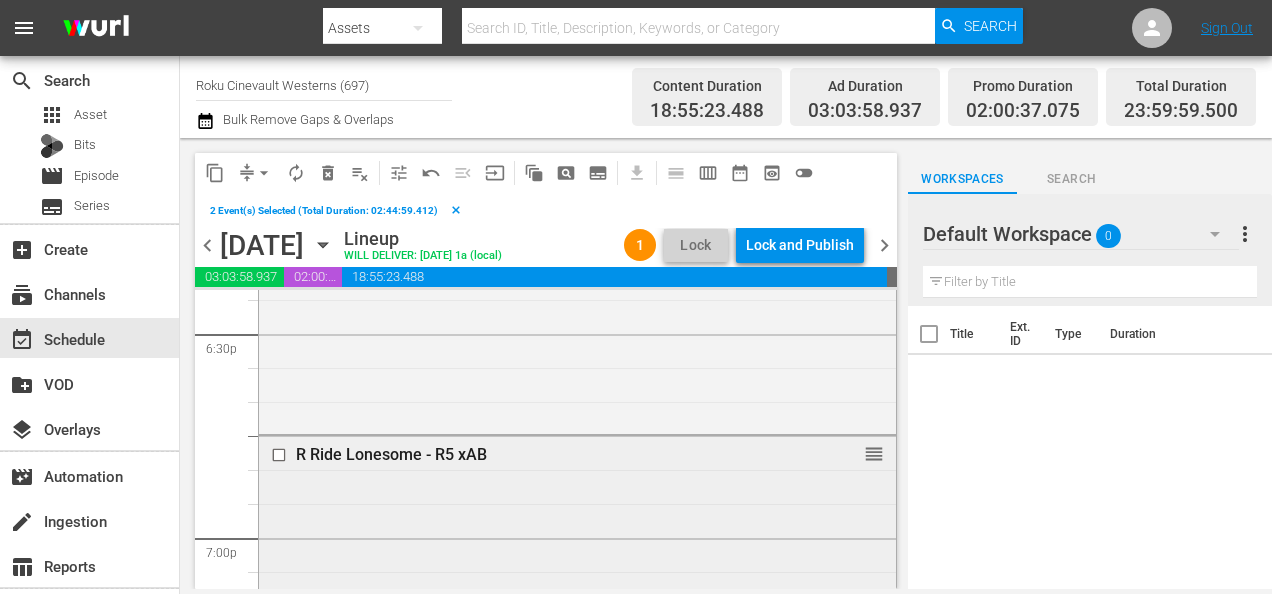 click at bounding box center [281, 455] 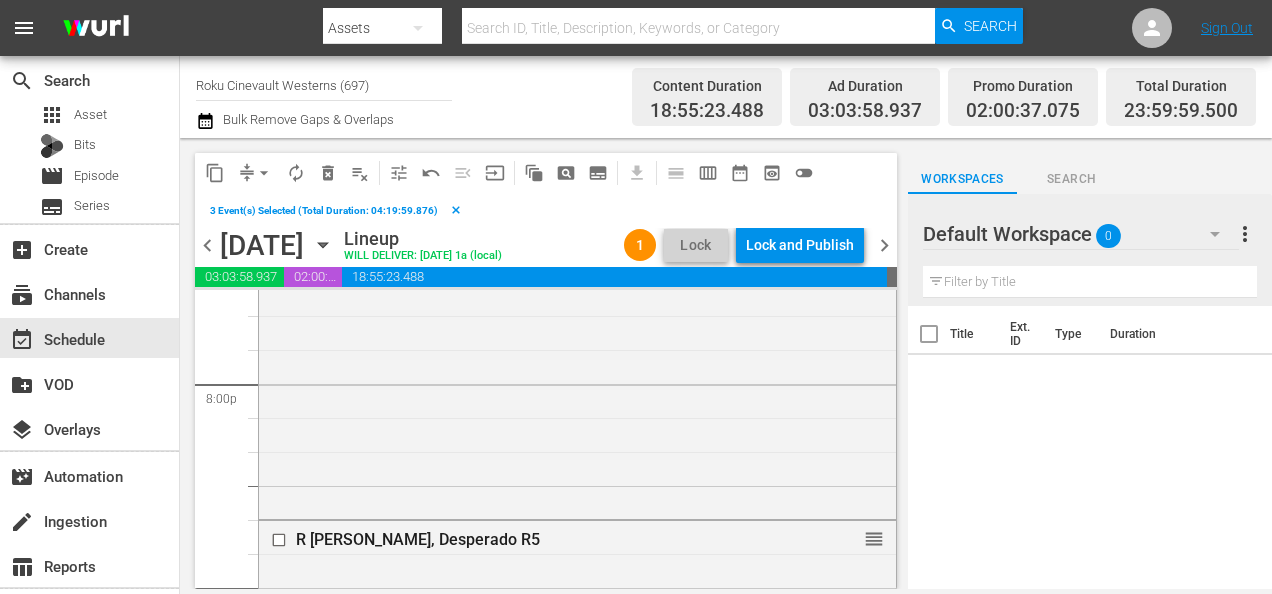 scroll, scrollTop: 8076, scrollLeft: 0, axis: vertical 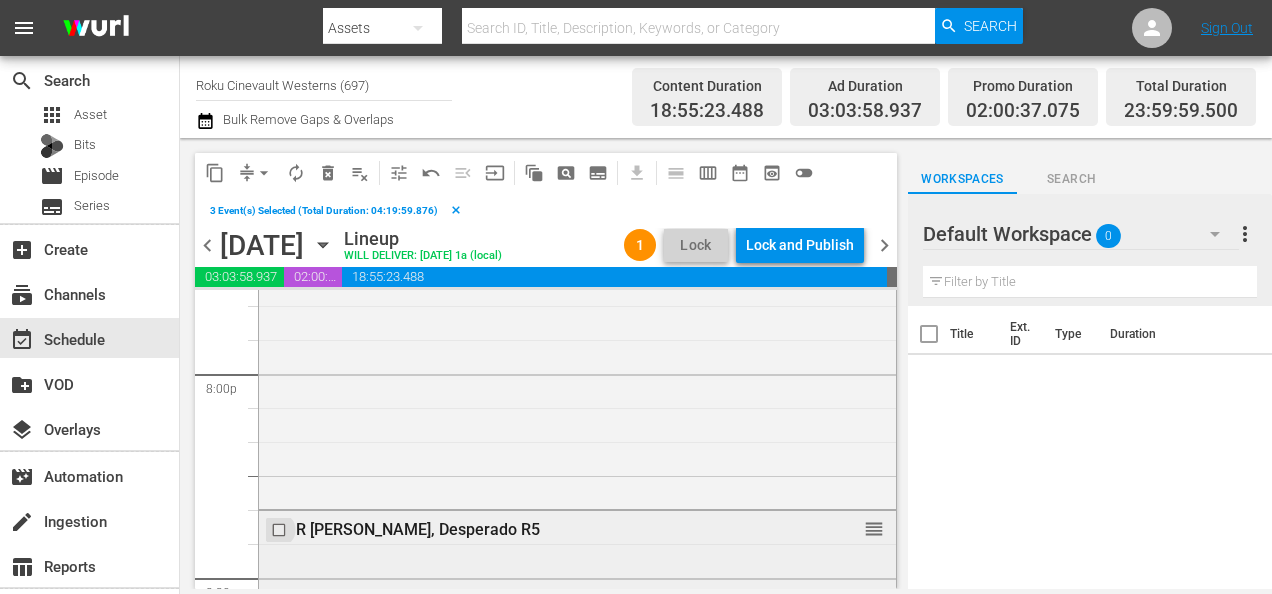 click at bounding box center (281, 529) 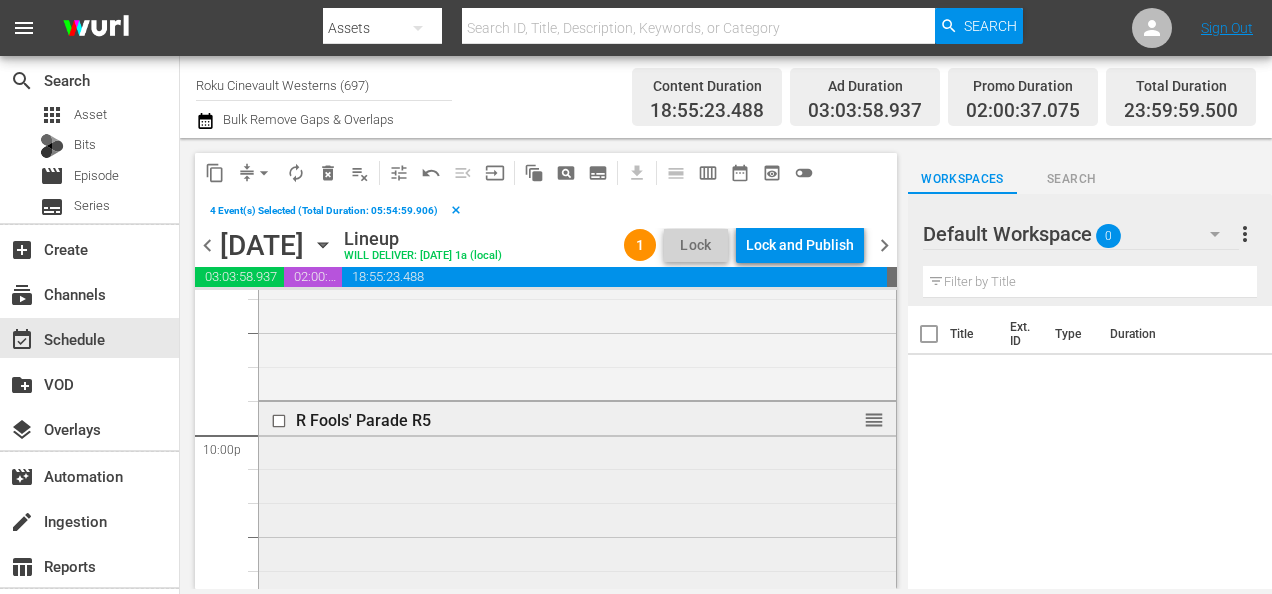 scroll, scrollTop: 8833, scrollLeft: 0, axis: vertical 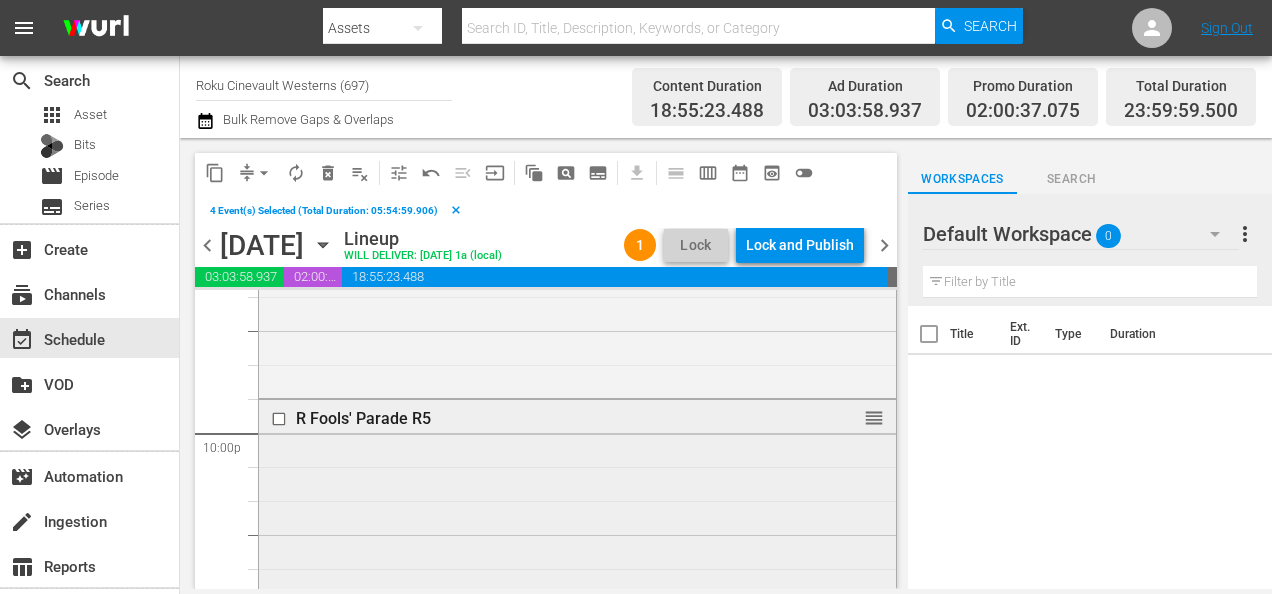 click at bounding box center [281, 419] 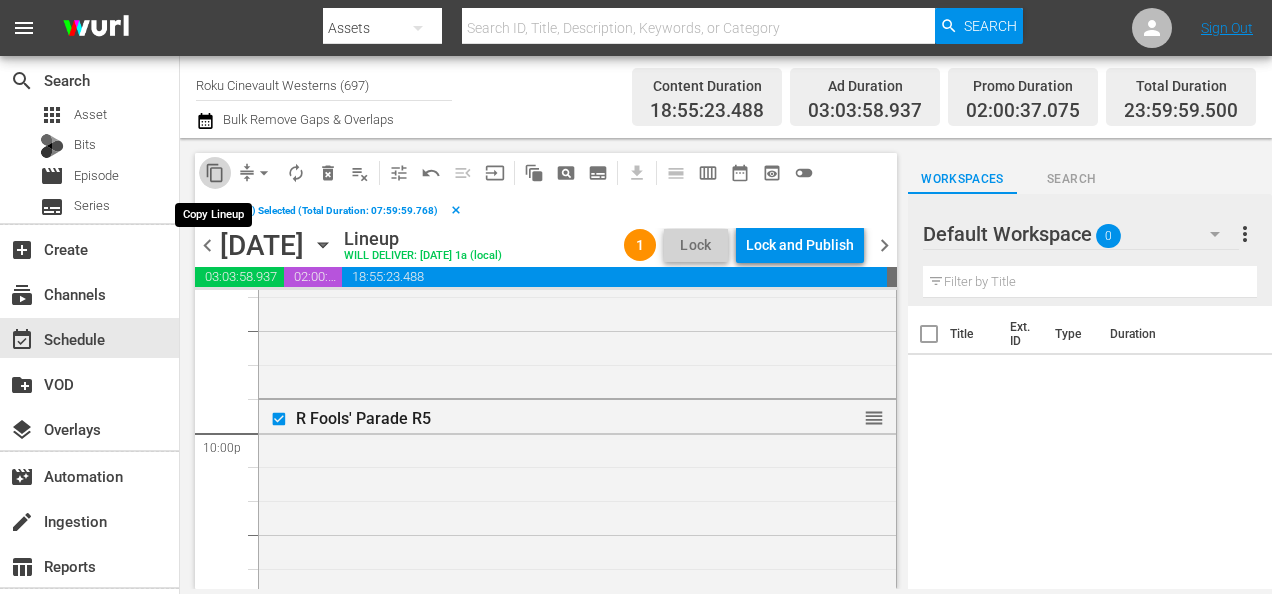 click on "content_copy" at bounding box center (215, 173) 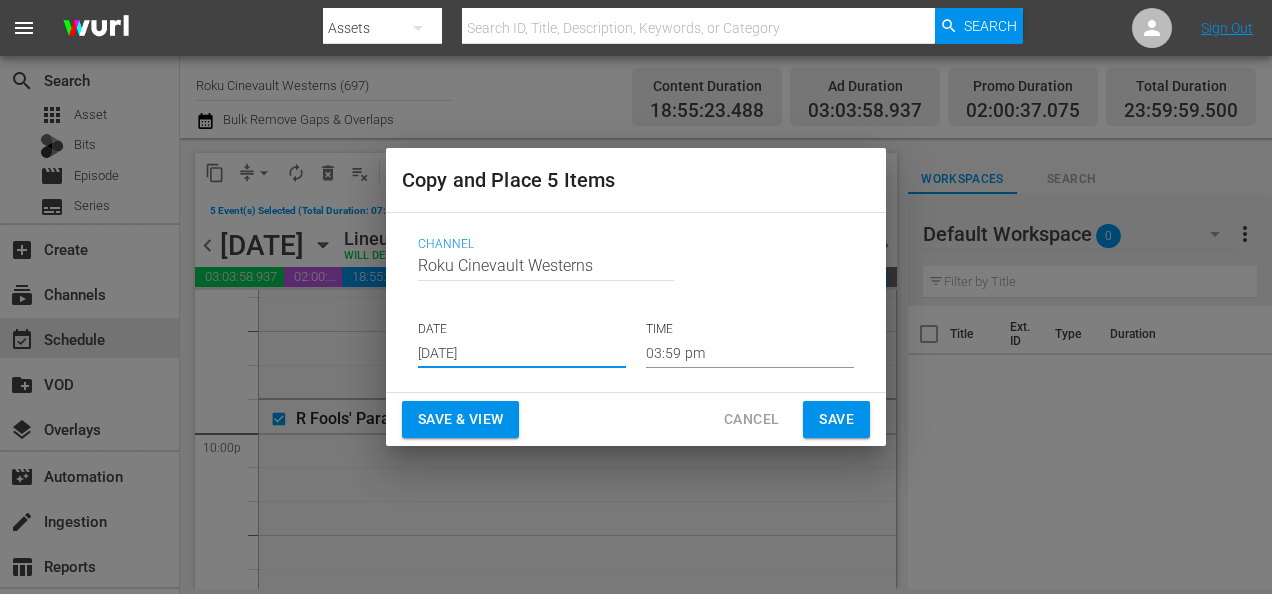 click on "[DATE]" at bounding box center (522, 353) 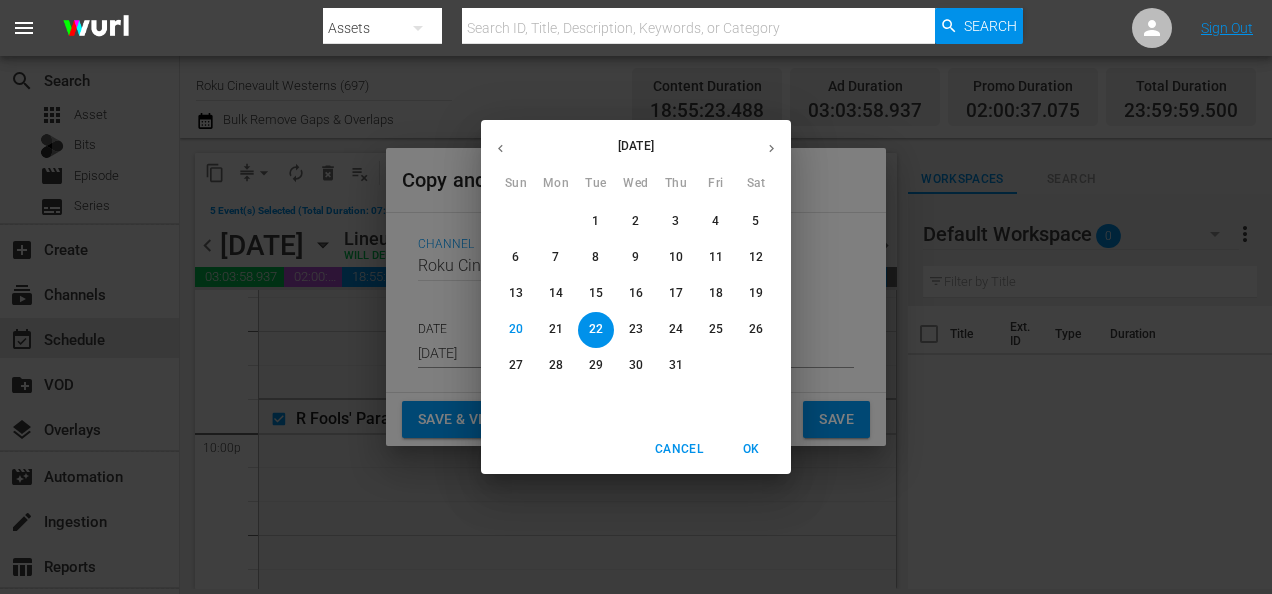 click on "30" at bounding box center (636, 365) 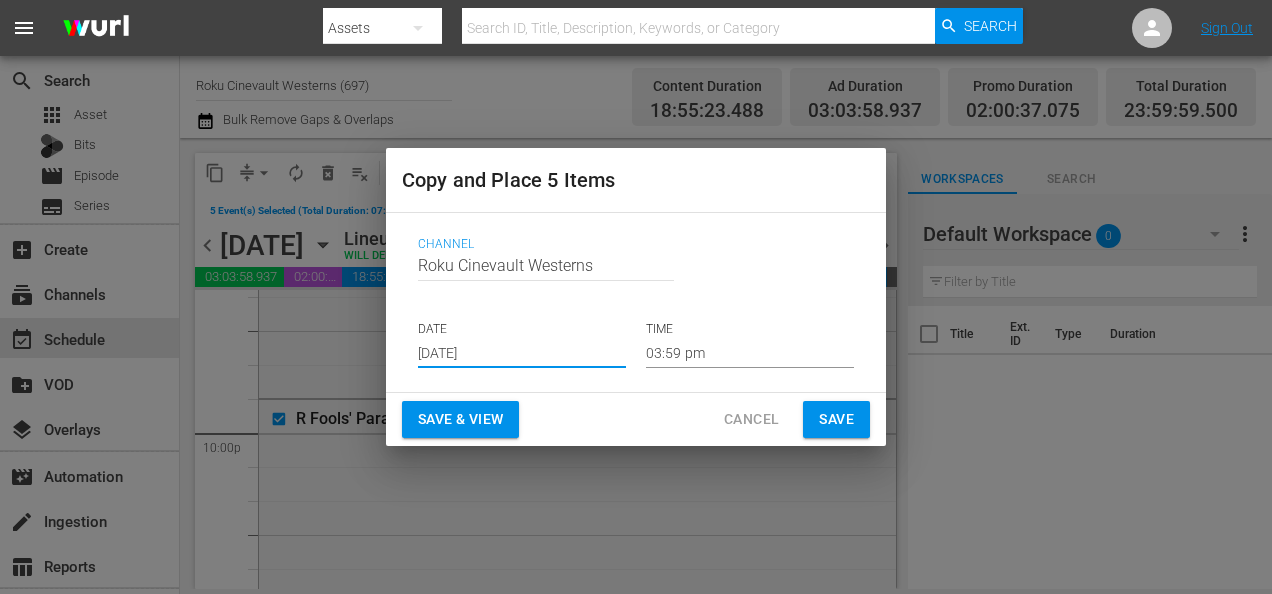click on "03:59 pm" at bounding box center (750, 353) 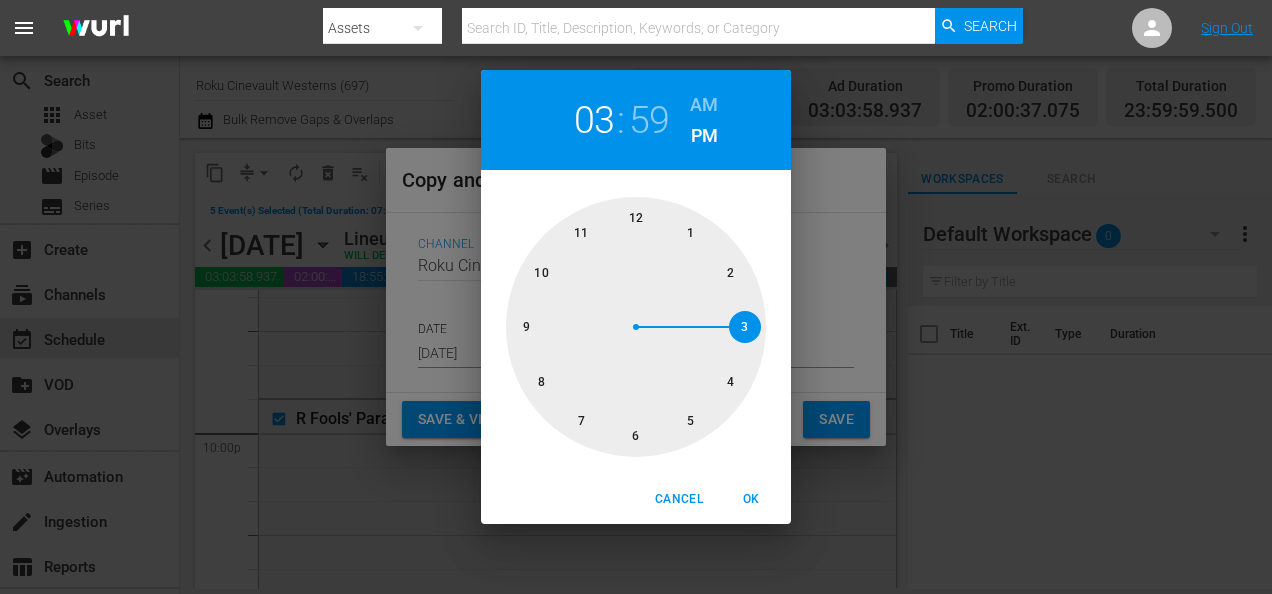 click at bounding box center [636, 327] 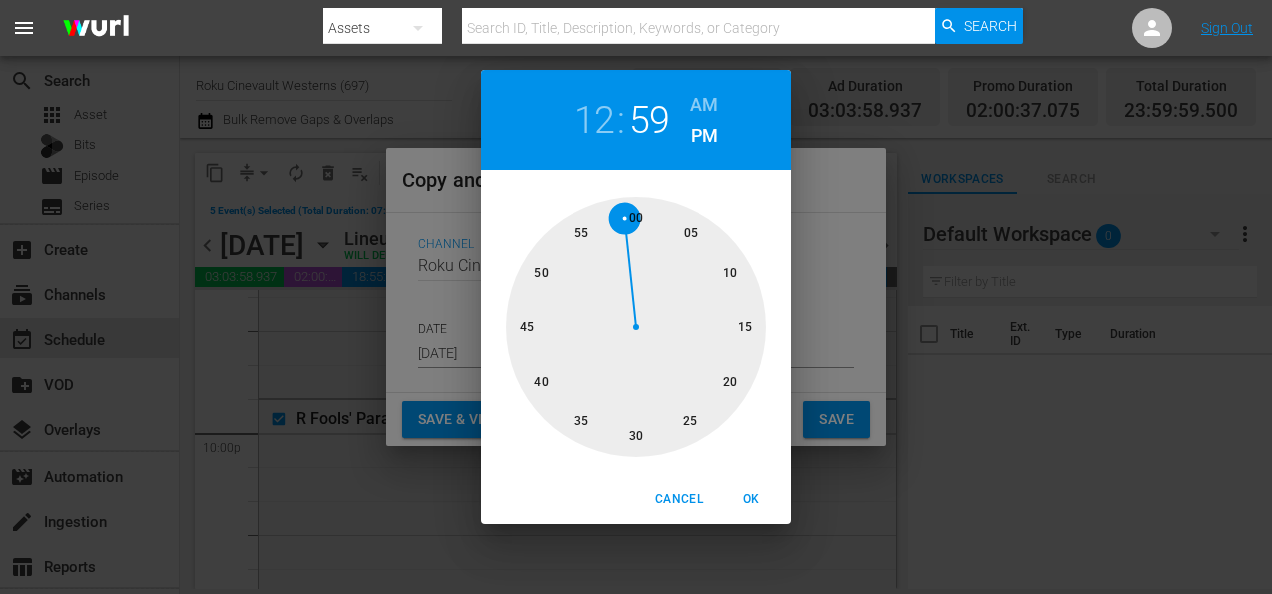 click at bounding box center [636, 327] 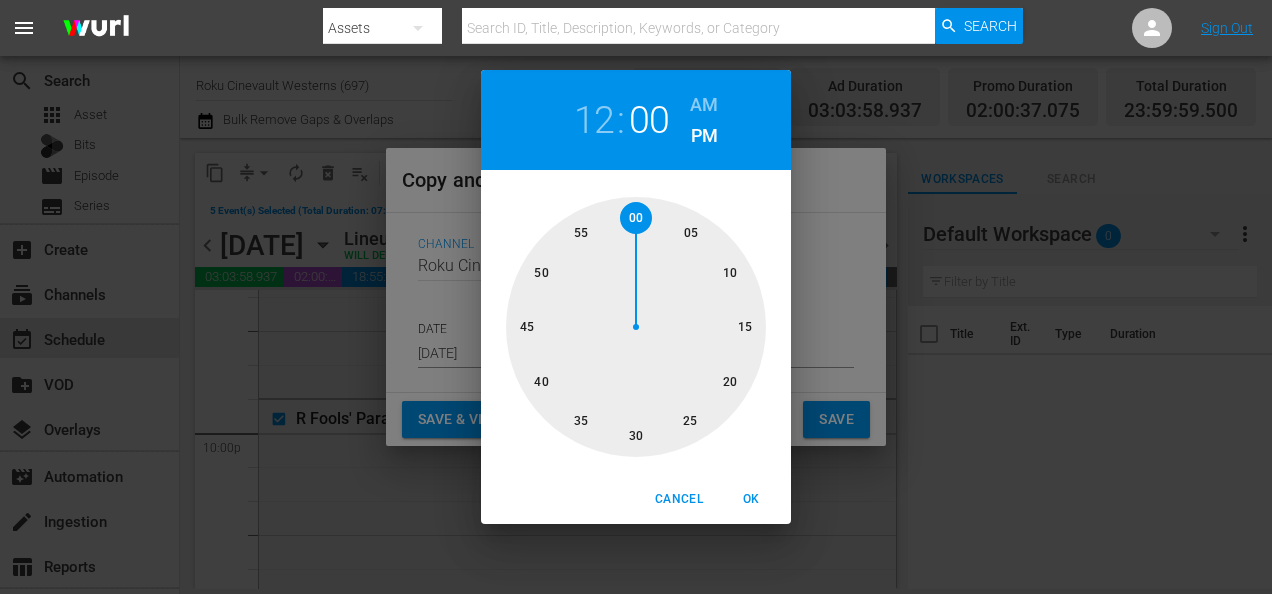 click on "AM" at bounding box center [704, 105] 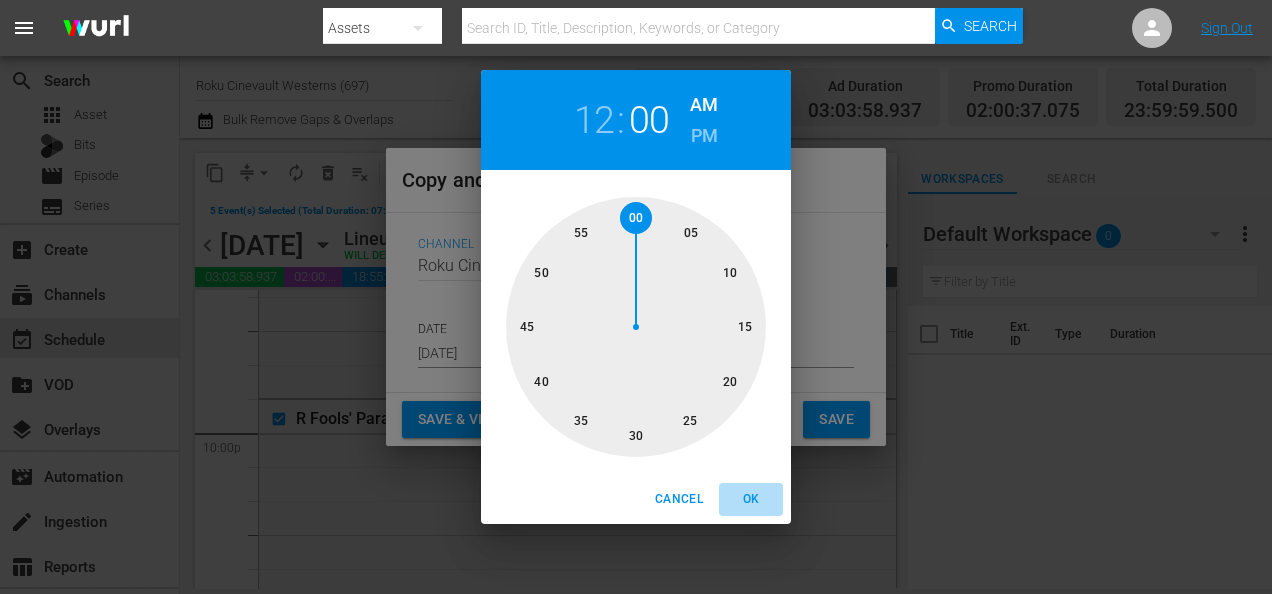 click on "OK" at bounding box center (751, 499) 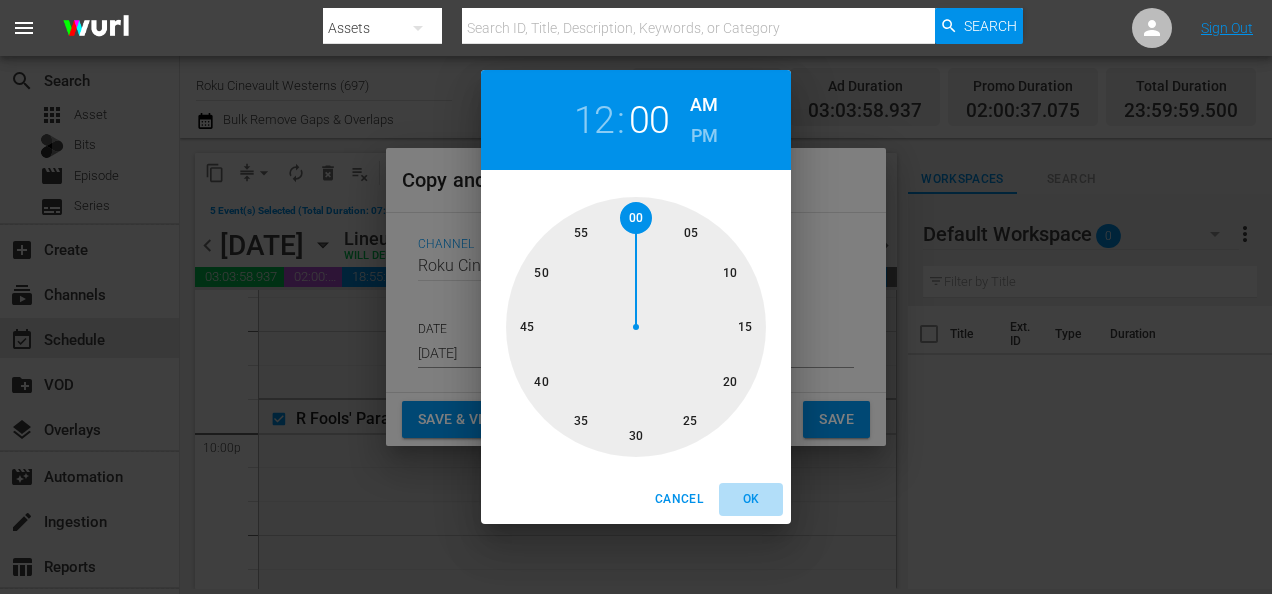 type on "12:00 am" 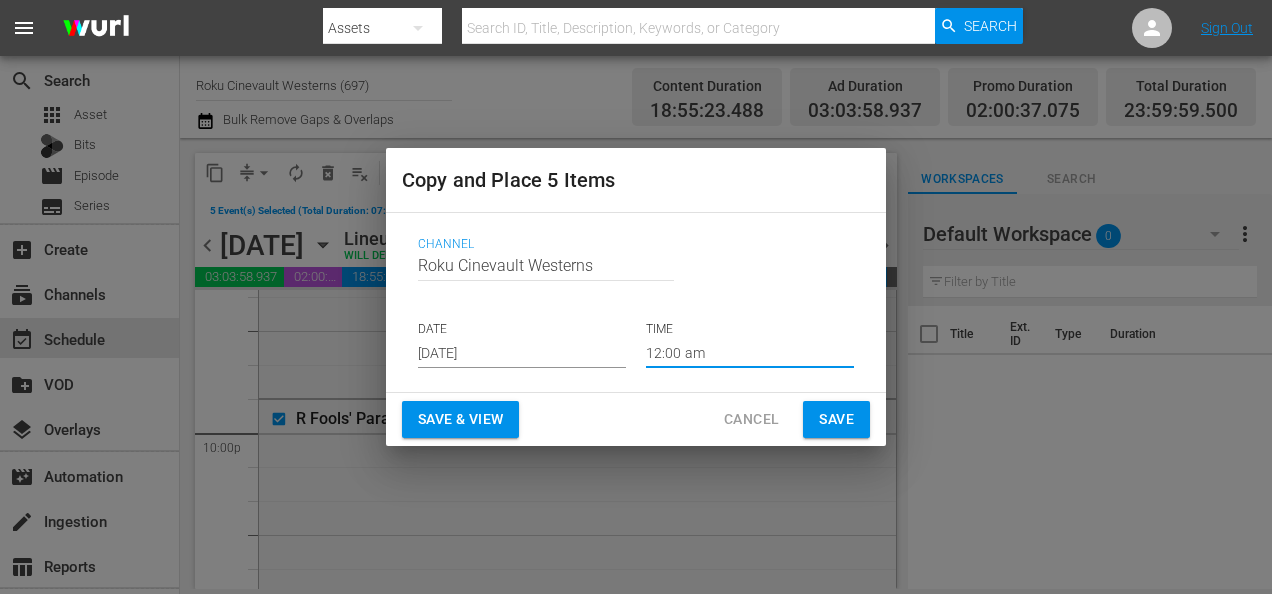 click on "Save" at bounding box center [836, 419] 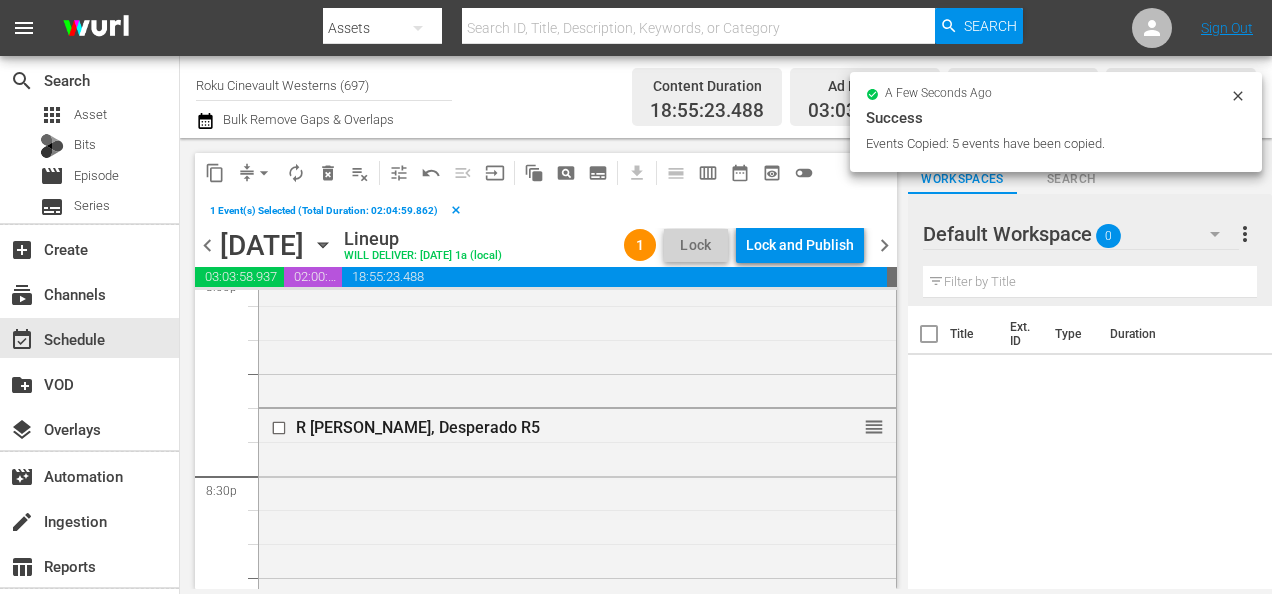 scroll, scrollTop: 8176, scrollLeft: 0, axis: vertical 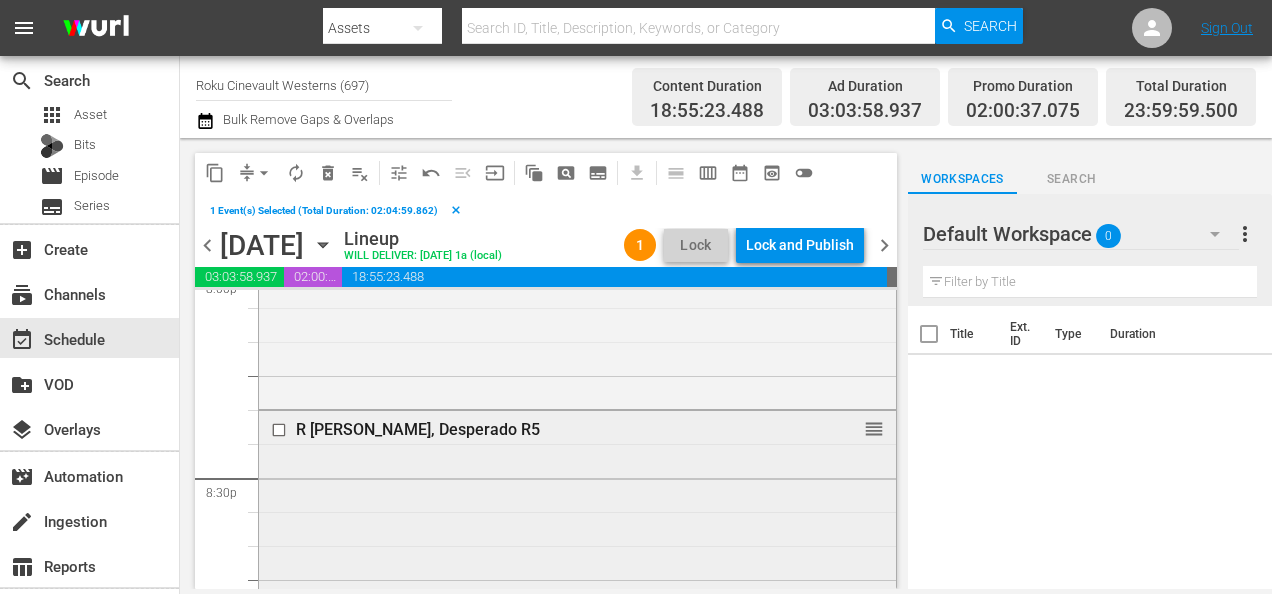click at bounding box center (281, 429) 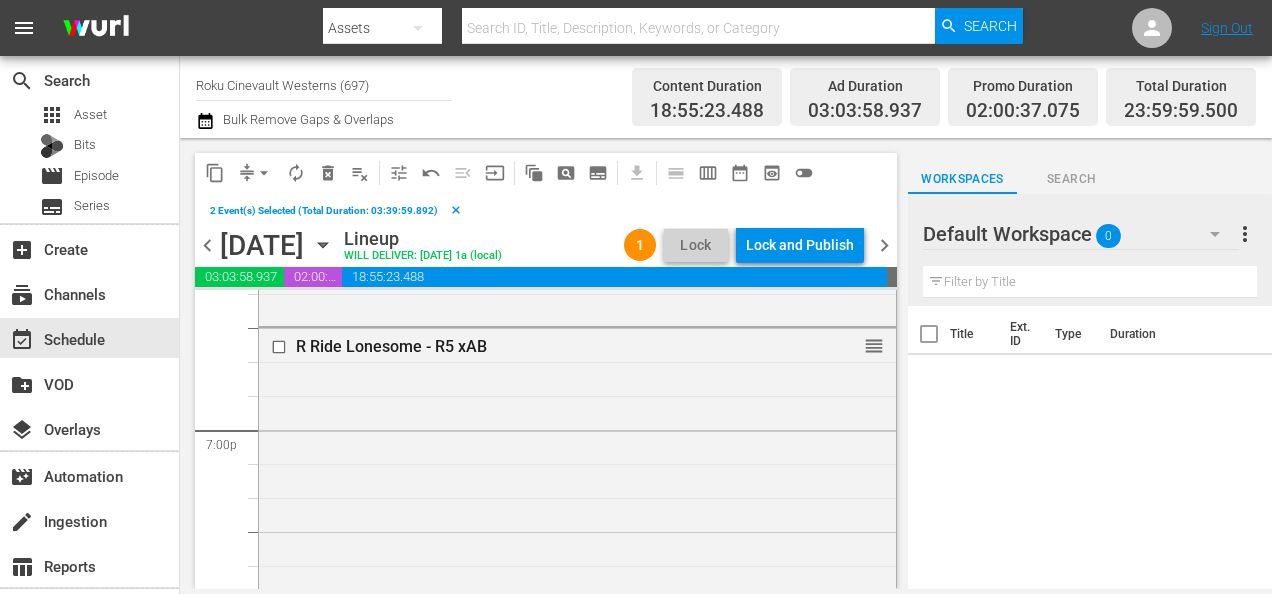 scroll, scrollTop: 7608, scrollLeft: 0, axis: vertical 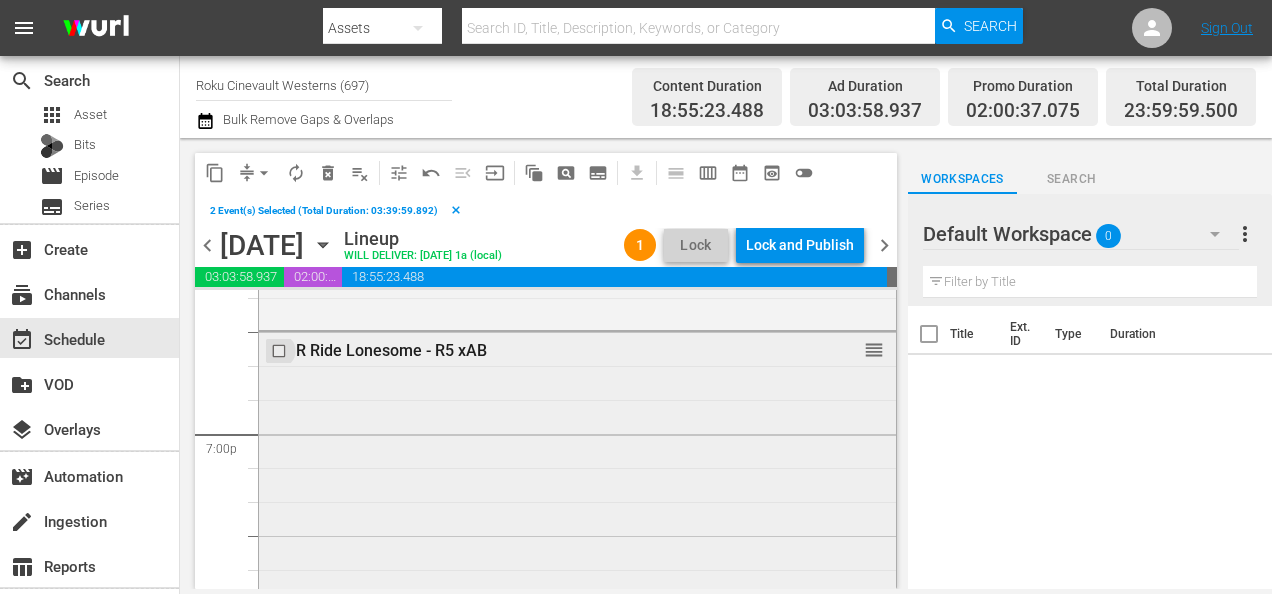 click at bounding box center [281, 351] 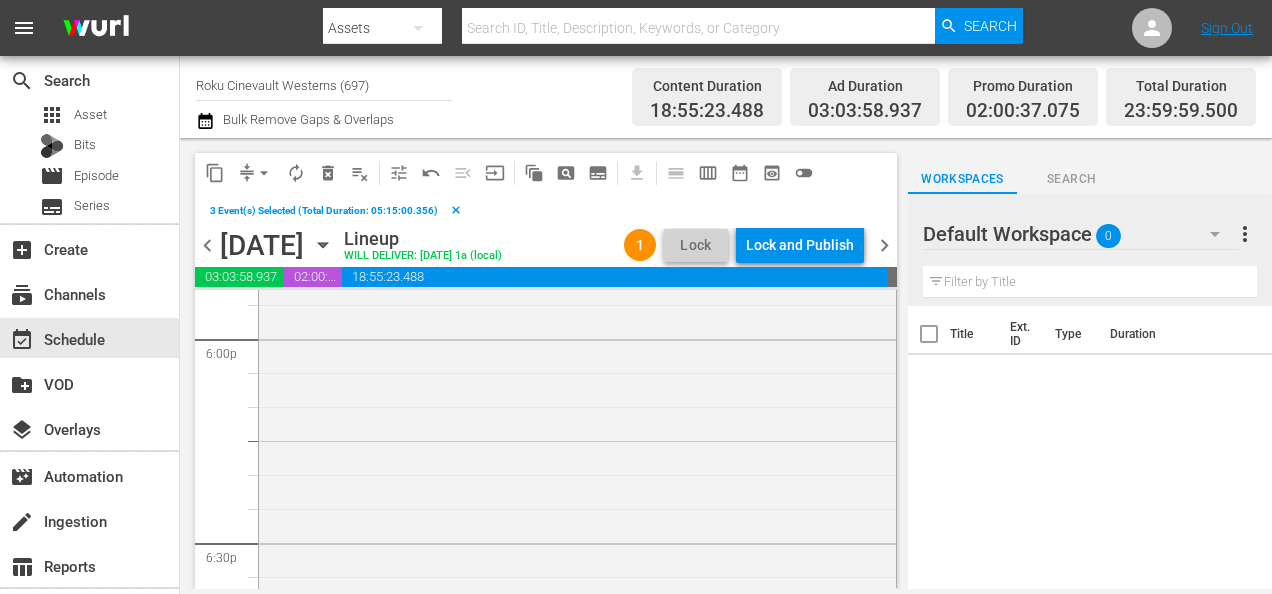 scroll, scrollTop: 7180, scrollLeft: 0, axis: vertical 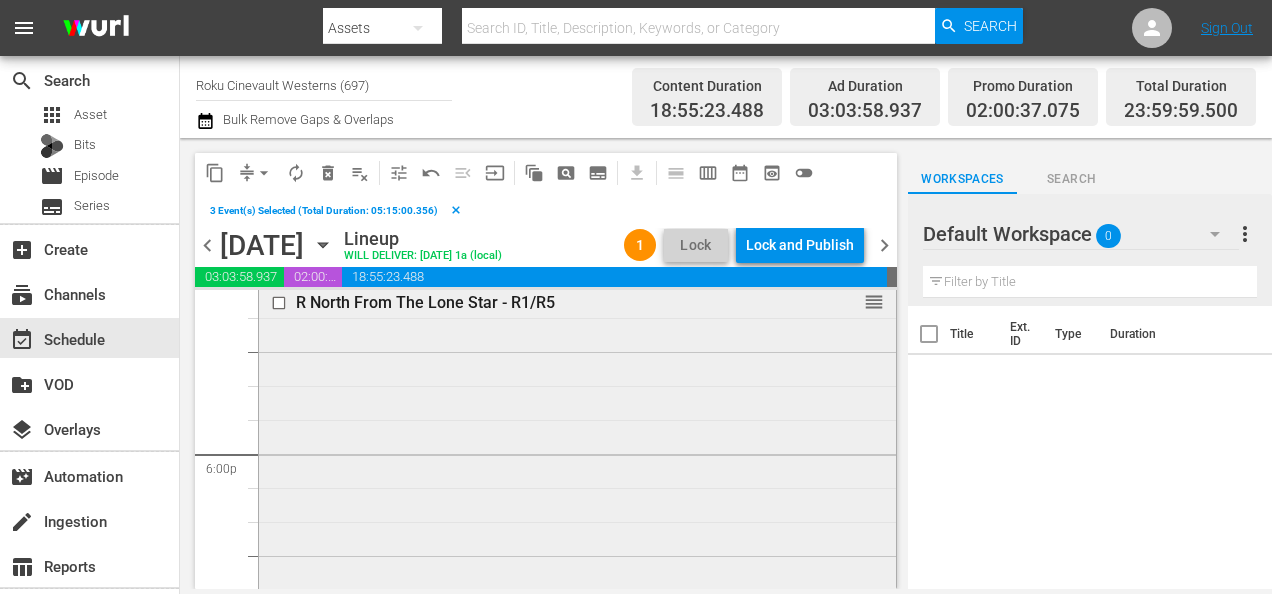 click at bounding box center (281, 303) 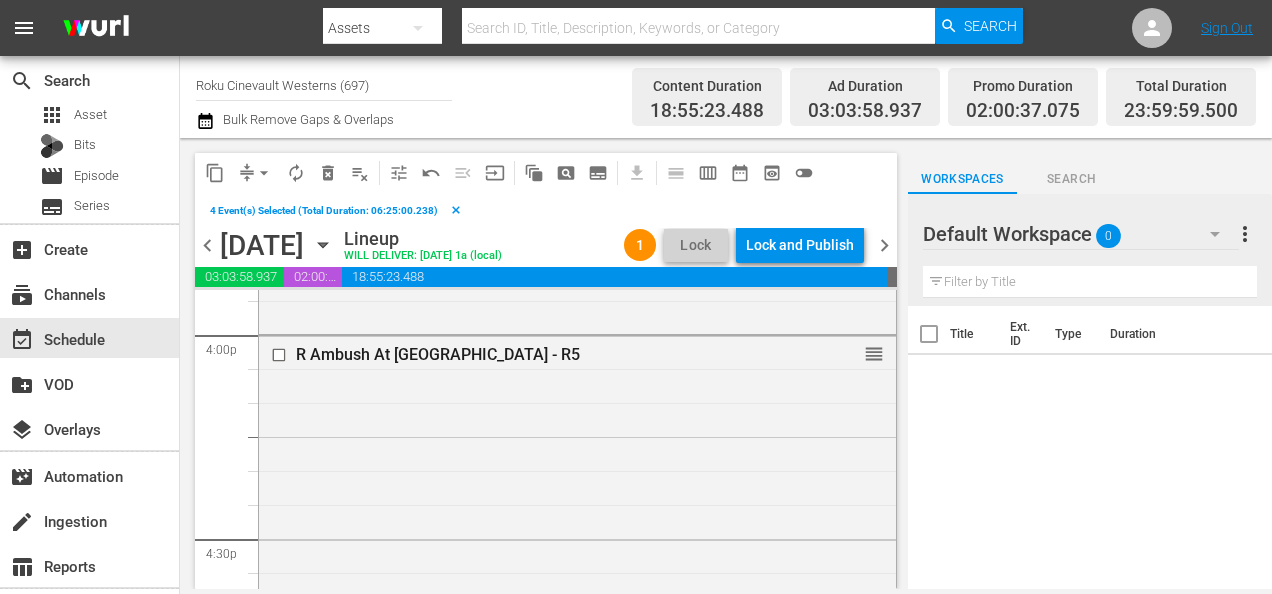 scroll, scrollTop: 6479, scrollLeft: 0, axis: vertical 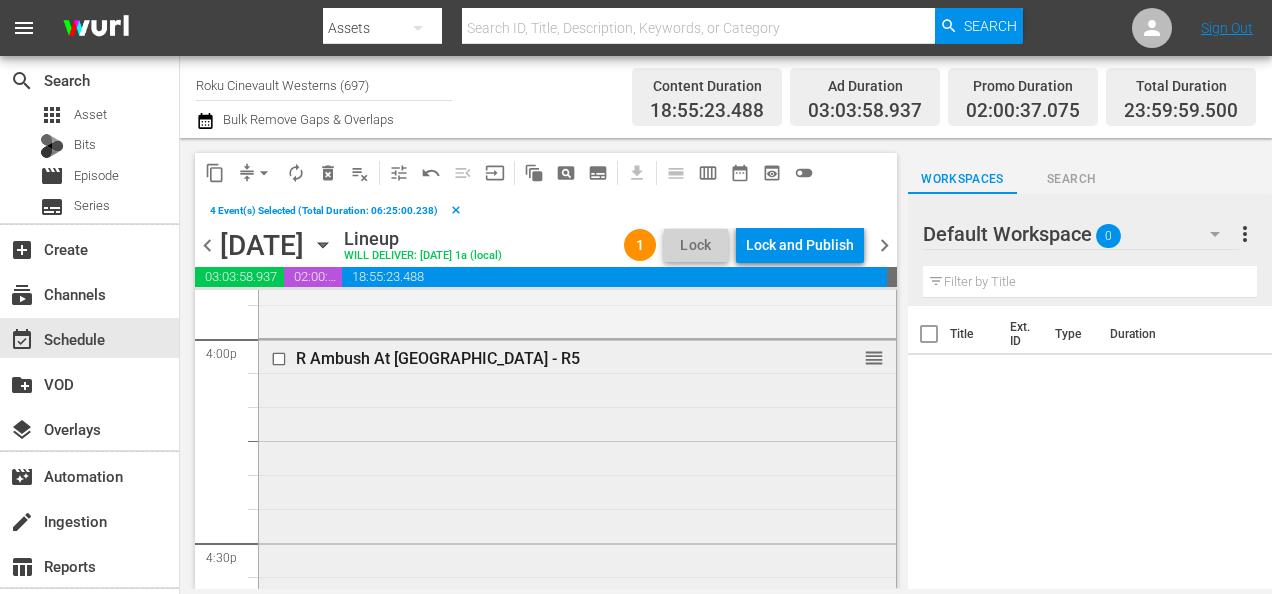 click at bounding box center (281, 359) 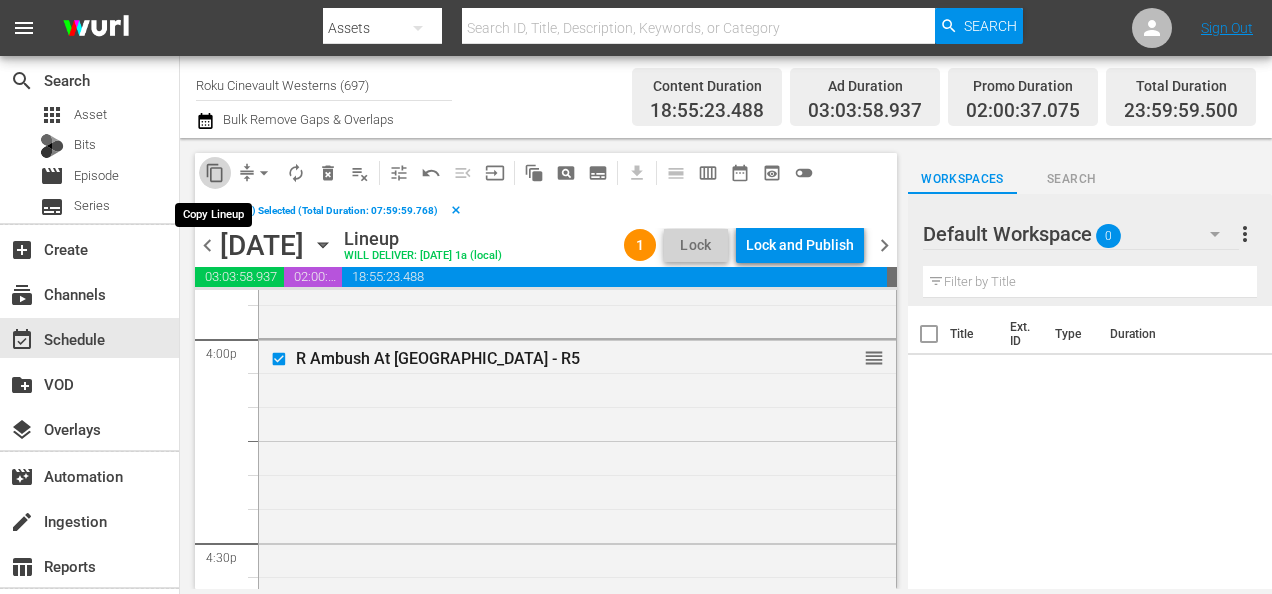 click on "content_copy" at bounding box center (215, 173) 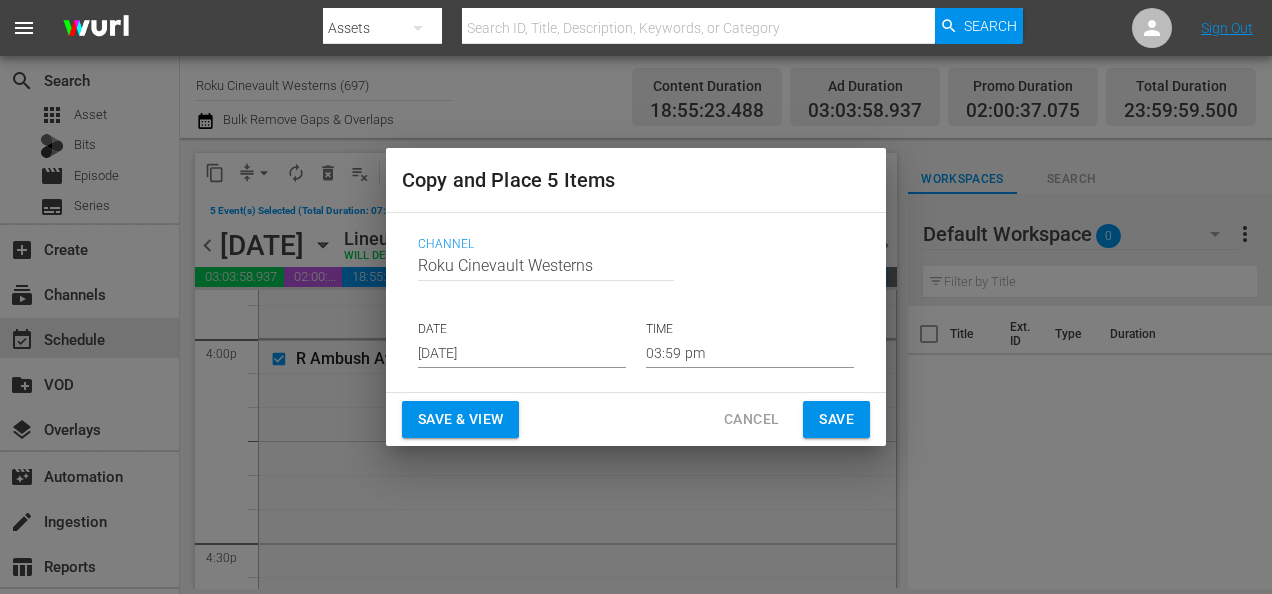 click on "[DATE]" at bounding box center (522, 353) 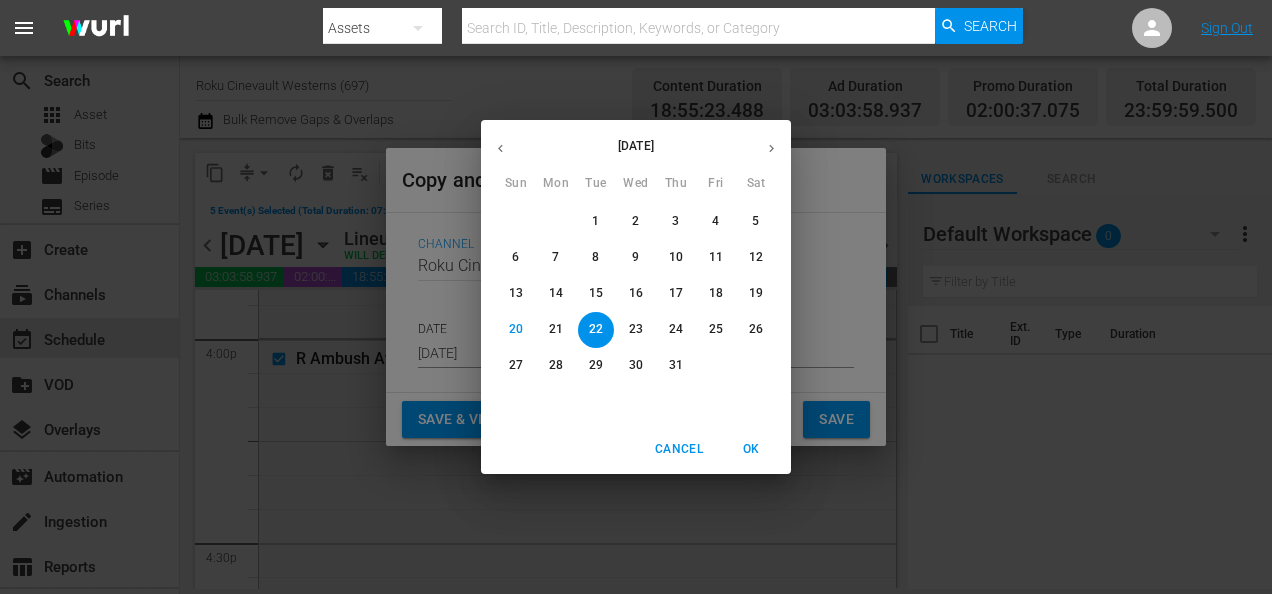 click at bounding box center [771, 148] 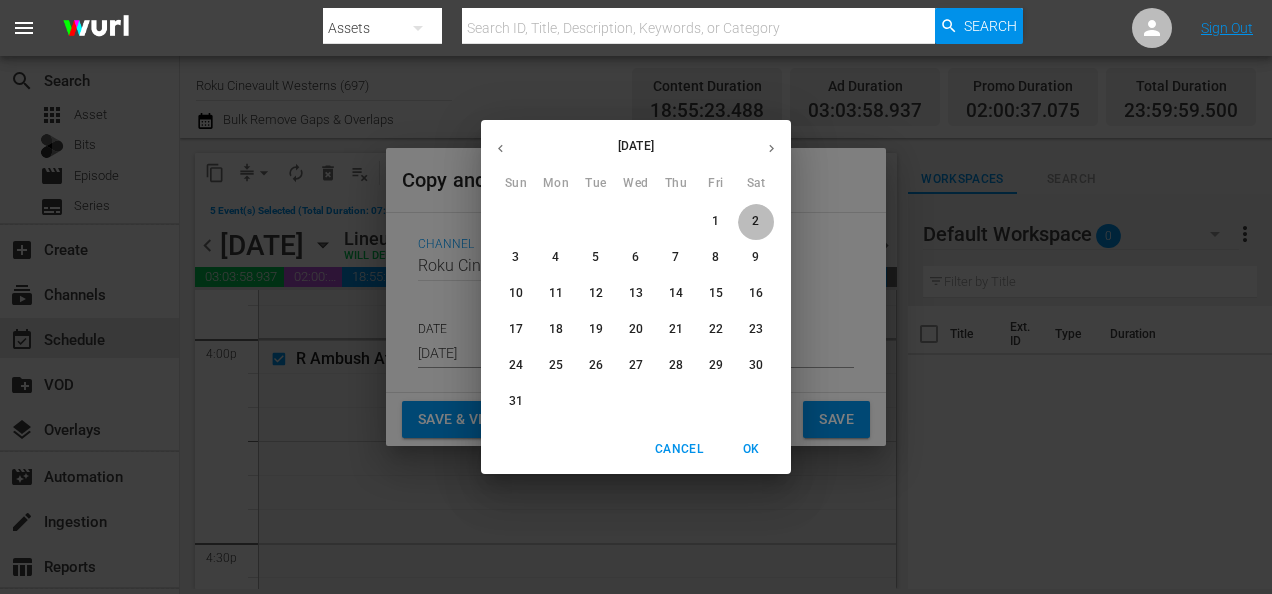 click on "2" at bounding box center (756, 221) 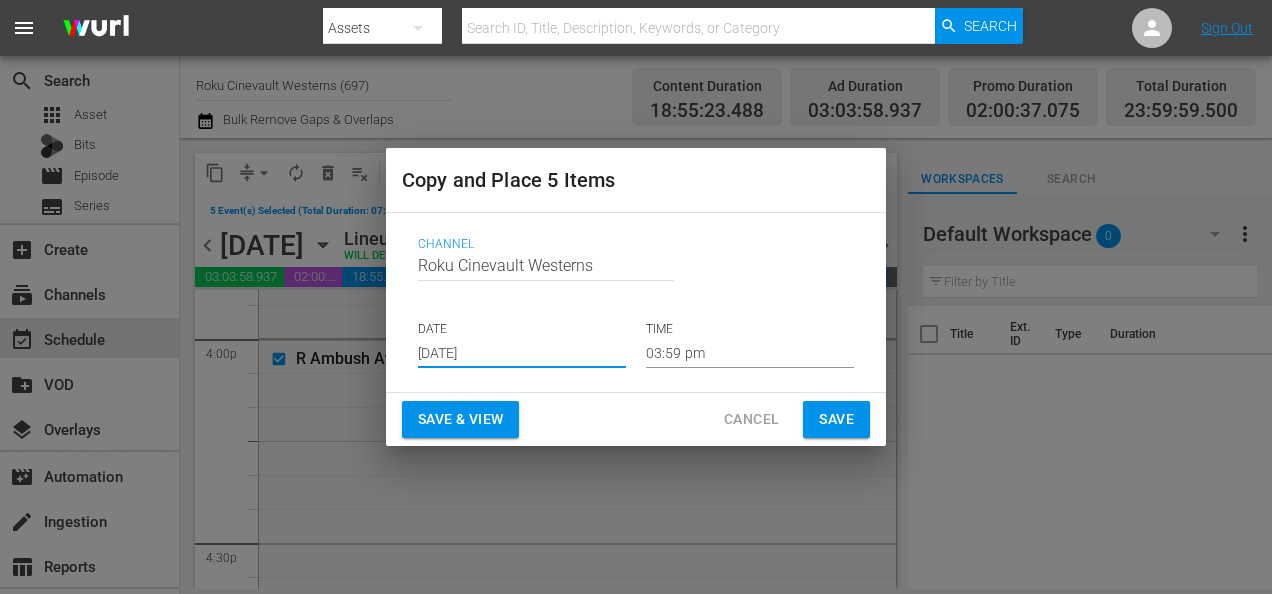 click on "03:59 pm" at bounding box center [750, 353] 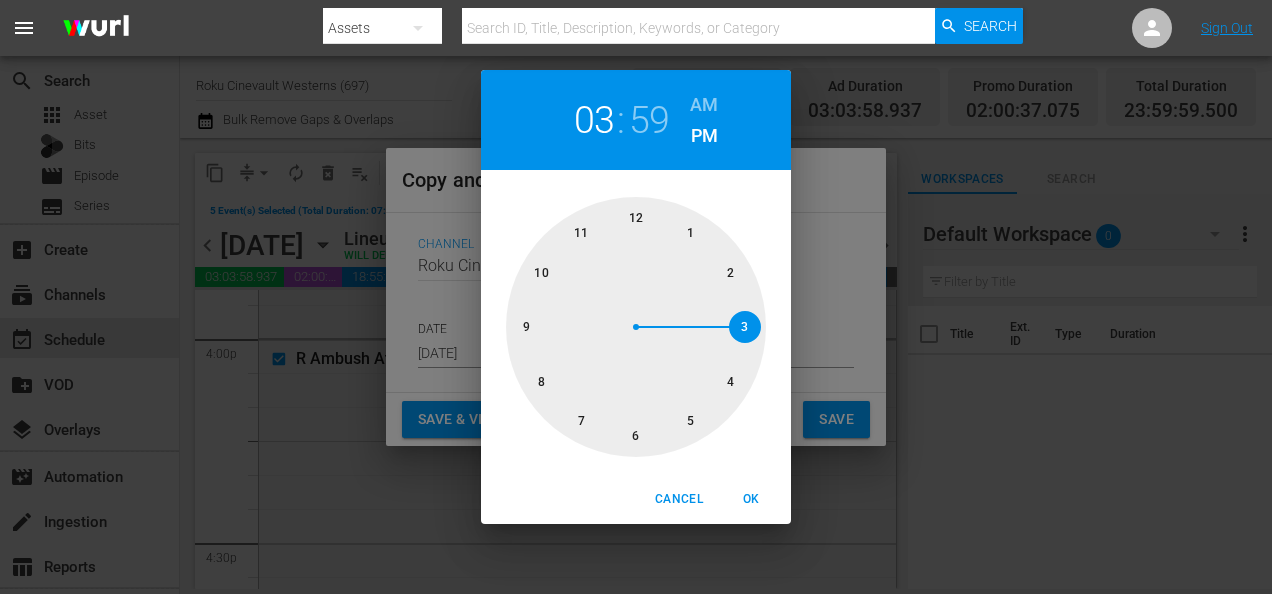 click at bounding box center (636, 327) 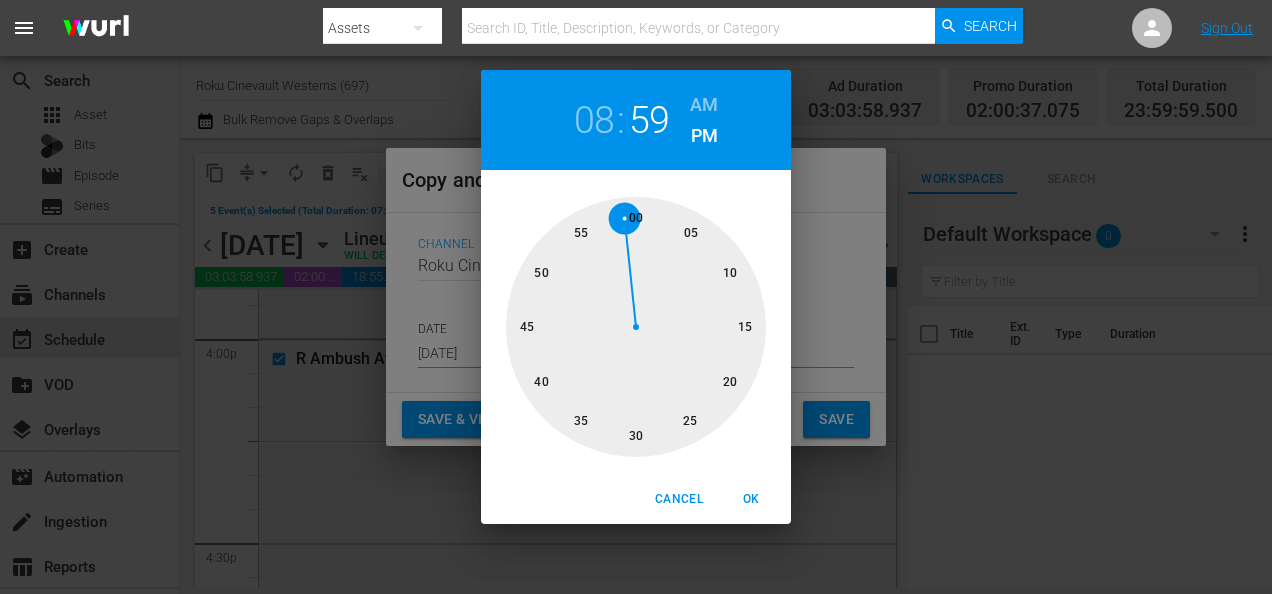 click at bounding box center (636, 327) 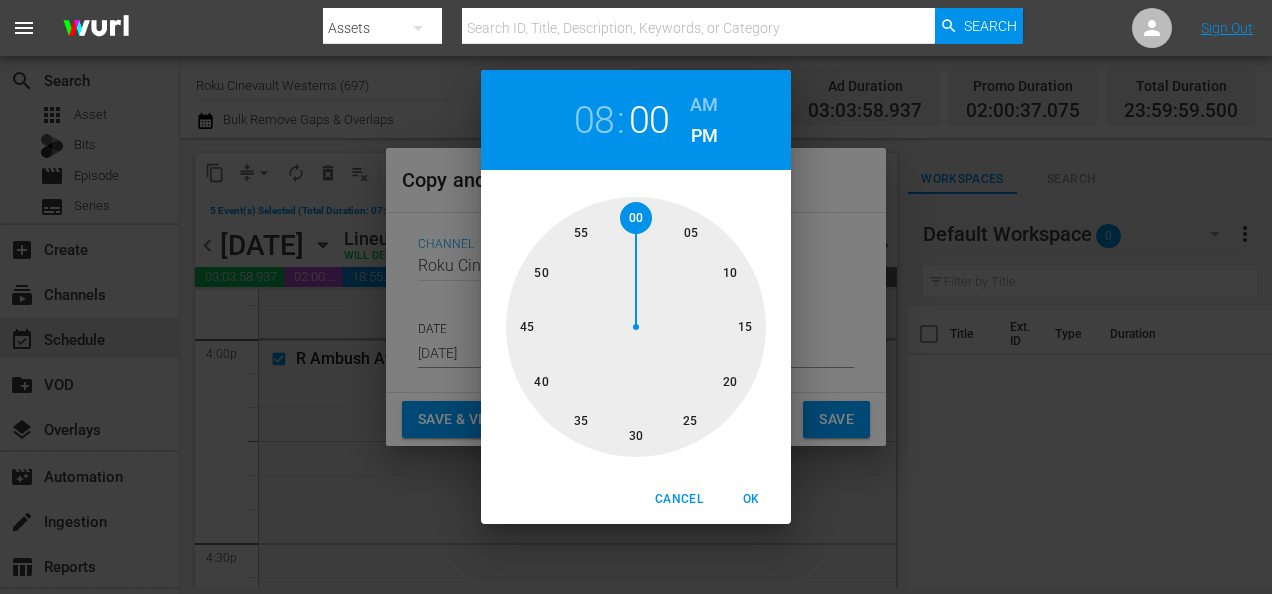 click on "AM" at bounding box center (704, 105) 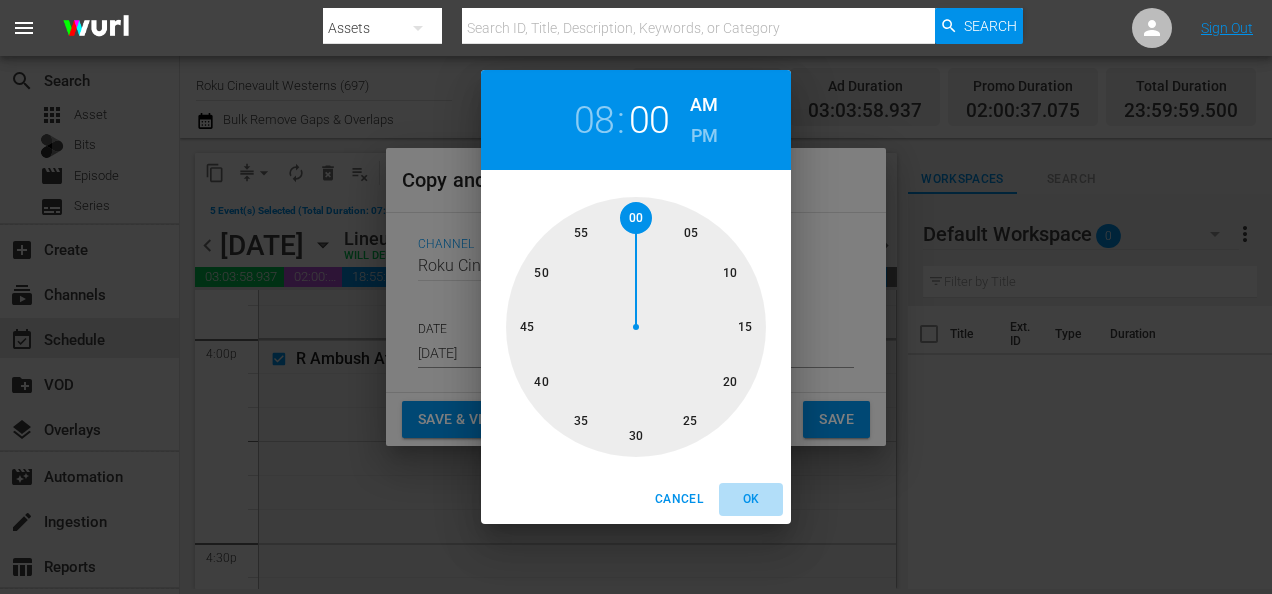 click on "OK" at bounding box center [751, 499] 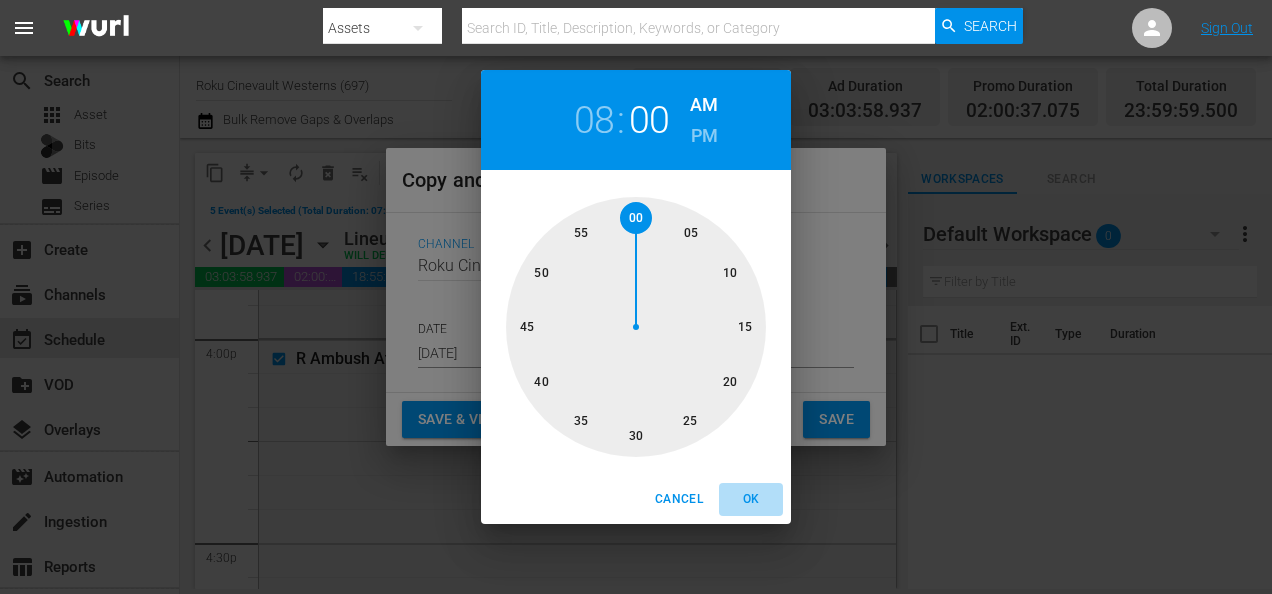 type on "08:00 am" 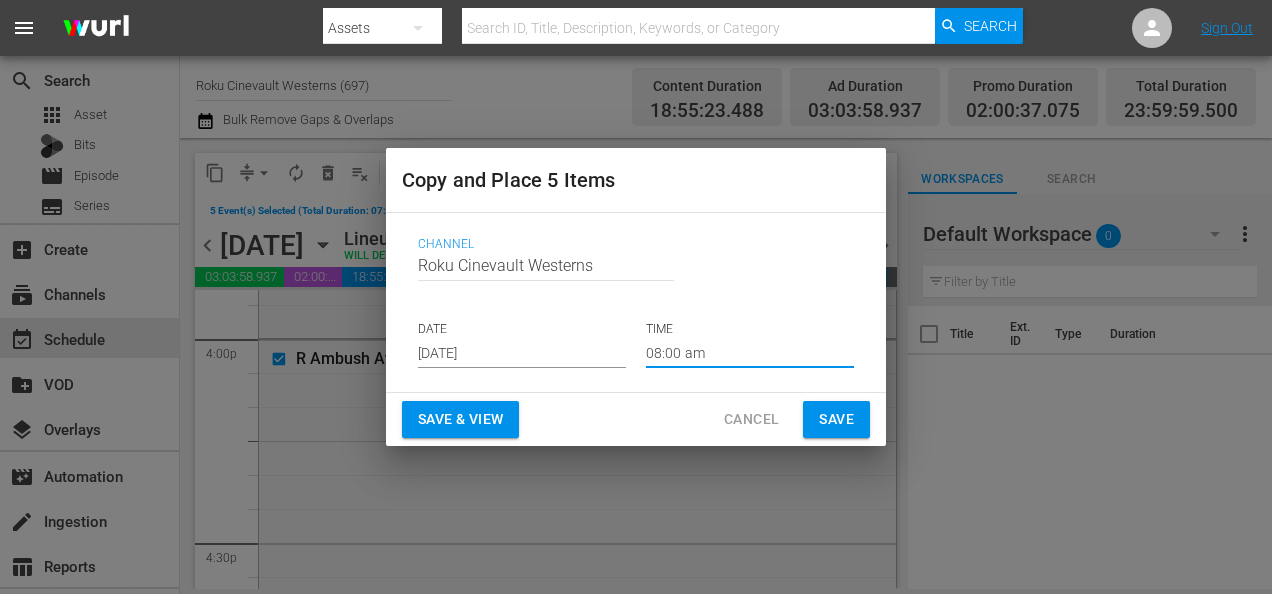 click on "Save & View Cancel Save" at bounding box center [636, 419] 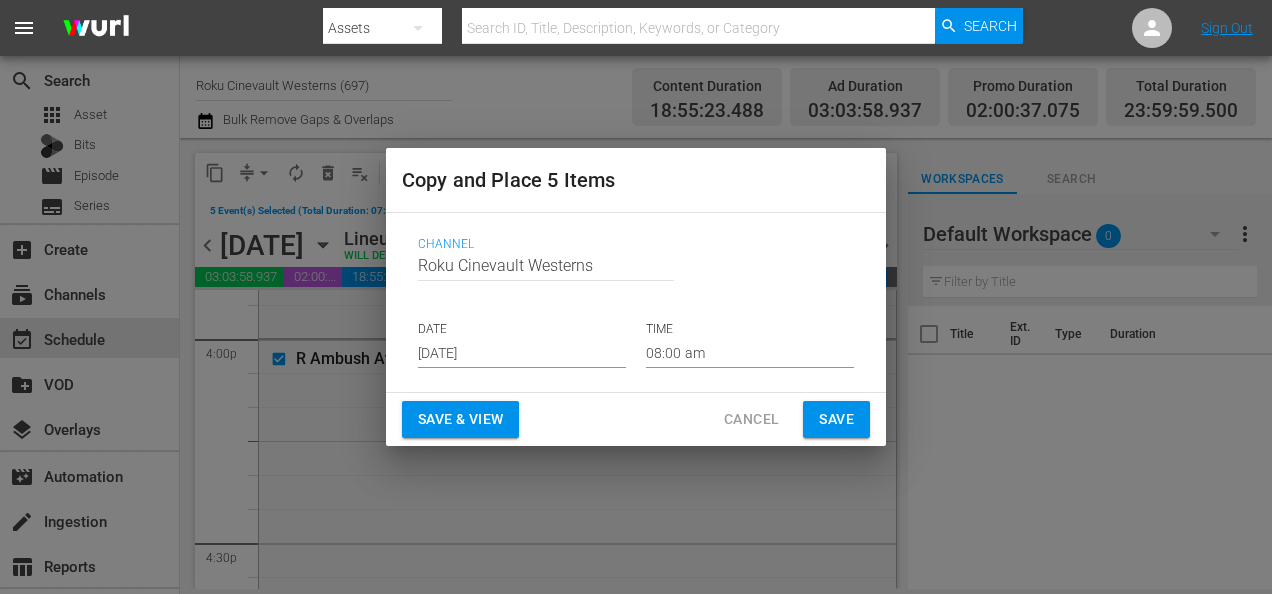 click on "Save" at bounding box center (836, 419) 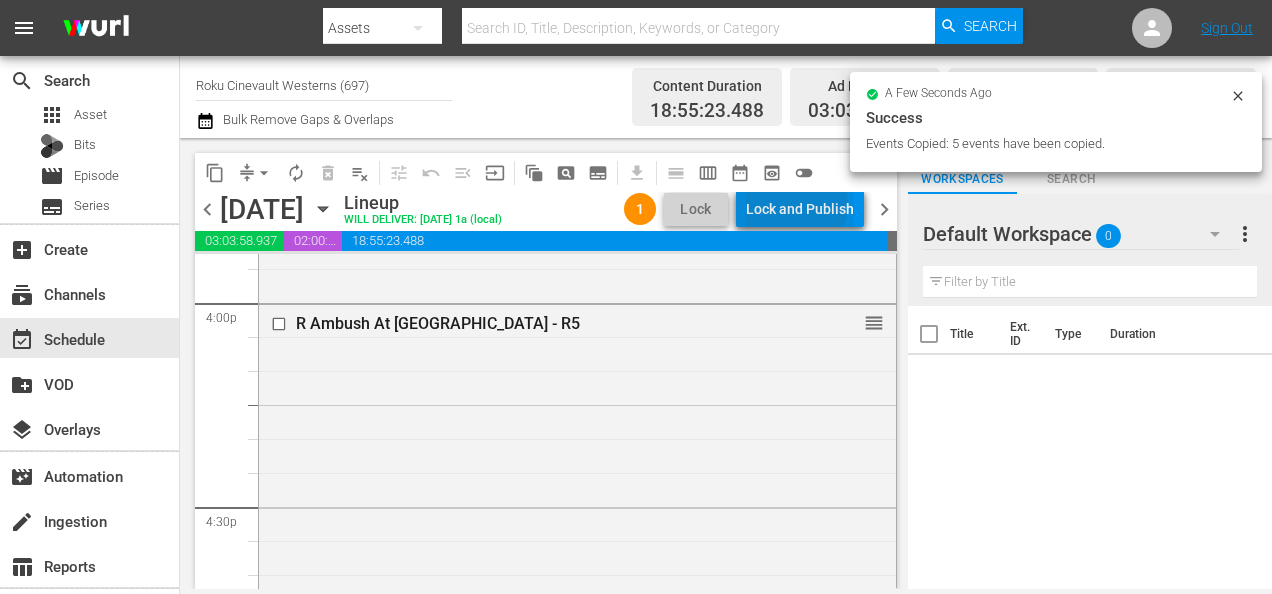 click on "Lock and Publish" at bounding box center [800, 209] 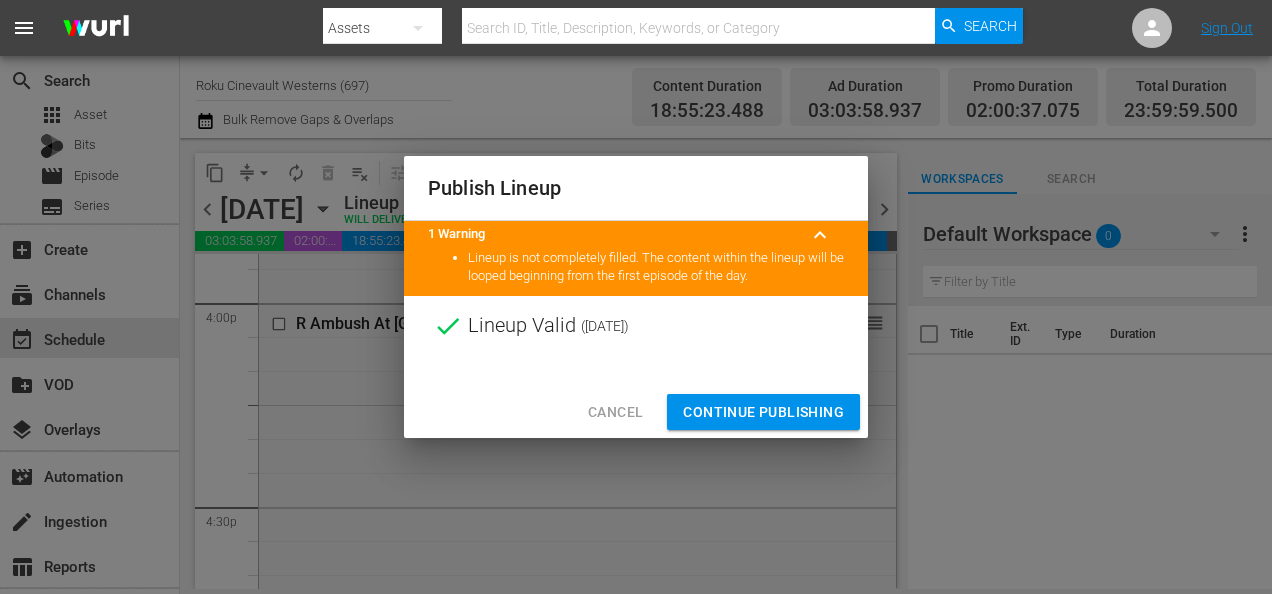 click on "Continue Publishing" at bounding box center [763, 412] 